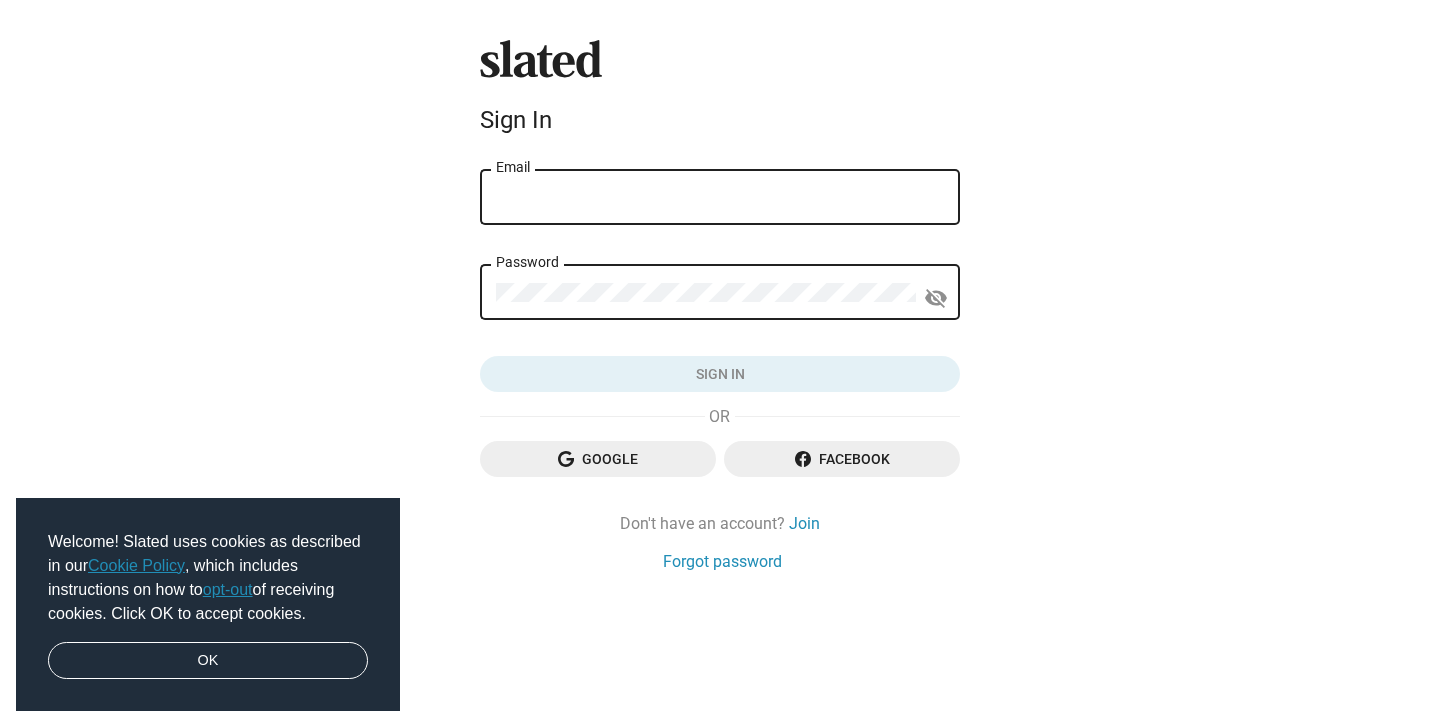 scroll, scrollTop: 0, scrollLeft: 0, axis: both 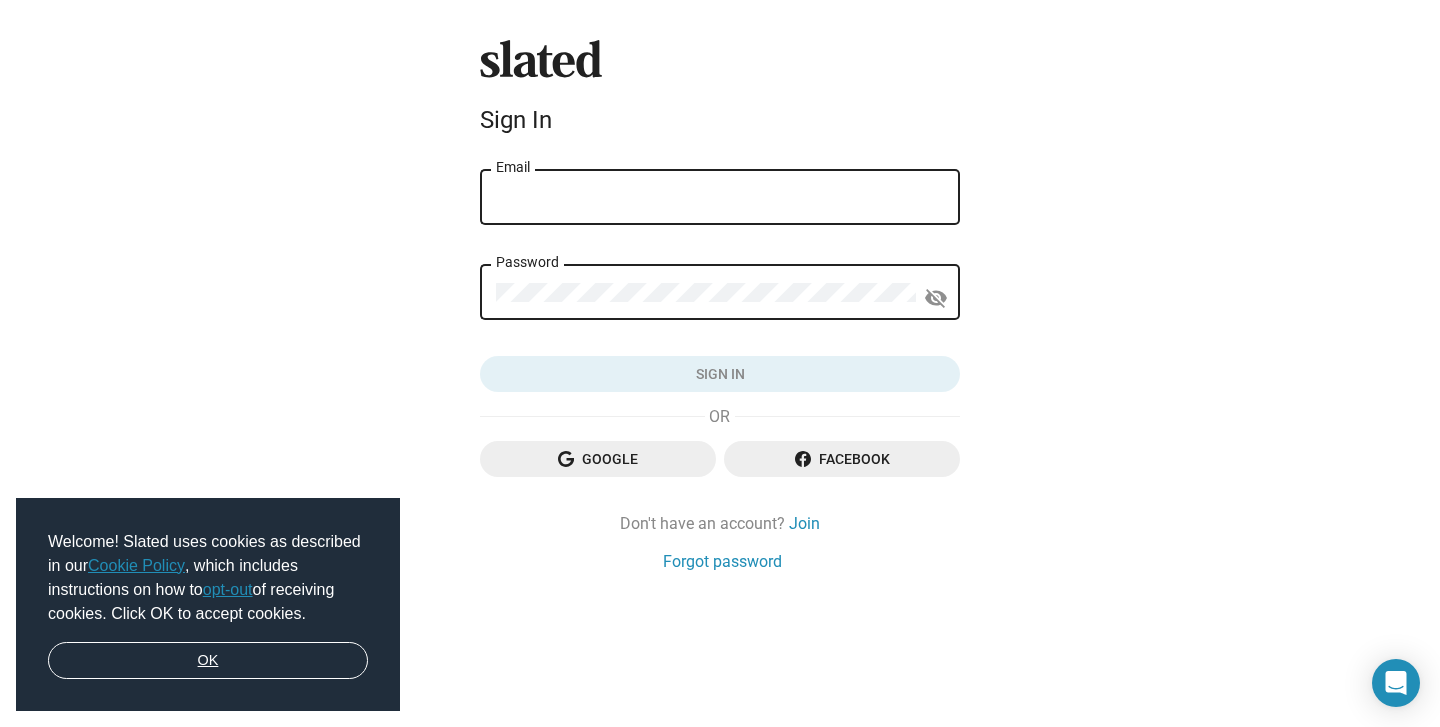 click on "OK" at bounding box center (208, 661) 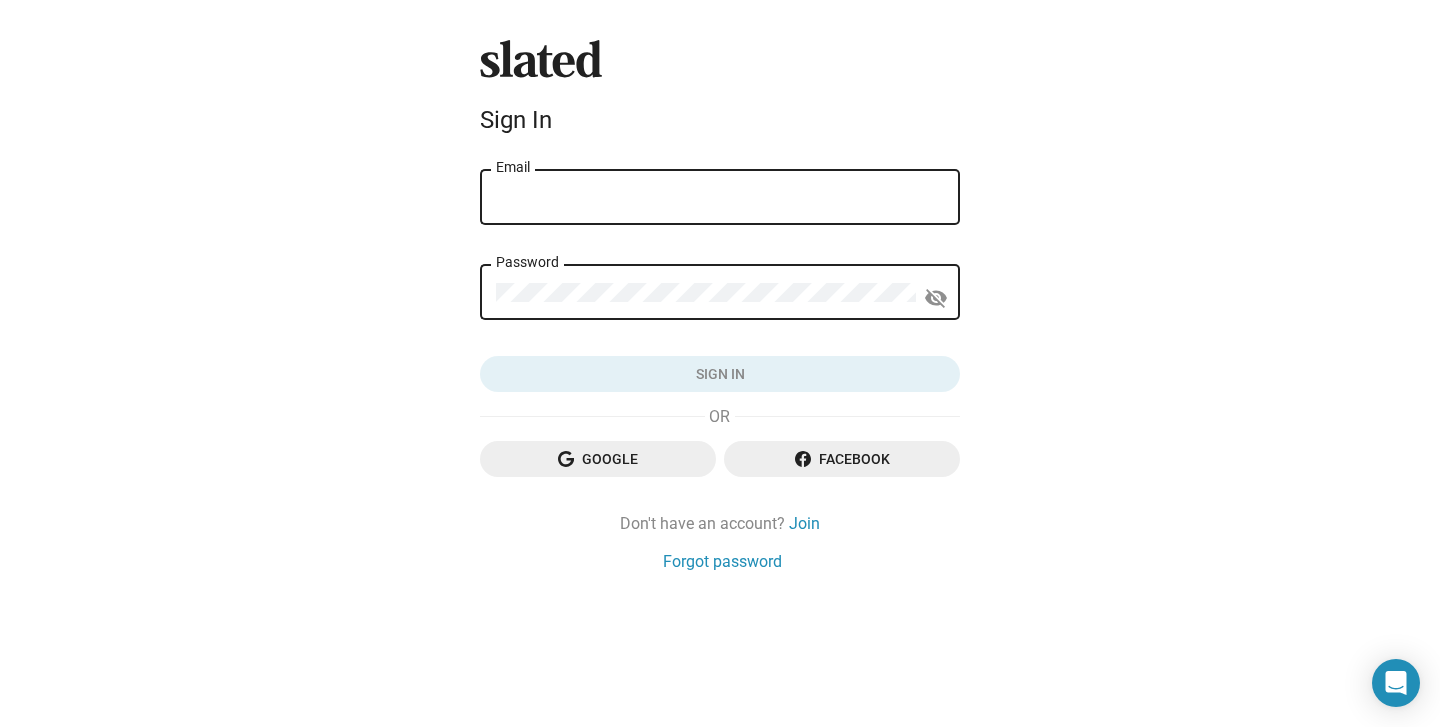 click 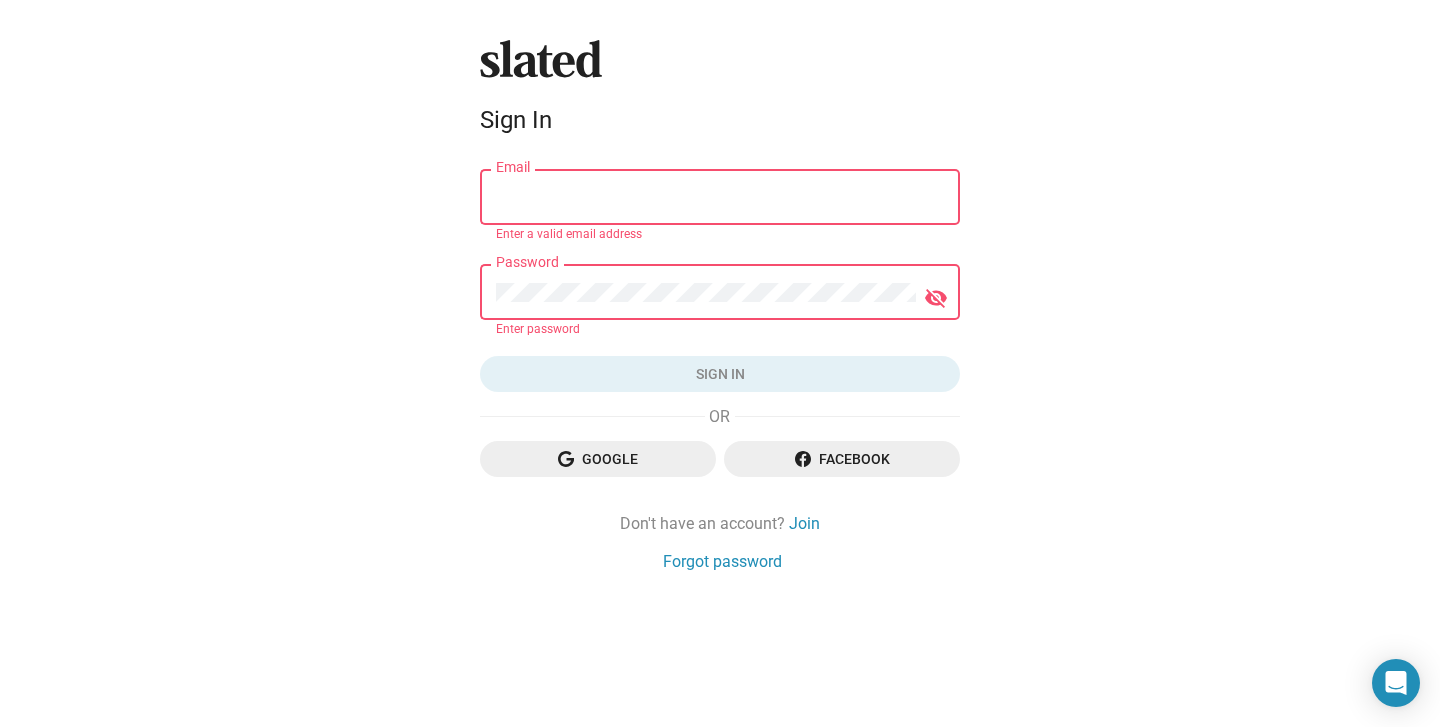click on "Google" 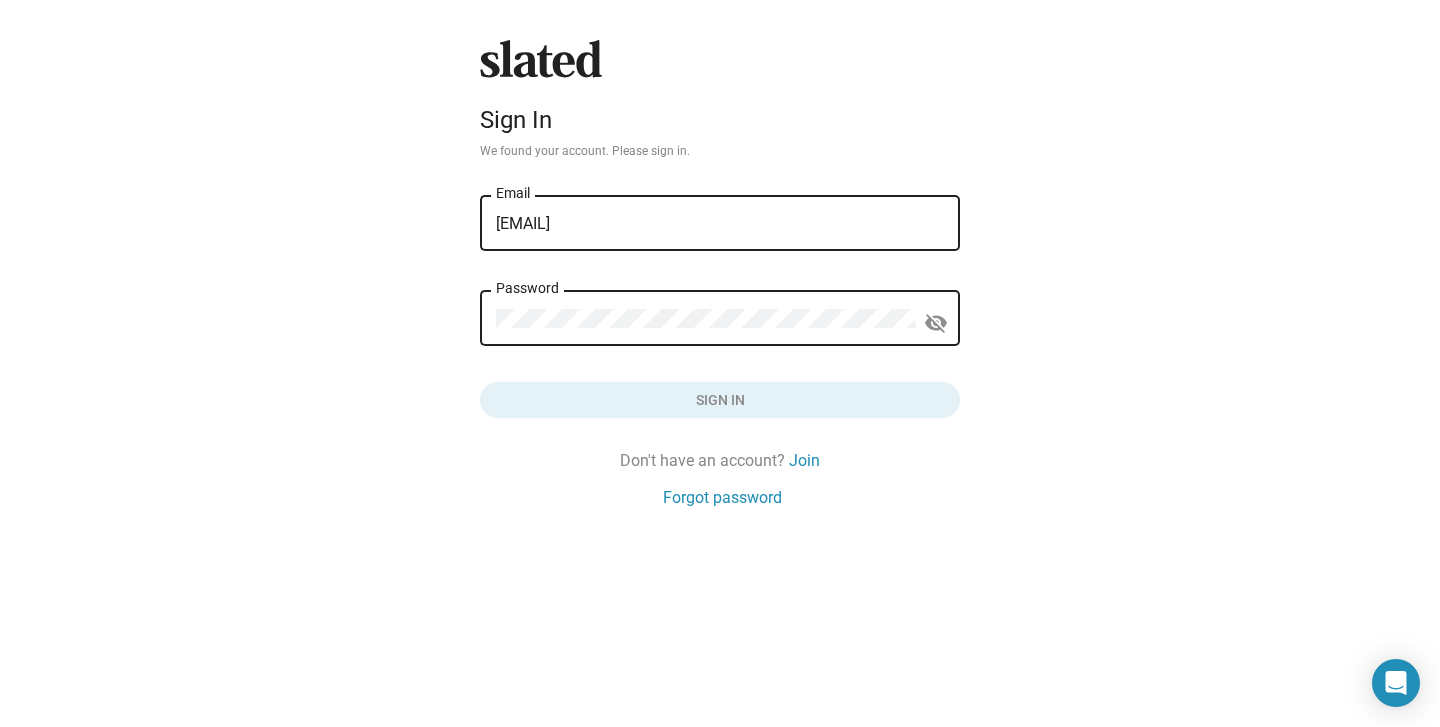 scroll, scrollTop: 0, scrollLeft: 0, axis: both 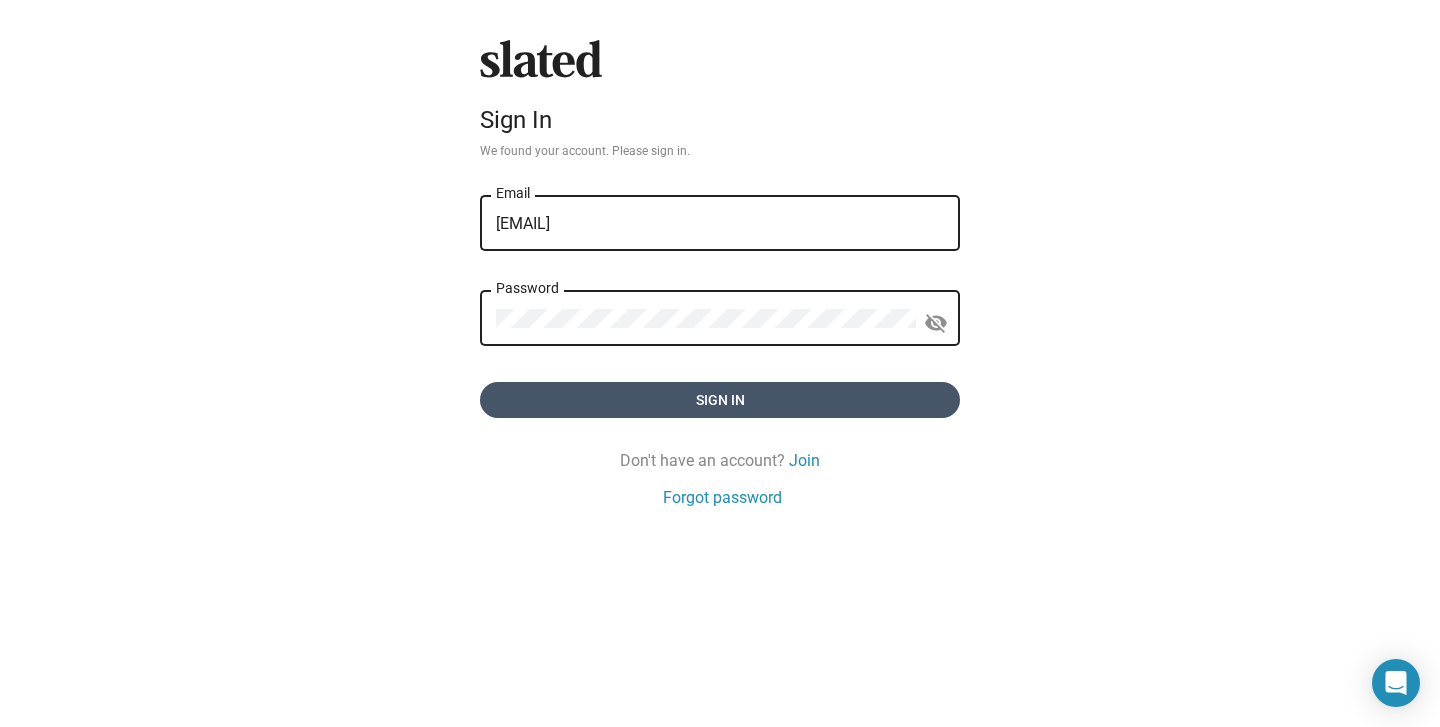 click on "Sign in" 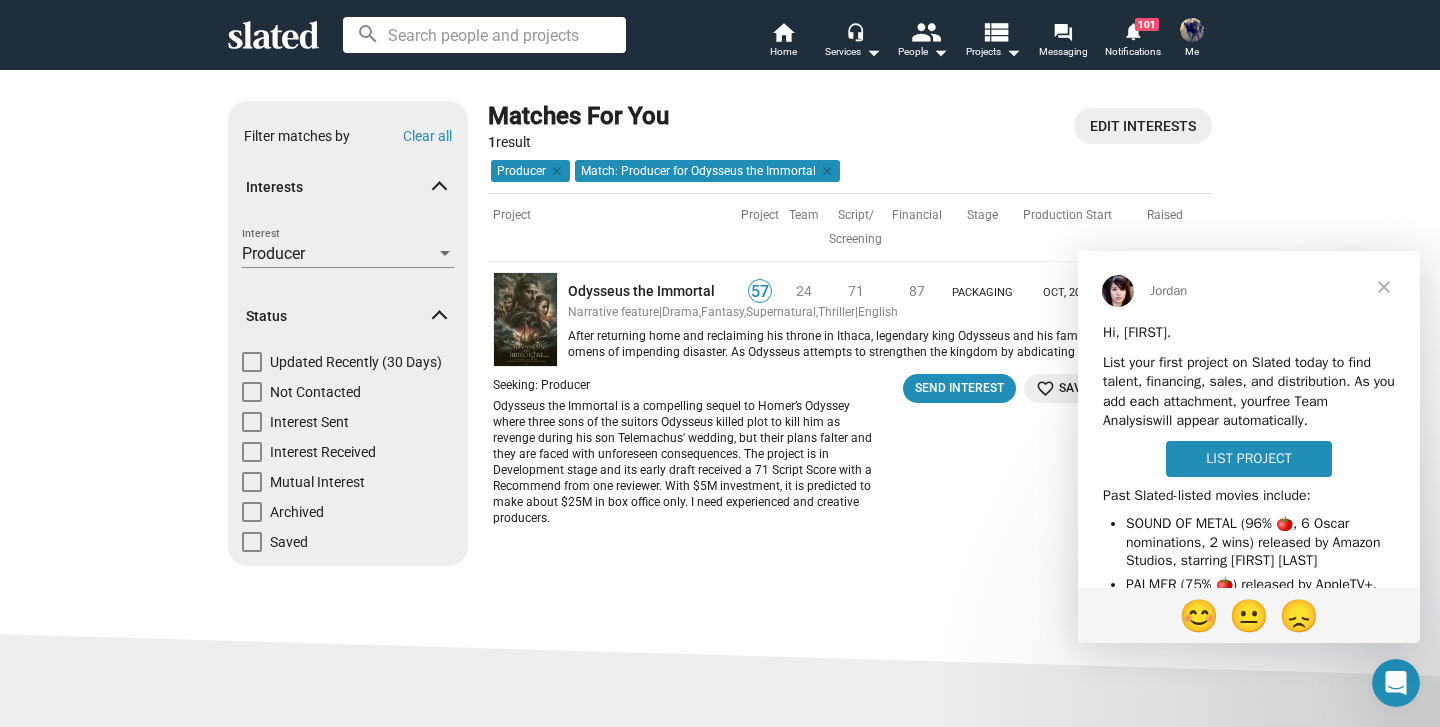 scroll, scrollTop: 0, scrollLeft: 0, axis: both 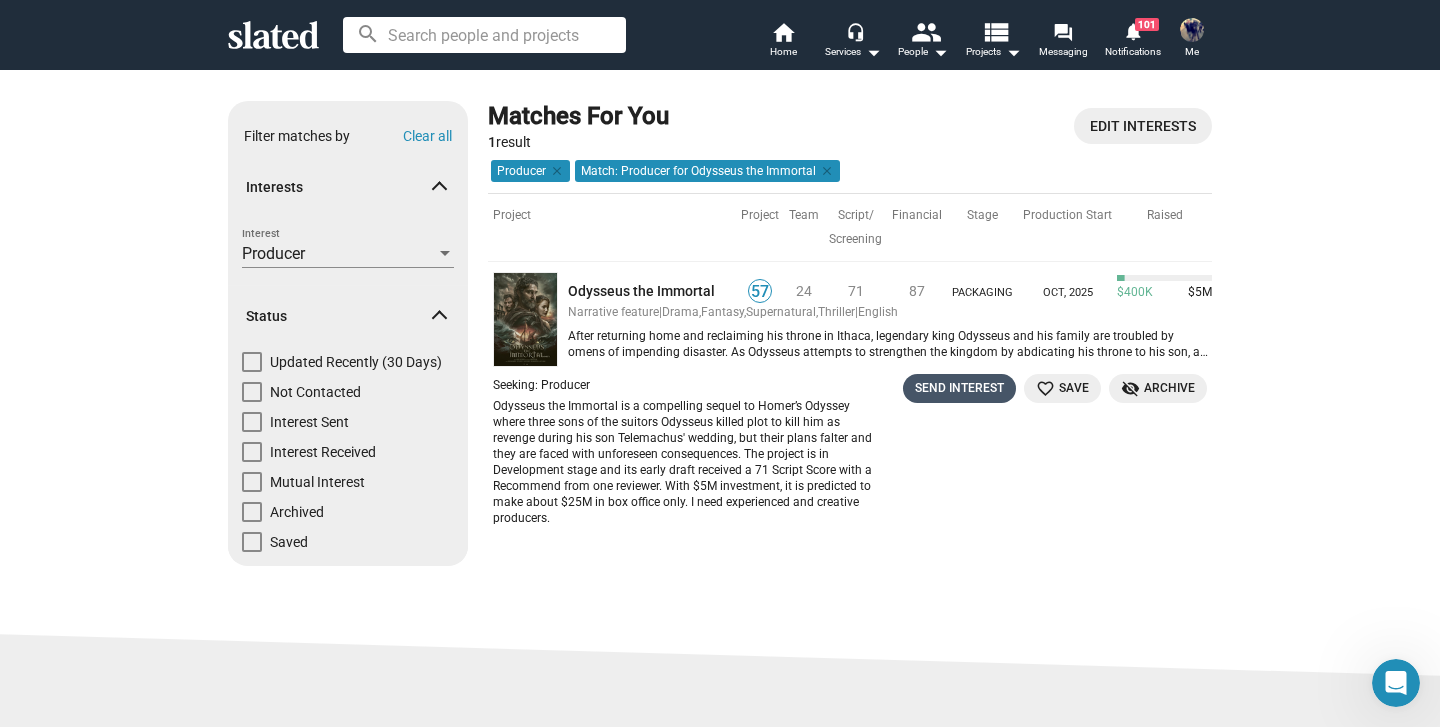 click on "Send Interest" 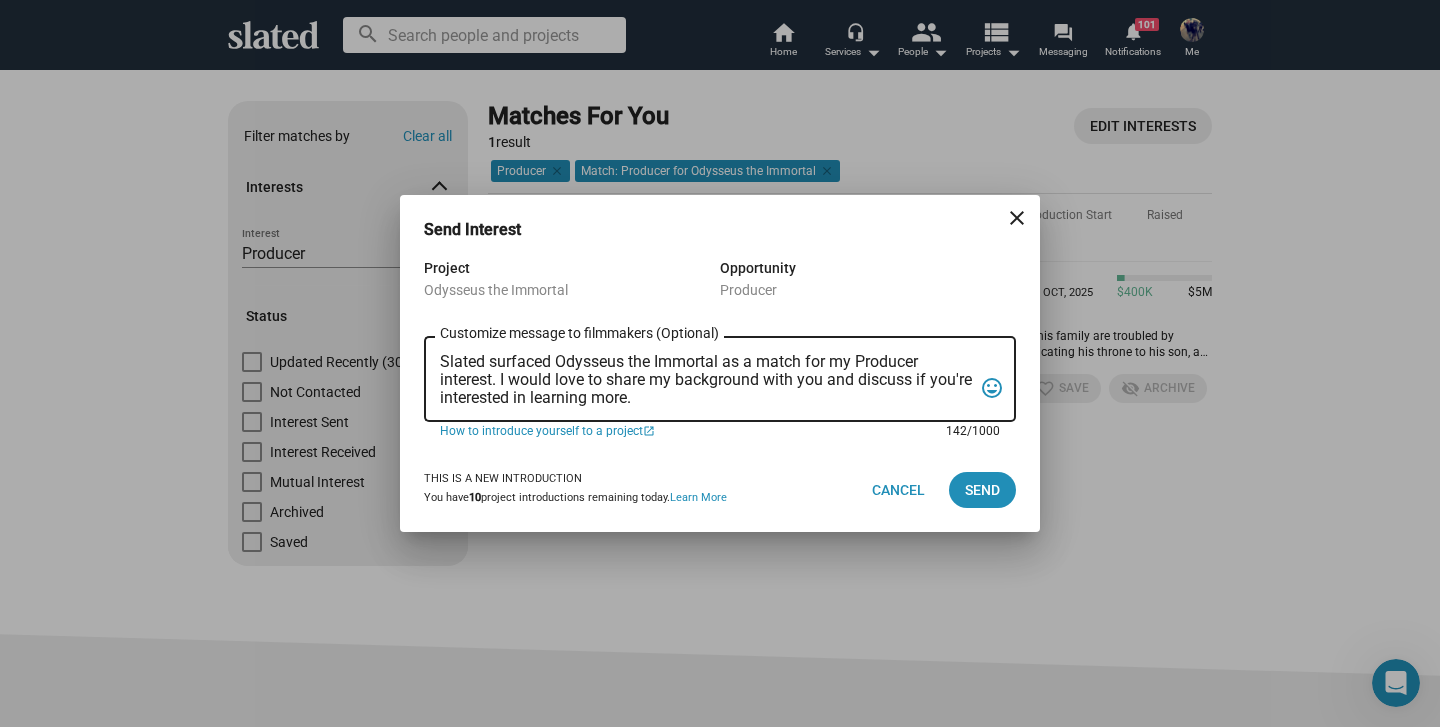 drag, startPoint x: 928, startPoint y: 358, endPoint x: 857, endPoint y: 363, distance: 71.17584 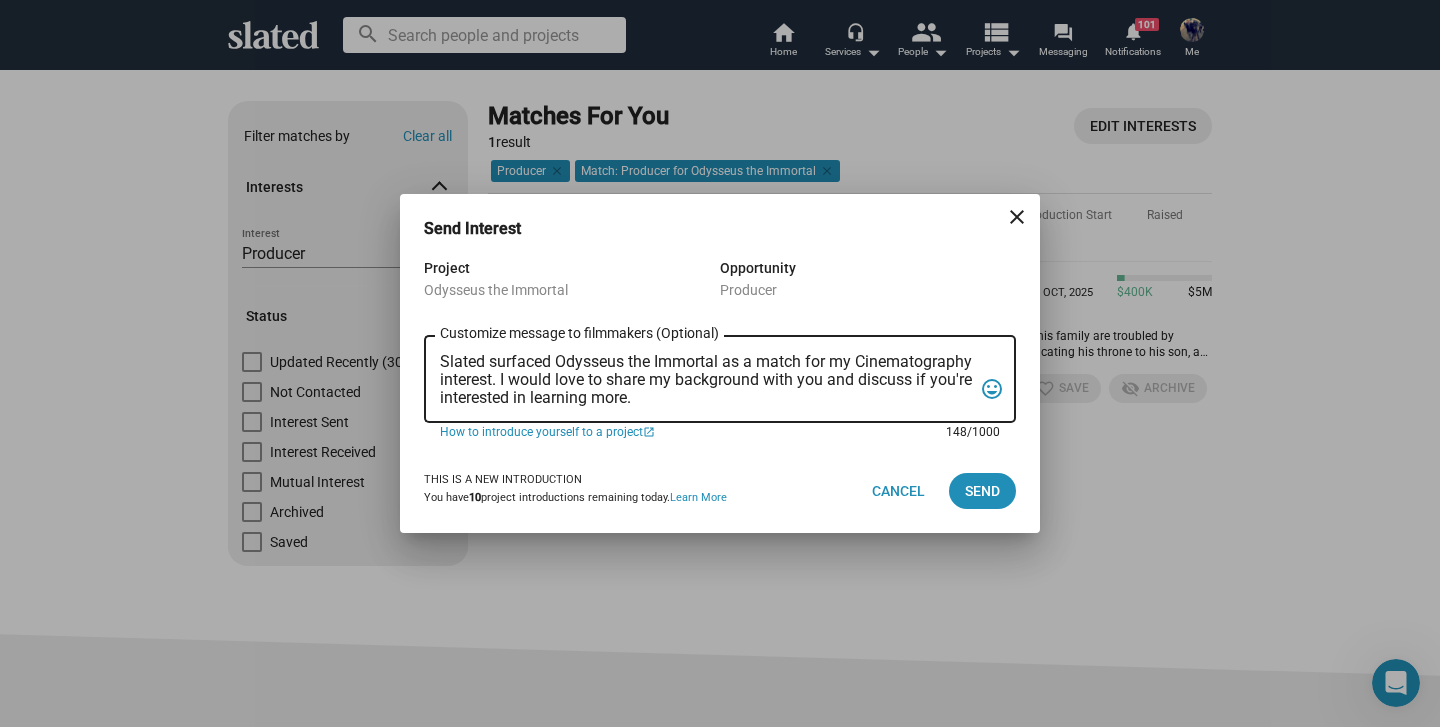 click on "Slated surfaced Odysseus the Immortal as a match for my Cinematography interest. I would love to share my background with you and discuss if you're interested in learning more." at bounding box center [706, 380] 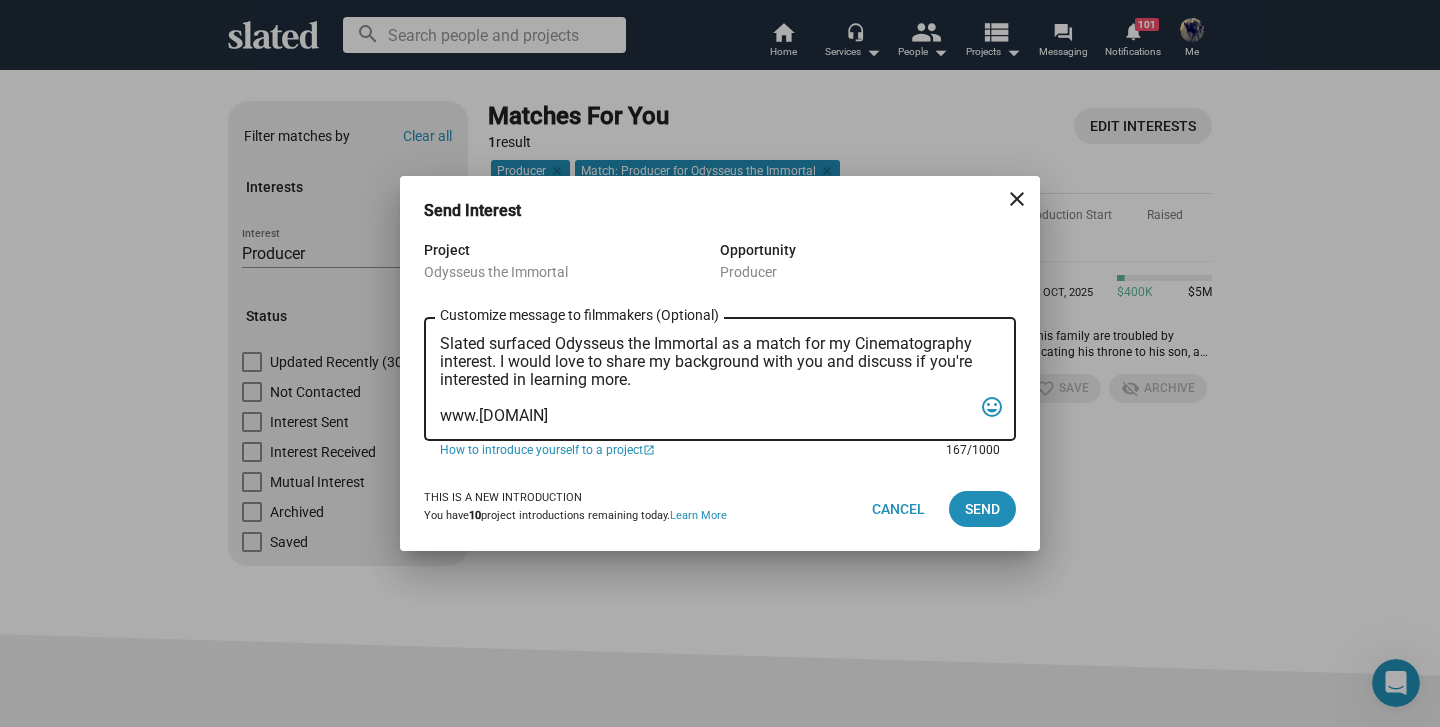 type on "Slated surfaced Odysseus the Immortal as a match for my Cinematography interest. I would love to share my background with you and discuss if you're interested in learning more.
www.ricardogale.com" 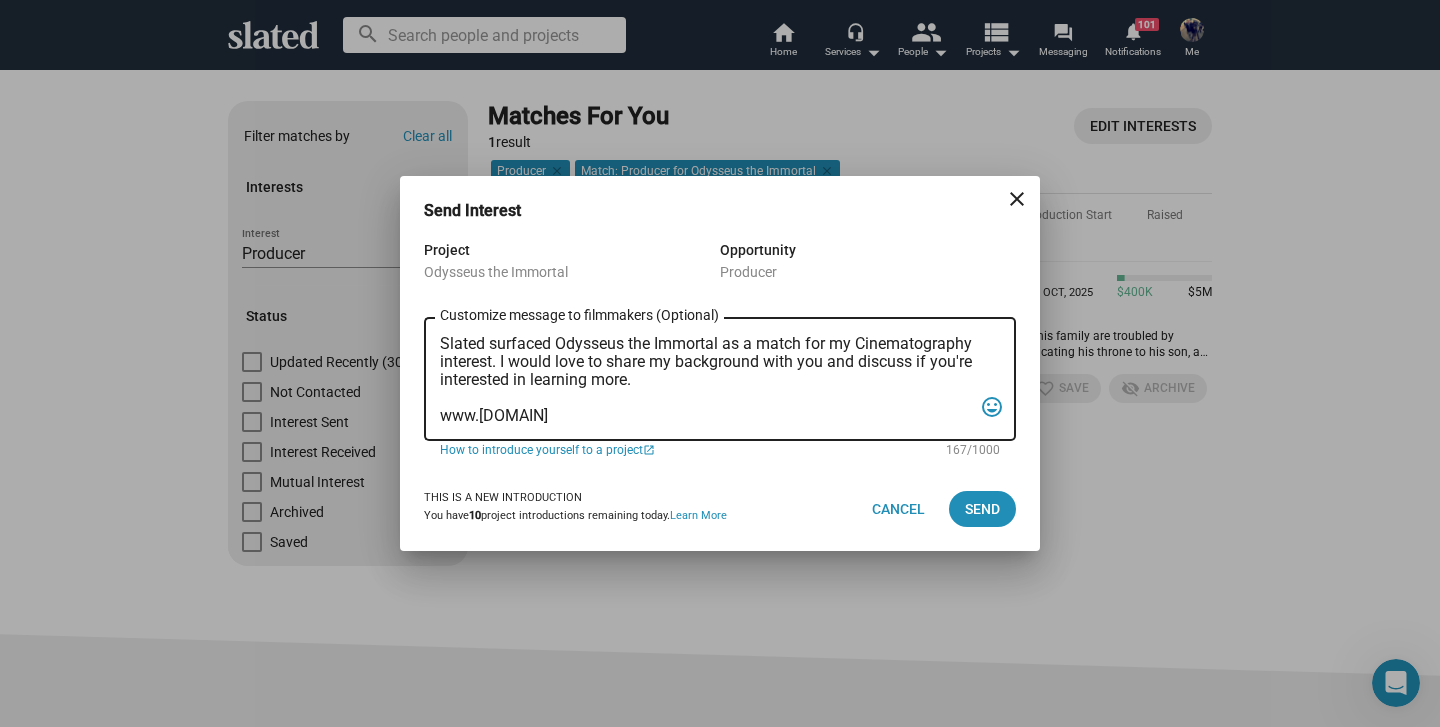drag, startPoint x: 433, startPoint y: 333, endPoint x: 560, endPoint y: 423, distance: 155.65668 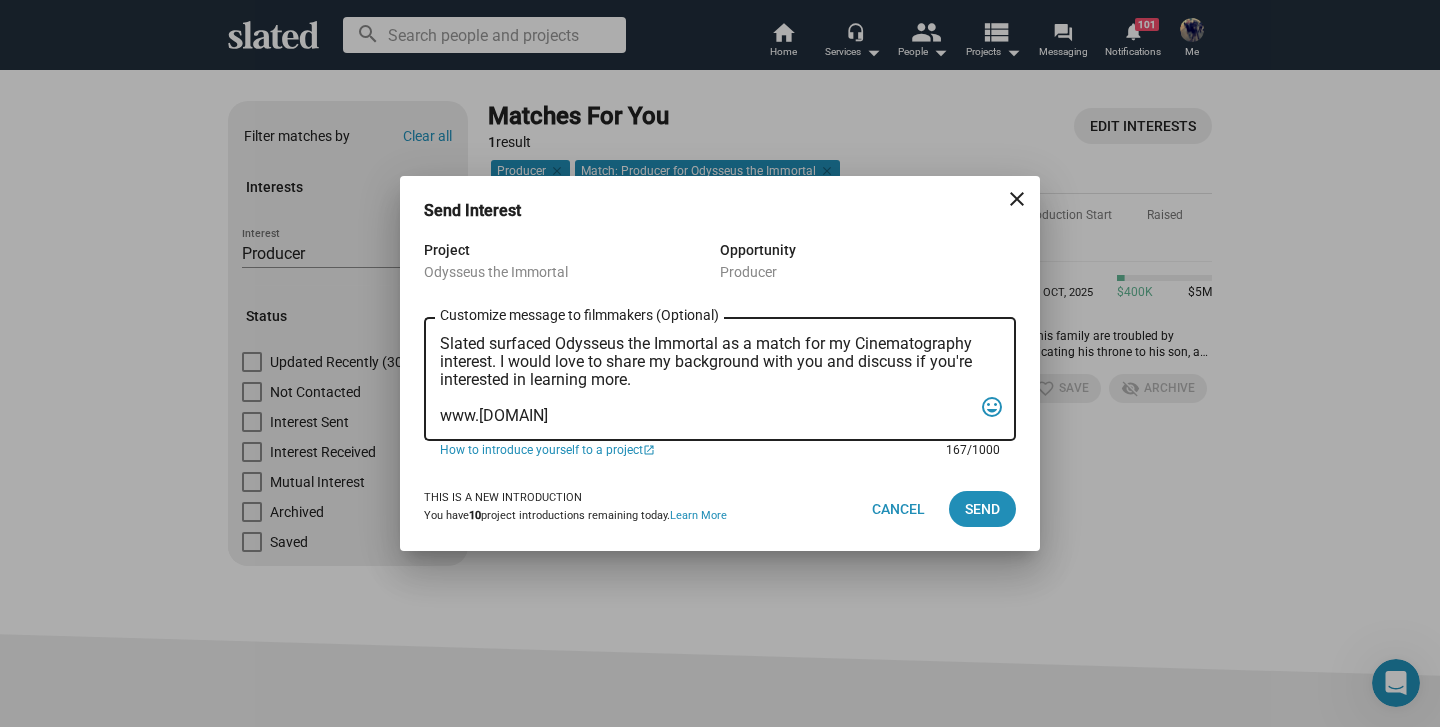drag, startPoint x: 619, startPoint y: 411, endPoint x: 461, endPoint y: 325, distance: 179.88885 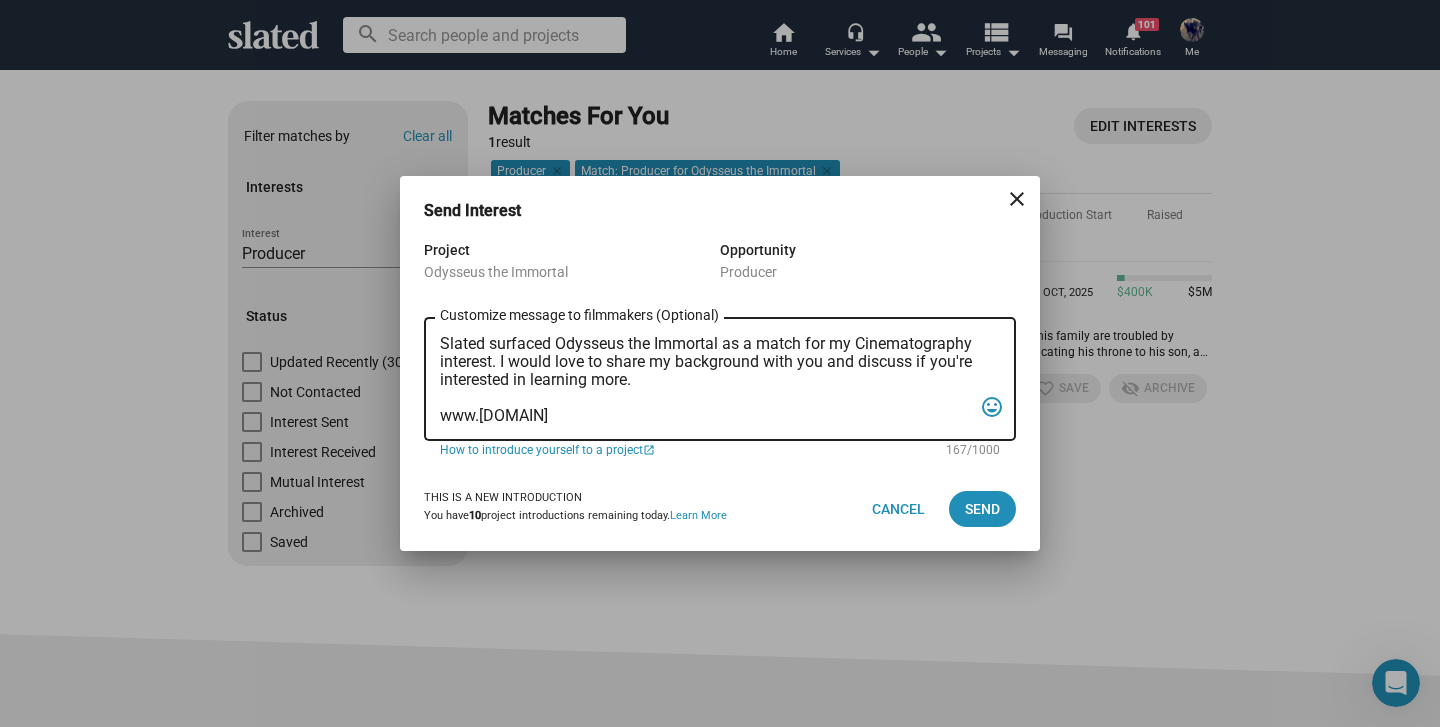 click on "This is a new introduction  You have  10  project introductions remaining today.  Learn More Cancel Send" at bounding box center [720, 509] 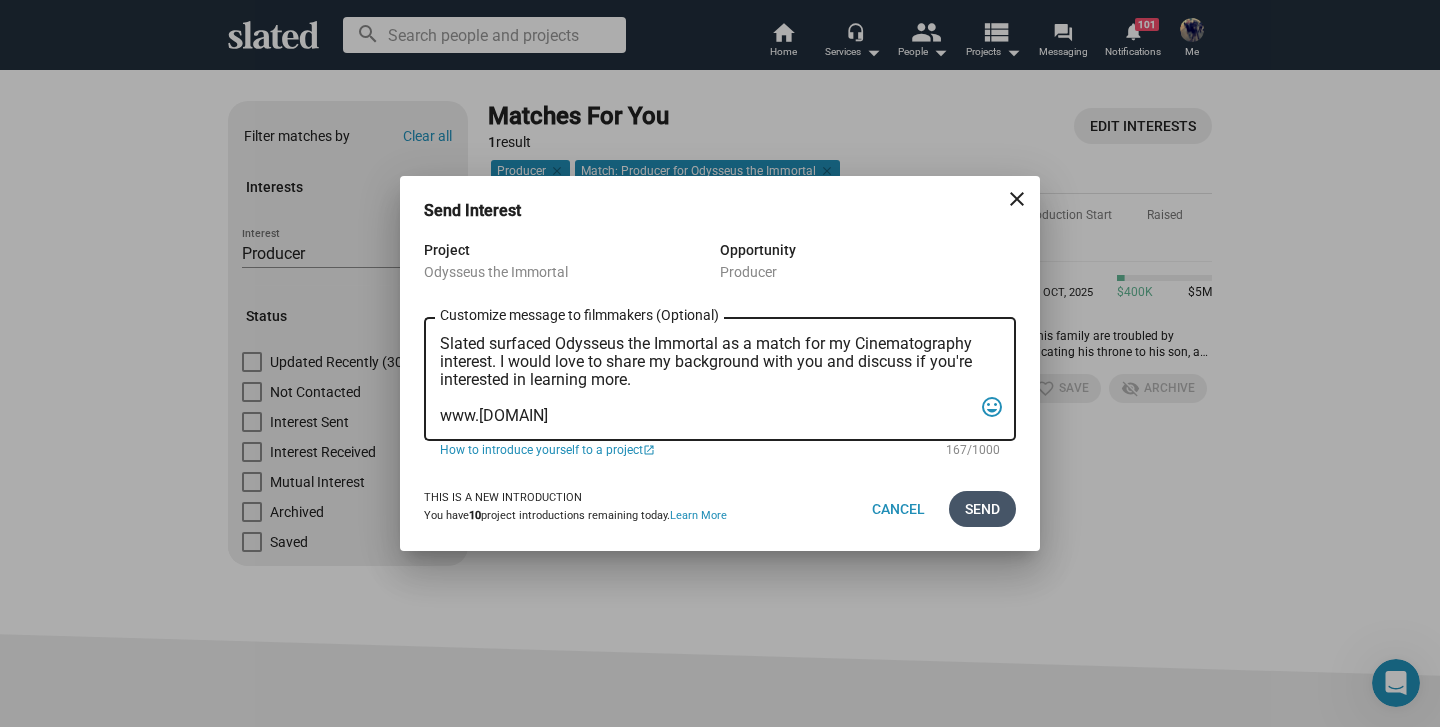 click on "Send" at bounding box center (982, 509) 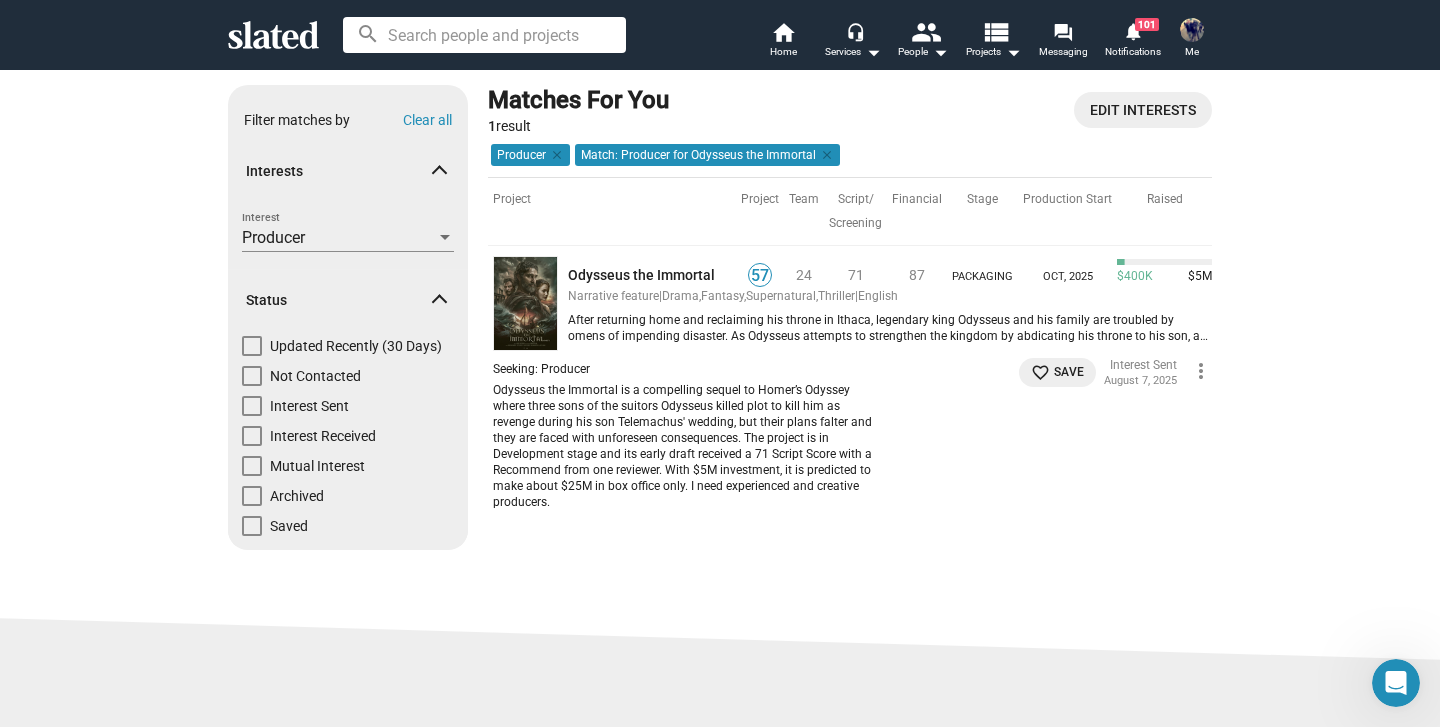 scroll, scrollTop: 0, scrollLeft: 0, axis: both 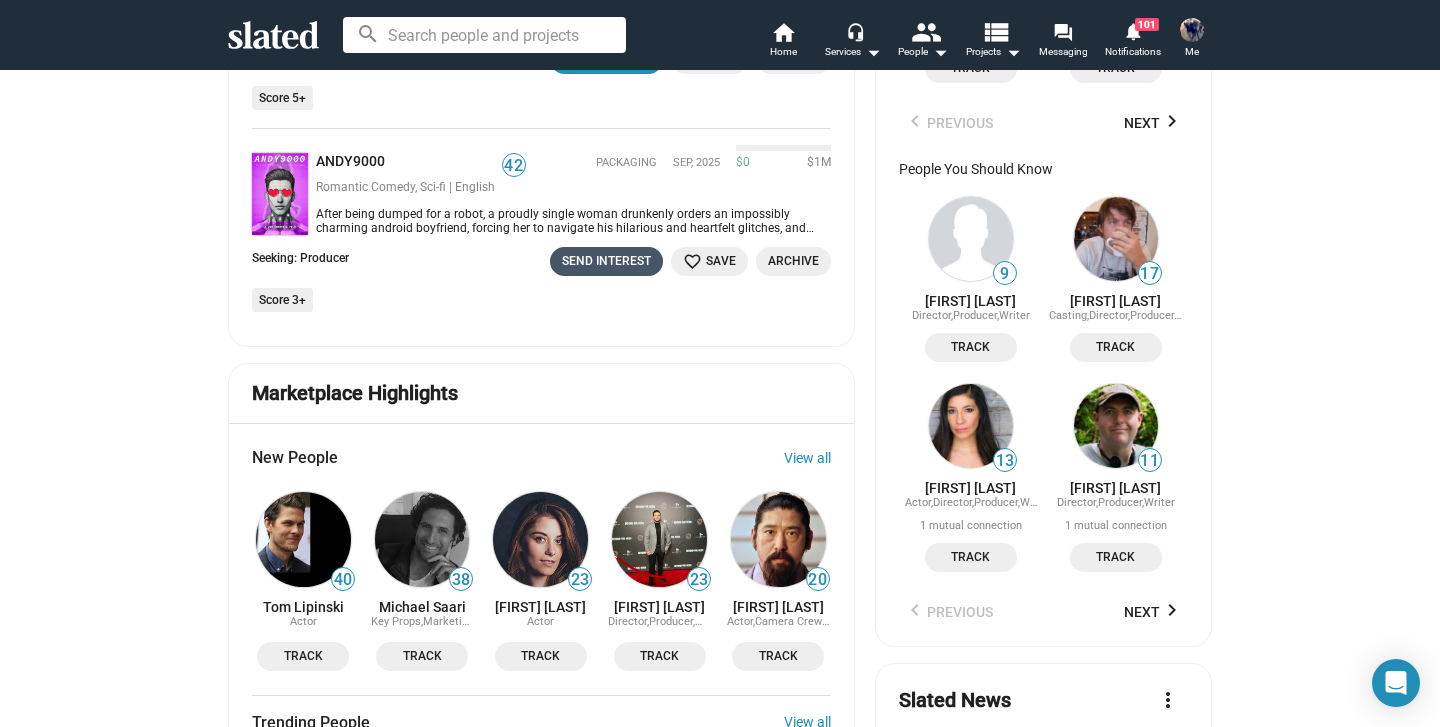 click on "Send Interest" 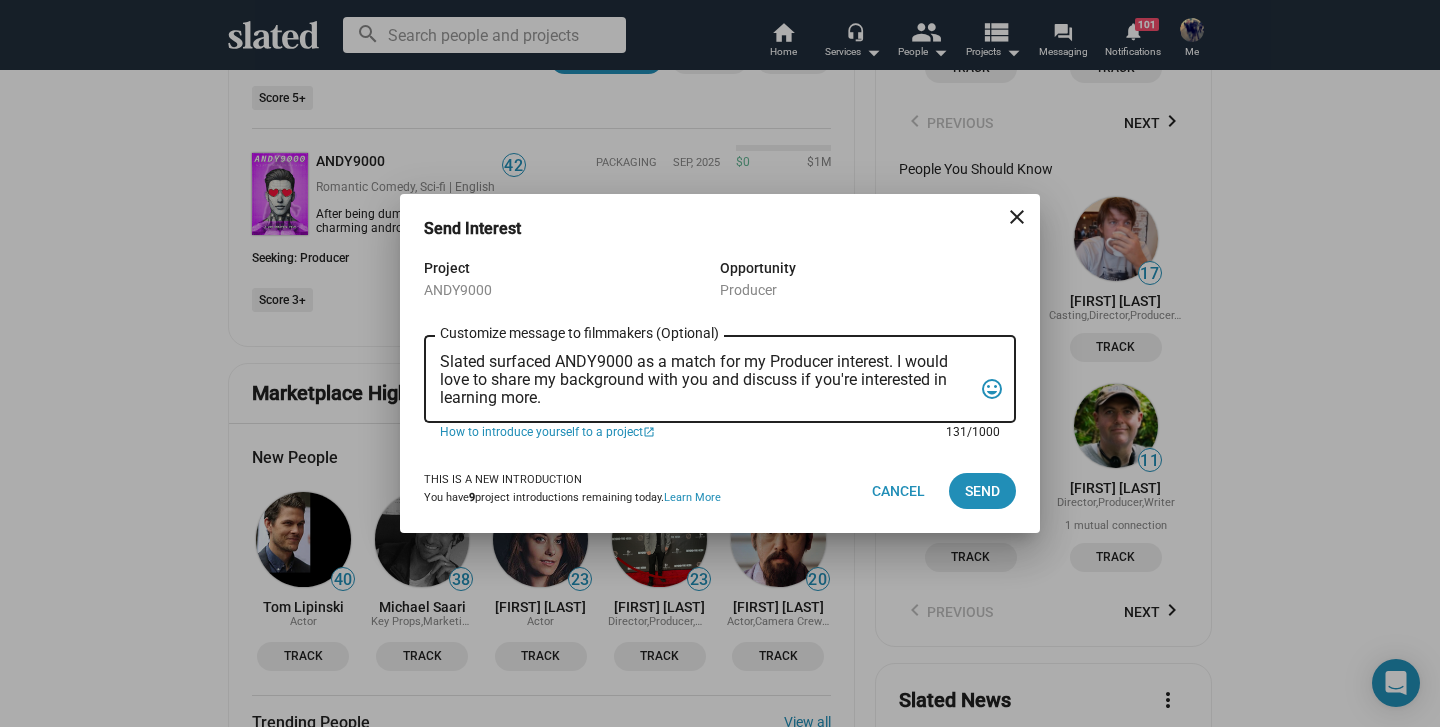 drag, startPoint x: 445, startPoint y: 353, endPoint x: 703, endPoint y: 409, distance: 264.00757 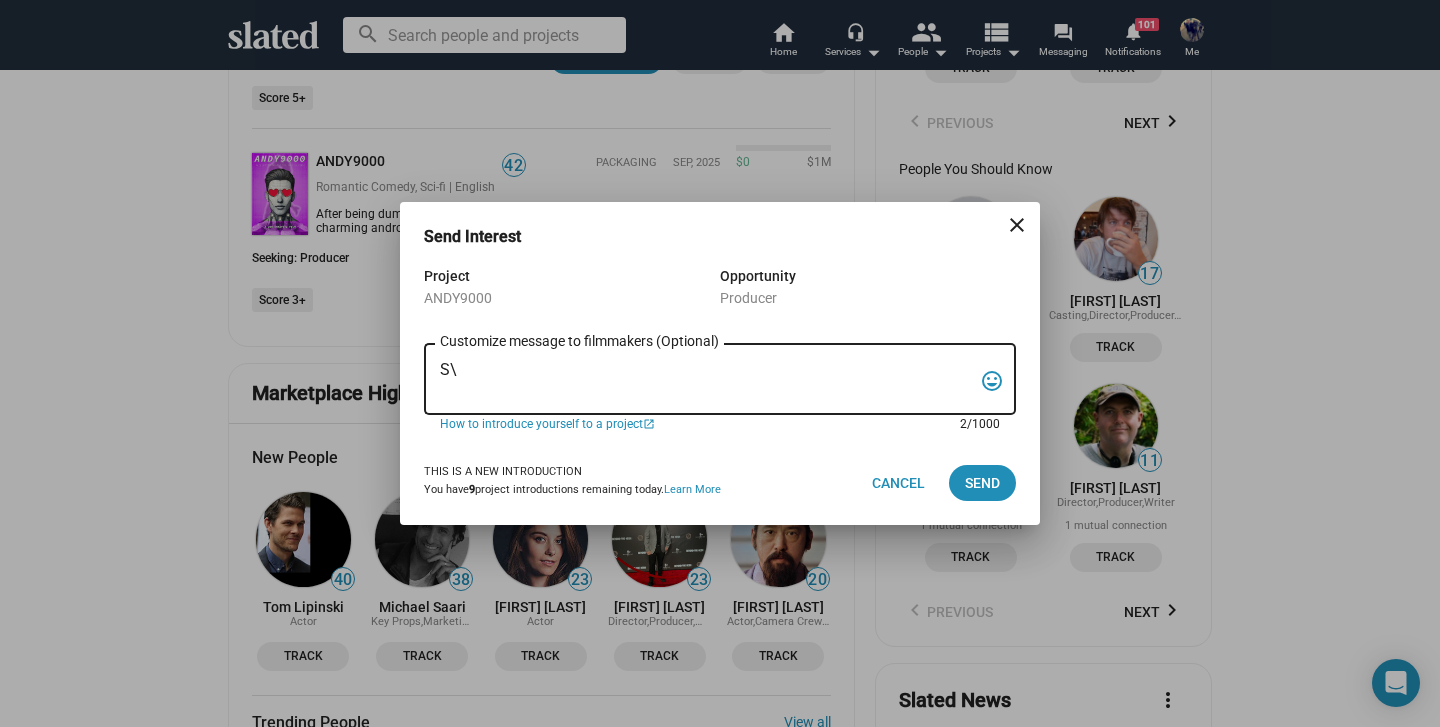 paste on "Slated surfaced Odysseus the Immortal as a match for my Cinematography interest. I would love to share my background with you and discuss if you're interested in learning more.
www.ricardogale.com" 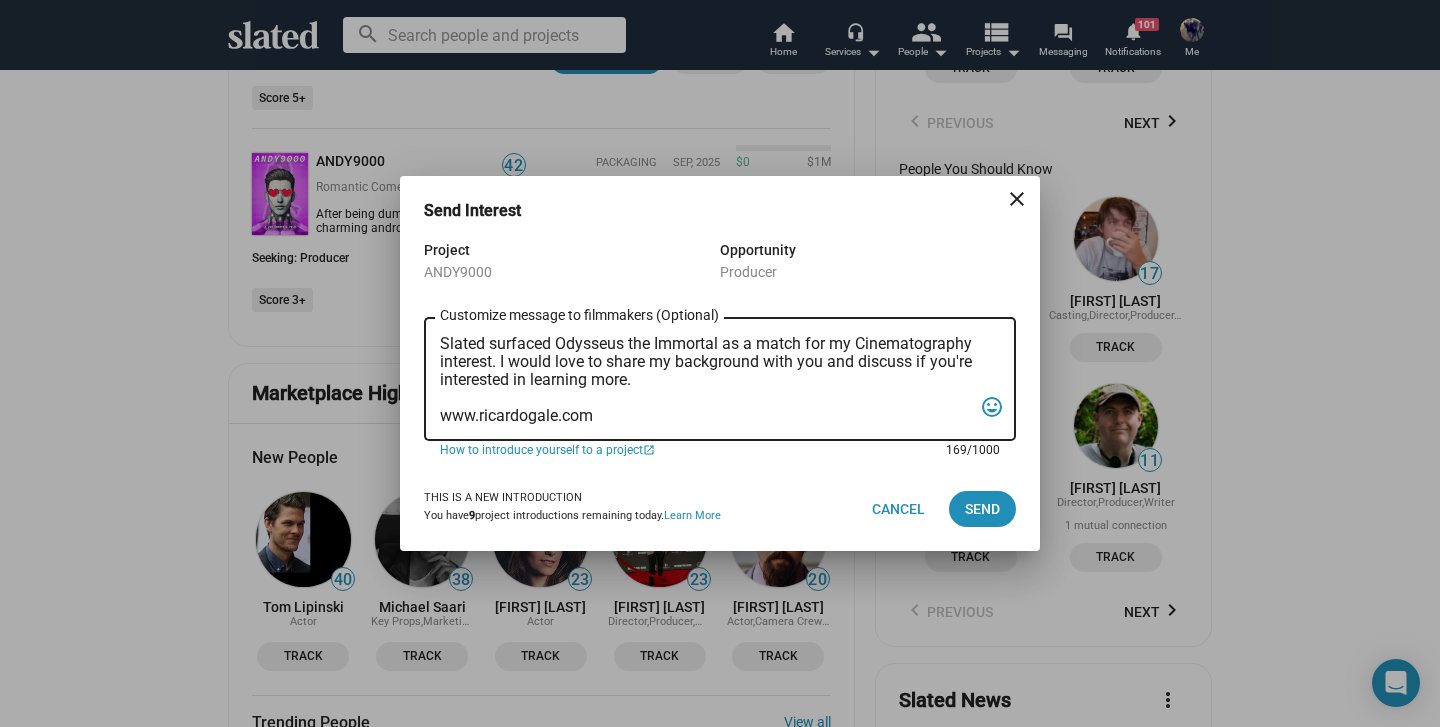 drag, startPoint x: 641, startPoint y: 343, endPoint x: 573, endPoint y: 342, distance: 68.007355 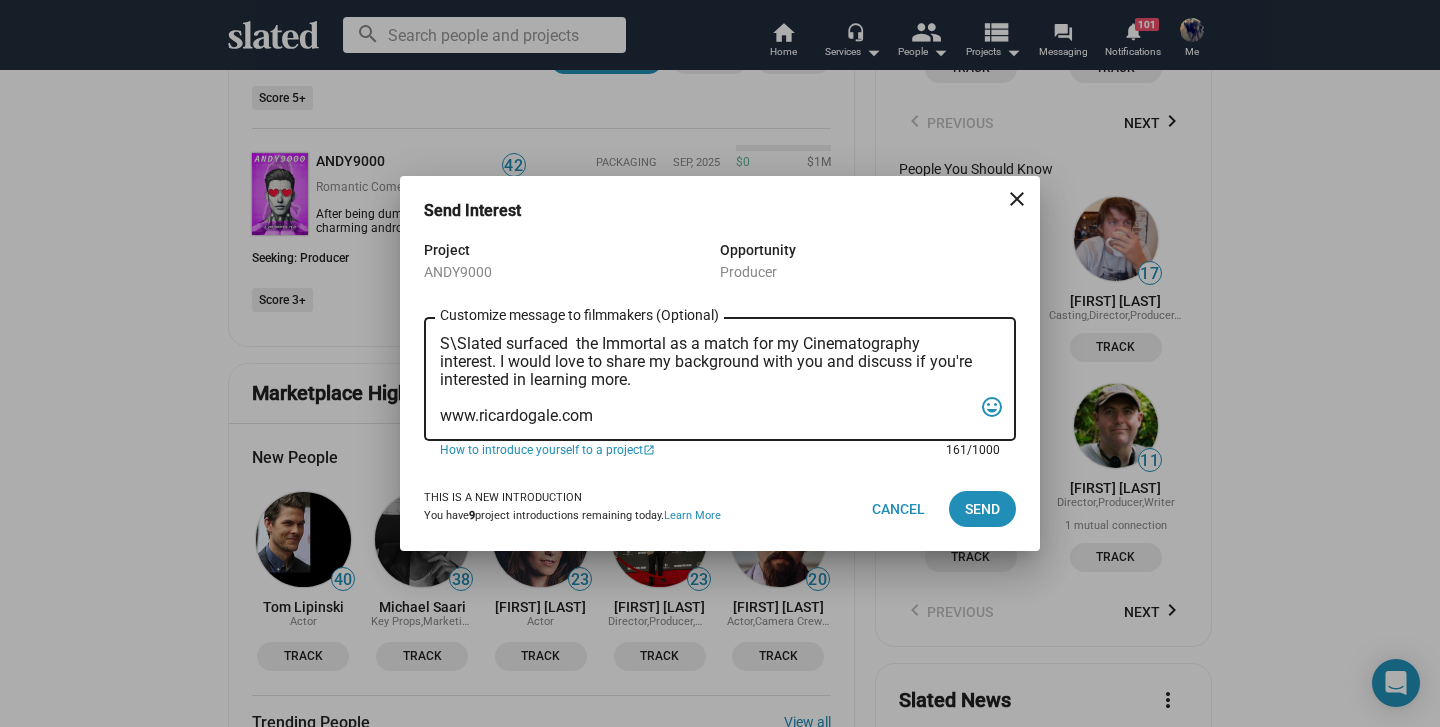 drag, startPoint x: 666, startPoint y: 345, endPoint x: 577, endPoint y: 340, distance: 89.140335 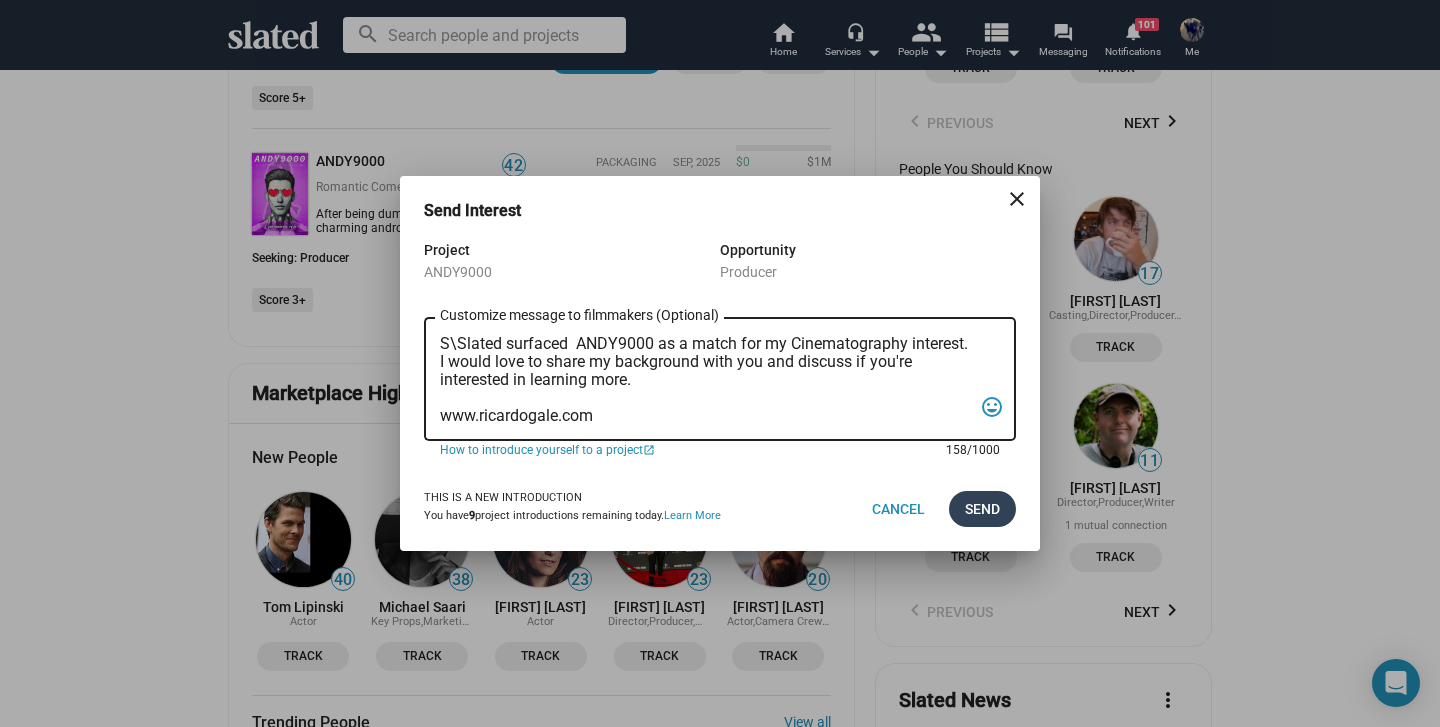 type on "S\Slated surfaced  ANDY9000 as a match for my Cinematography interest. I would love to share my background with you and discuss if you're interested in learning more.
www.ricardogale.com" 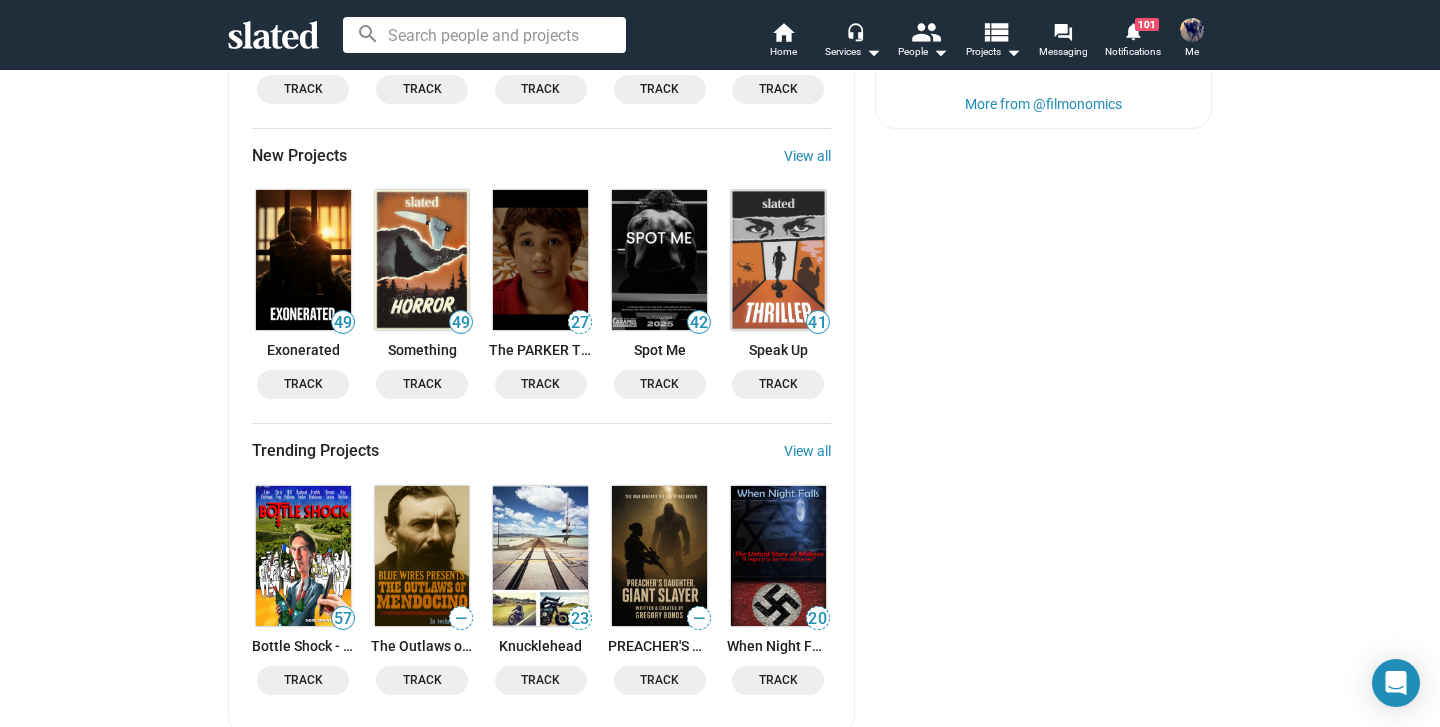 scroll, scrollTop: 2527, scrollLeft: 0, axis: vertical 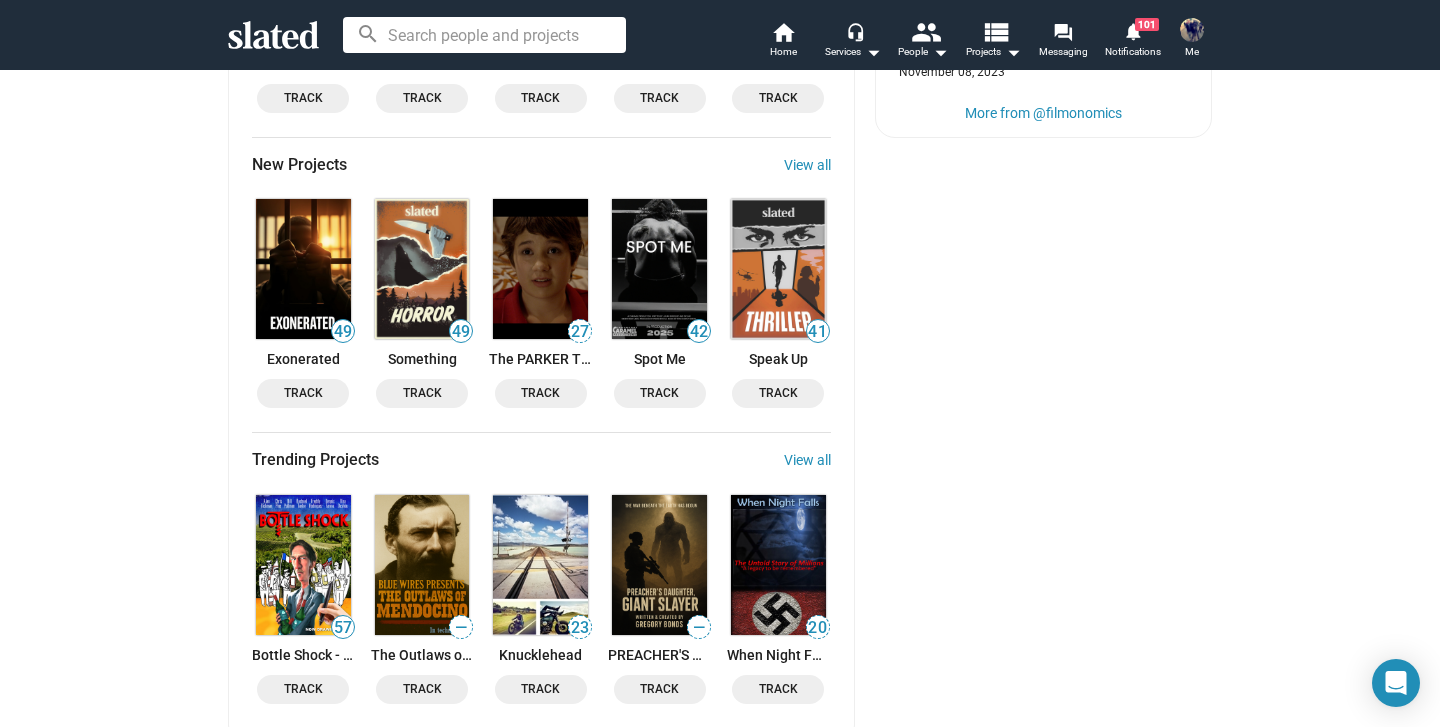 click 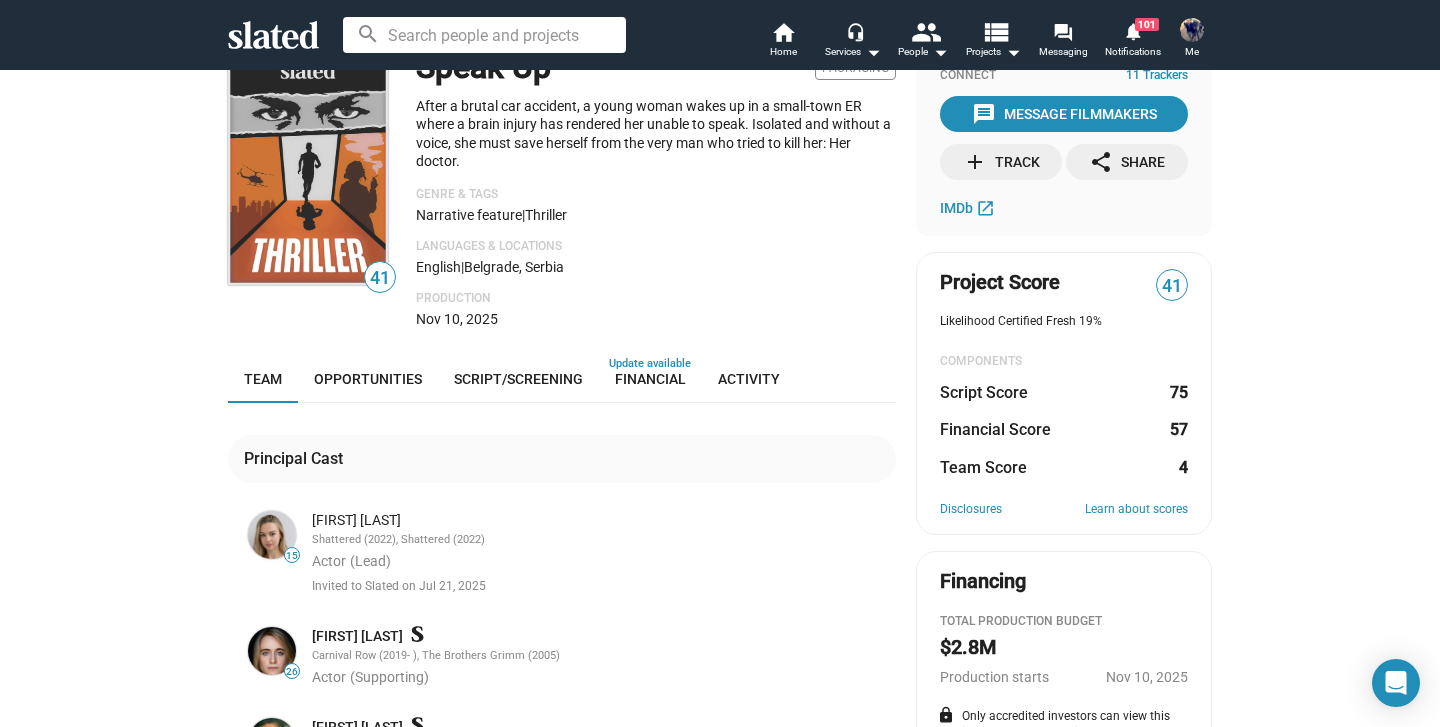 scroll, scrollTop: 0, scrollLeft: 0, axis: both 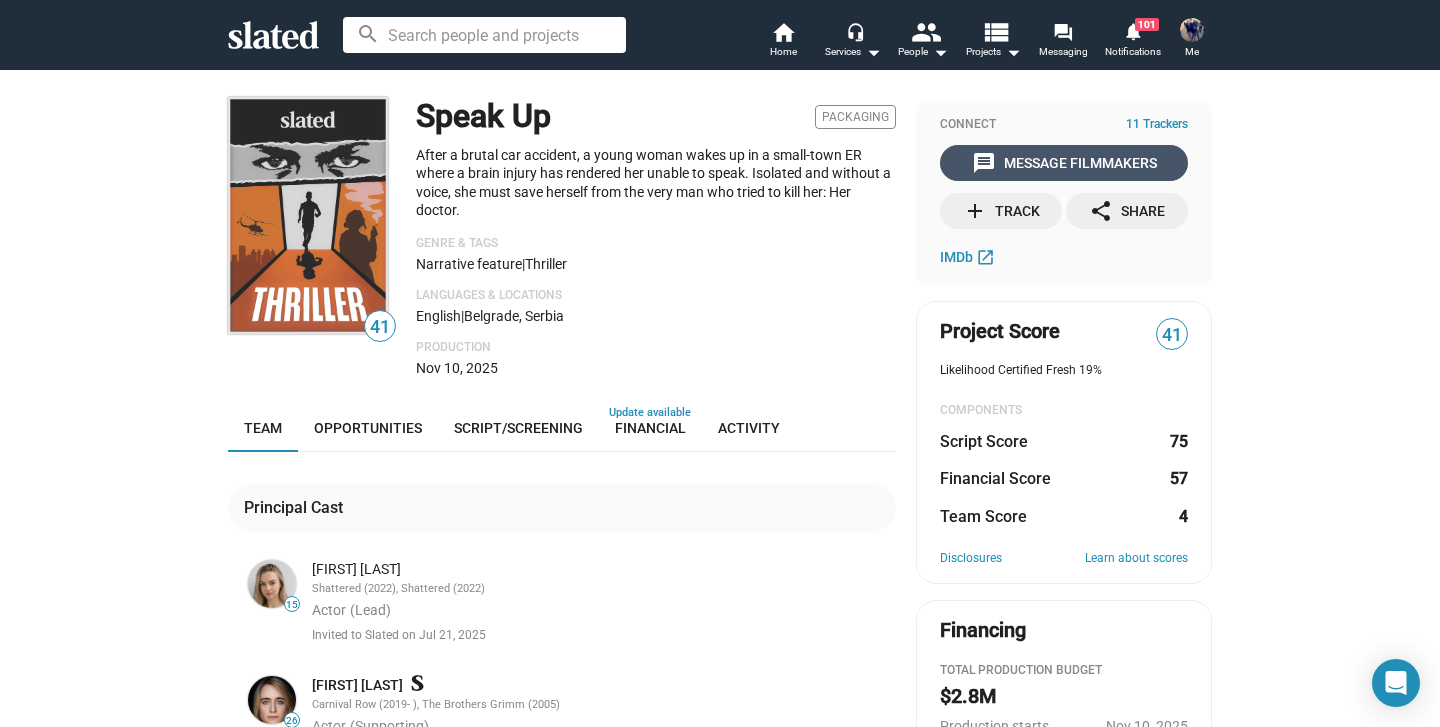 click on "message  Message Filmmakers" 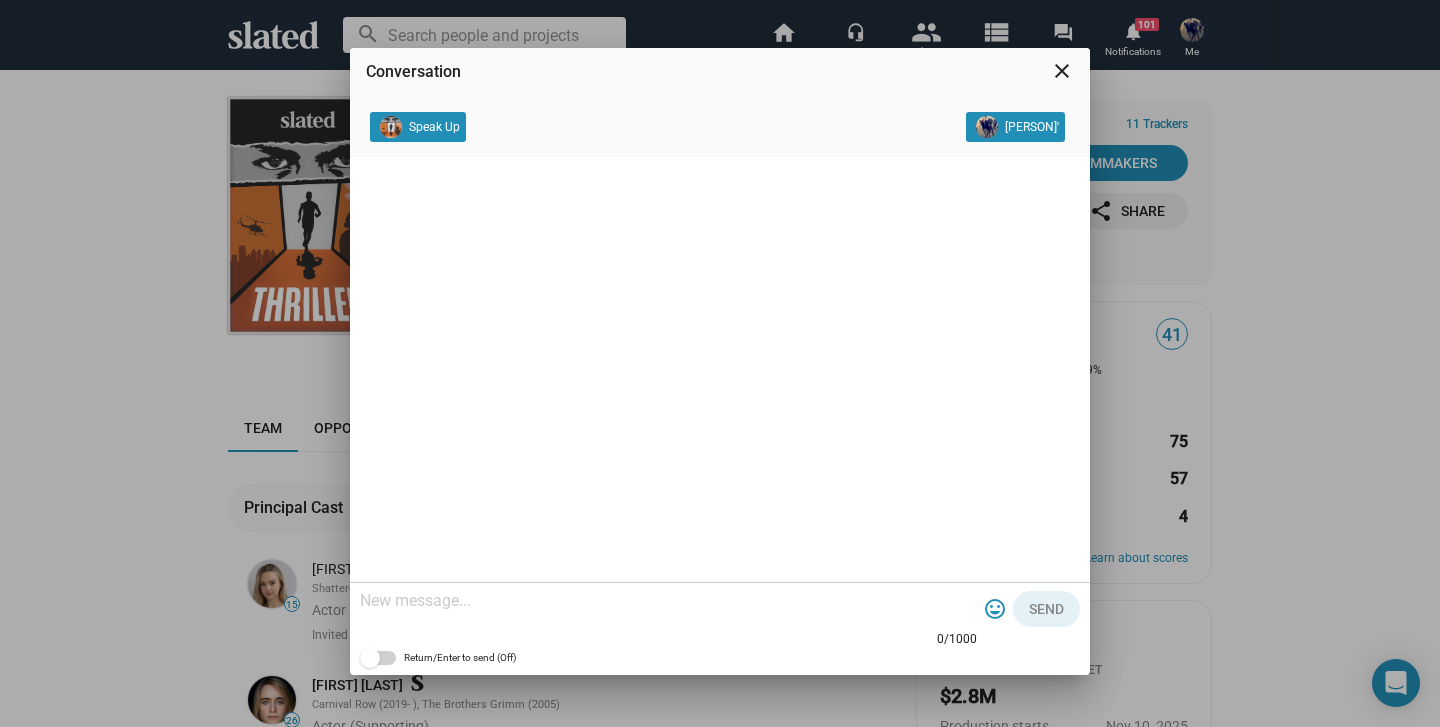 click 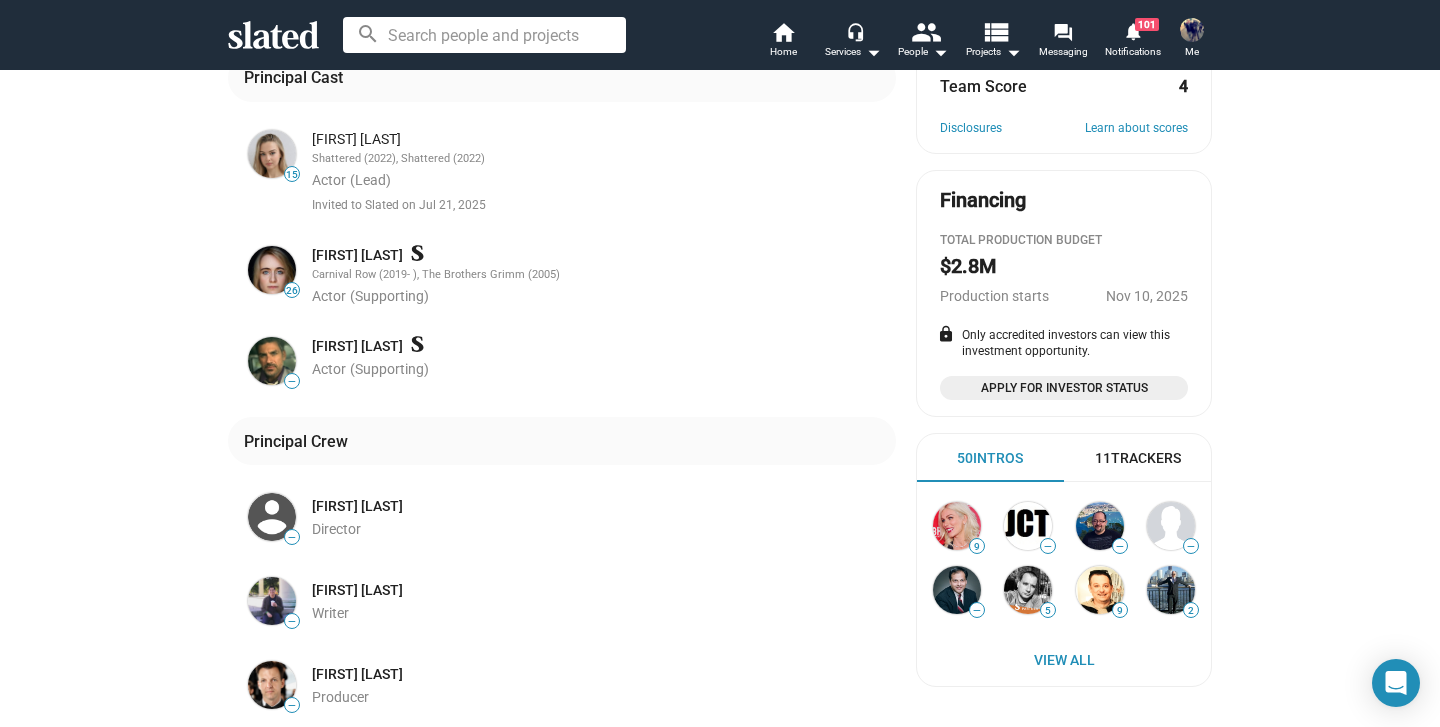 scroll, scrollTop: 0, scrollLeft: 0, axis: both 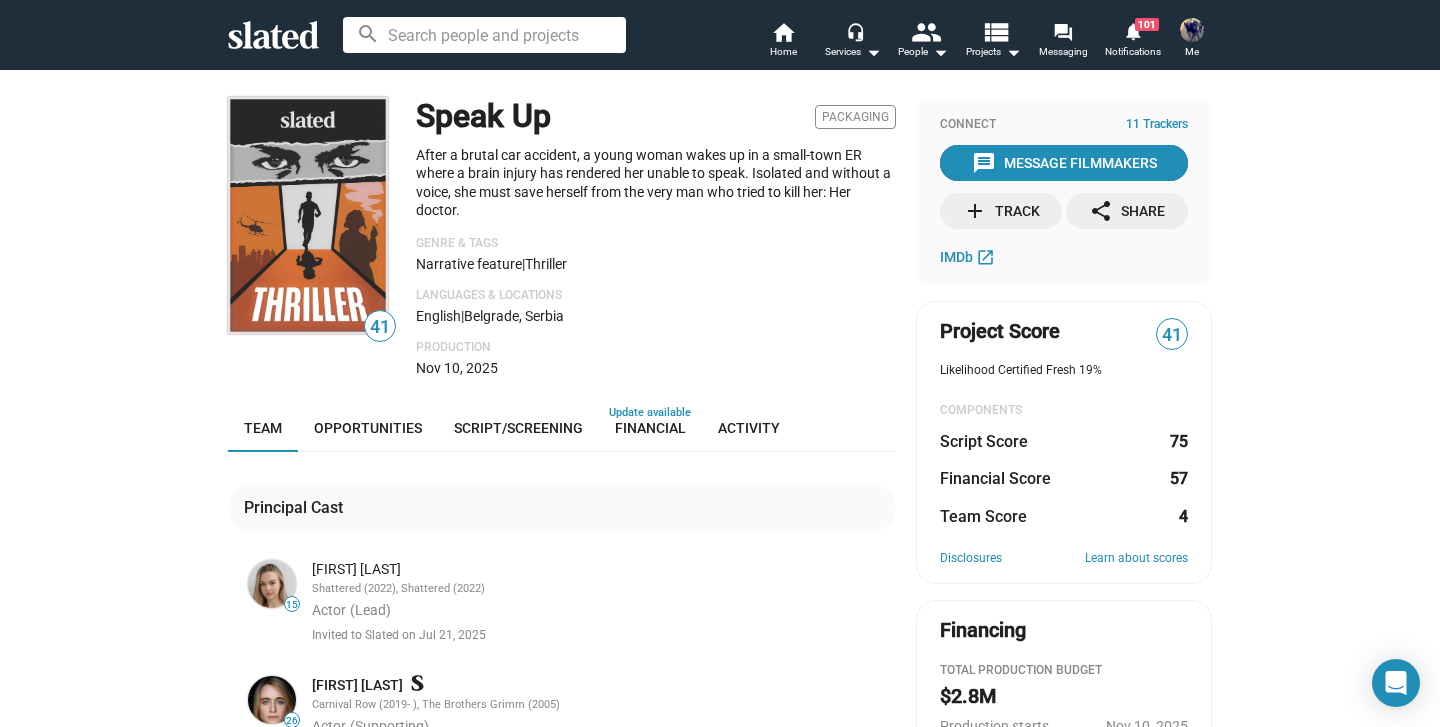 click on "message  Message Filmmakers" 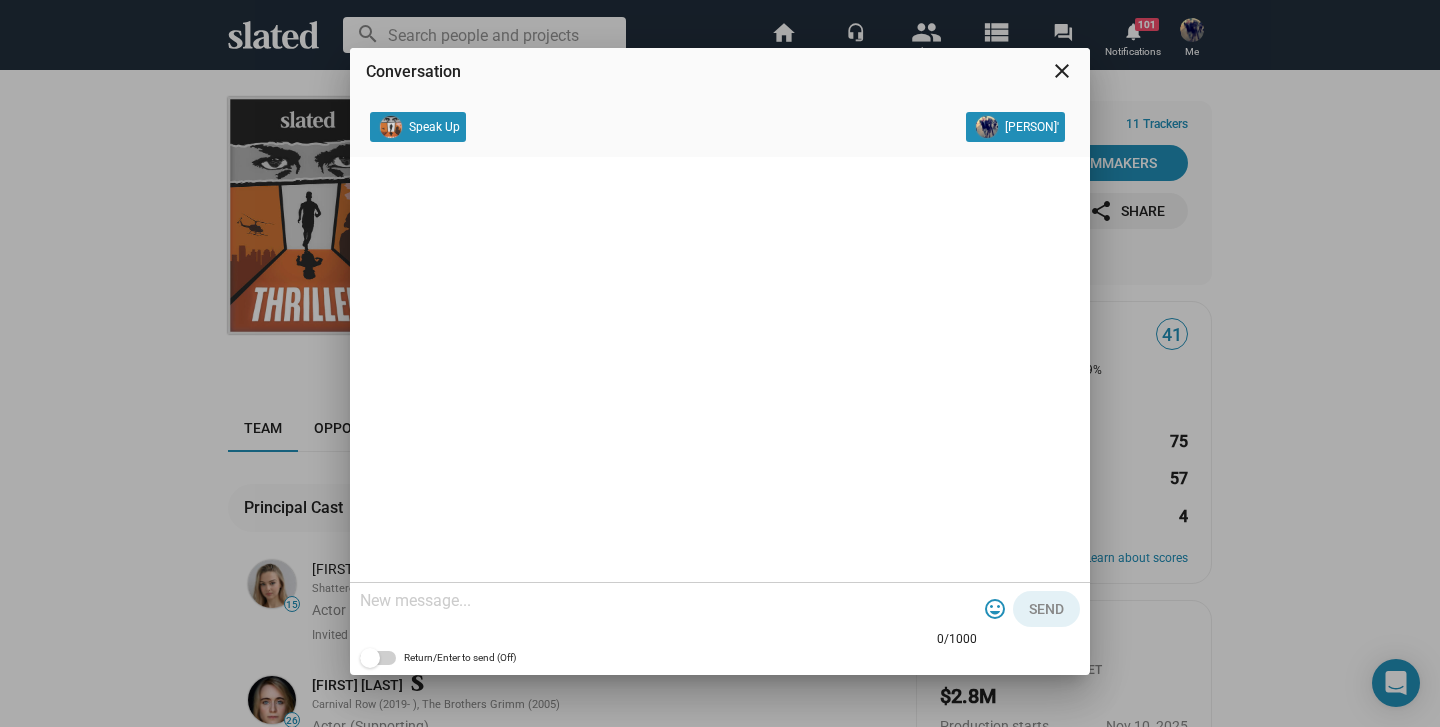 click at bounding box center [668, 601] 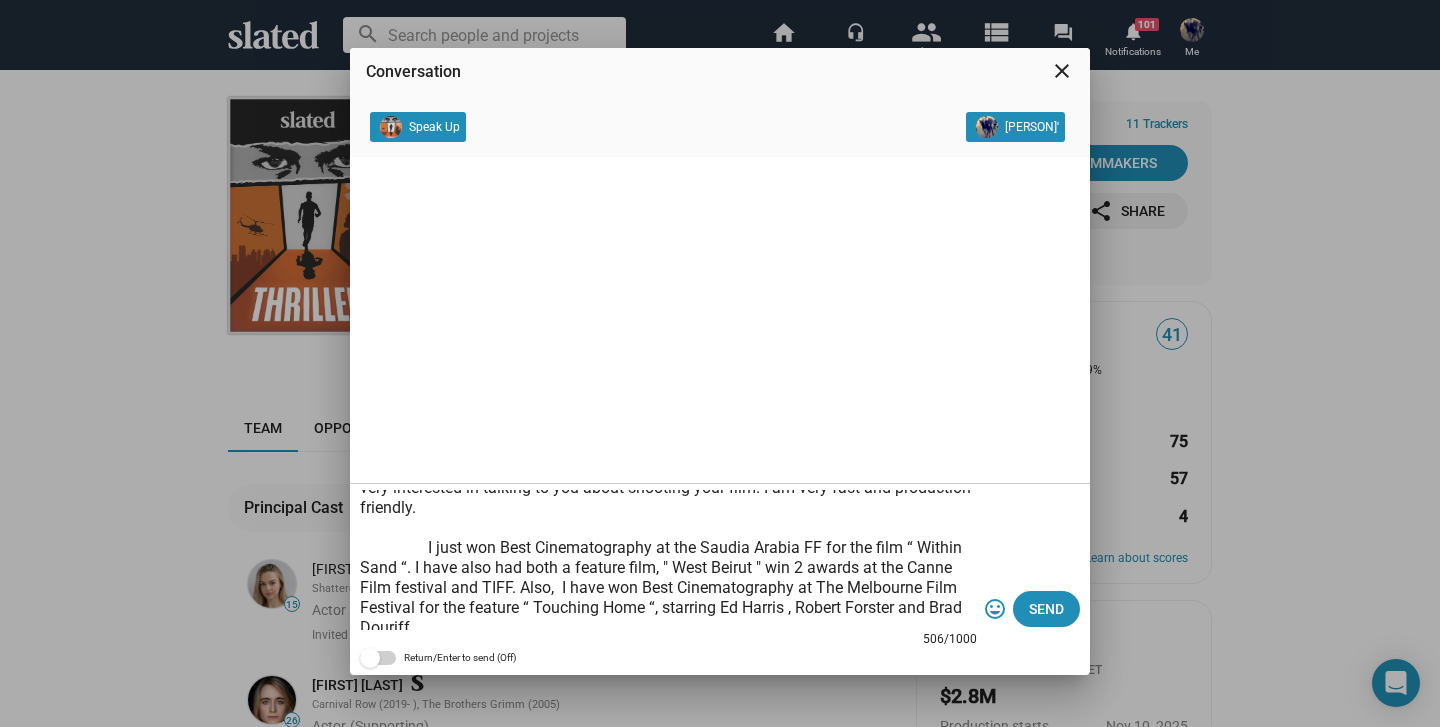 scroll, scrollTop: 0, scrollLeft: 0, axis: both 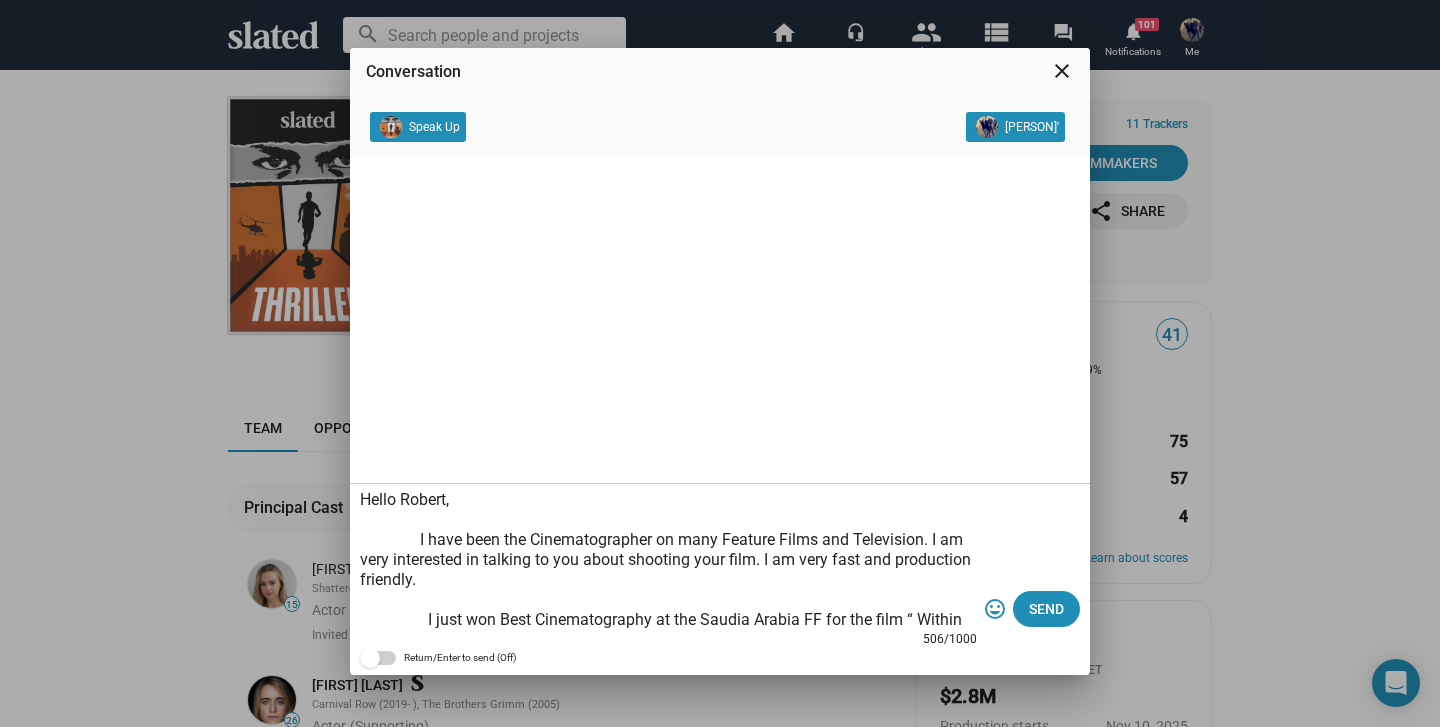 type on "Hello Robert,
I have been the Cinematographer on many Feature Films and Television. I am very interested in talking to you about shooting your film. I am very fast and production friendly.
I just won Best Cinematography at the Saudia Arabia FF for the film “ Within Sand “. I have also had both a feature film, " West Beirut " win 2 awards at the Canne Film festival and TIFF. Also,  I have won Best Cinematography at The Melbourne Film Festival for the feature “ Touching Home “, starring Ed Harris , Robert Forster and Brad Douriff.
Website-Ricardogale.com
IMDB-[FIRST] [LAST]
[PHONE]
Best, [FIRST]" 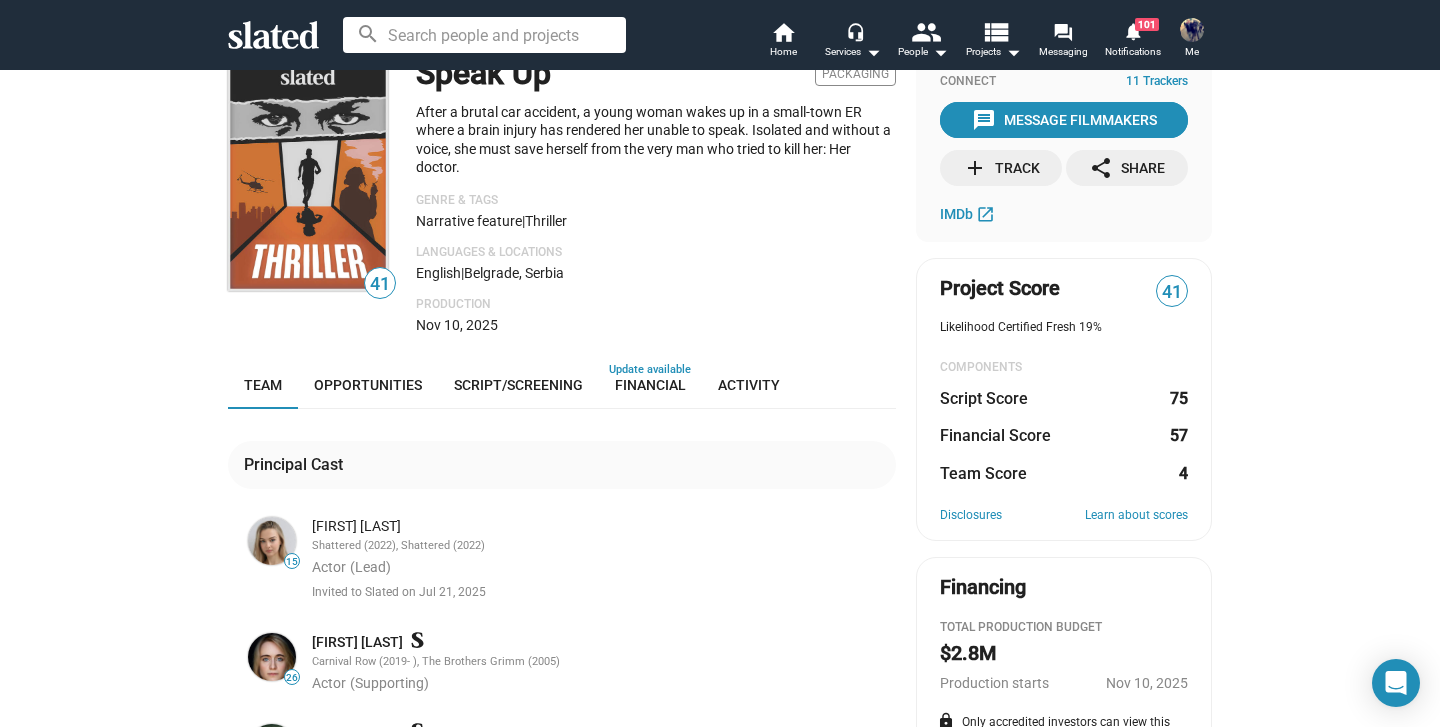 scroll, scrollTop: 0, scrollLeft: 0, axis: both 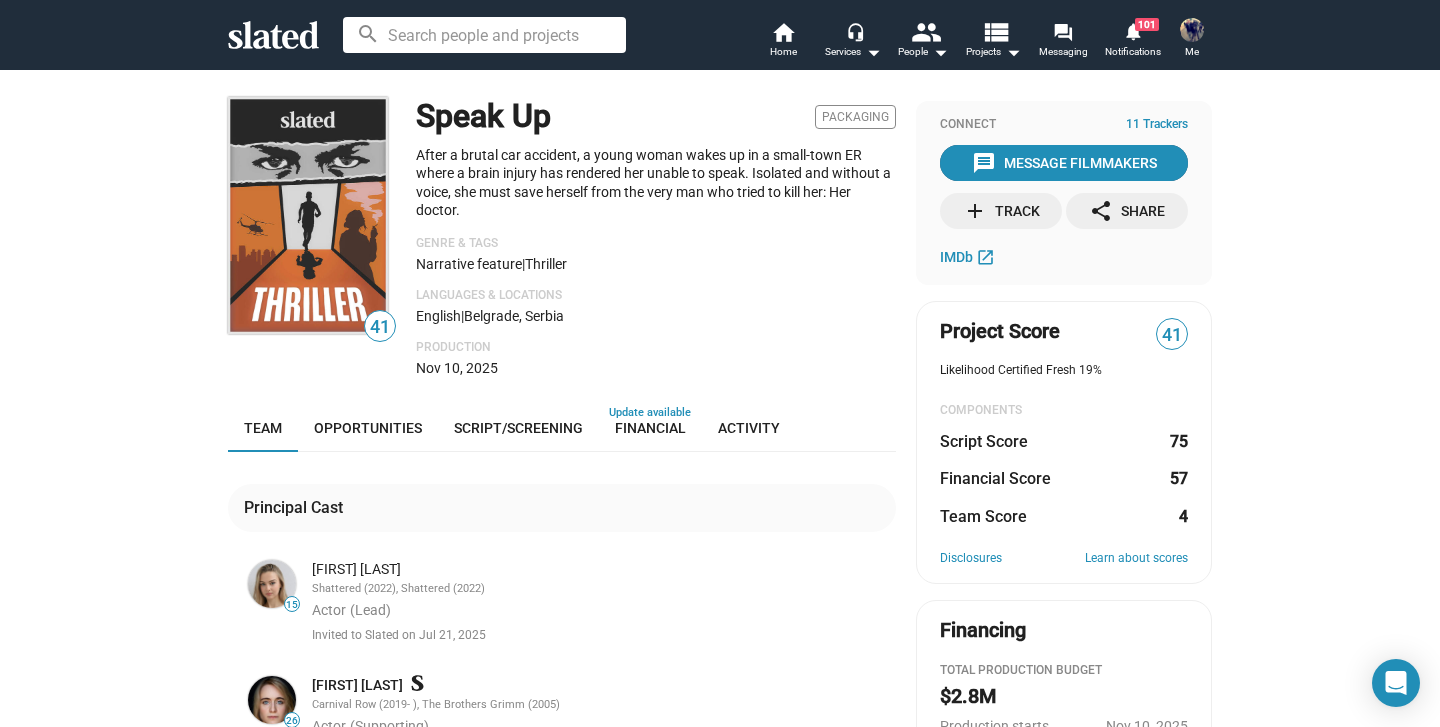 click on "message  Message Filmmakers" 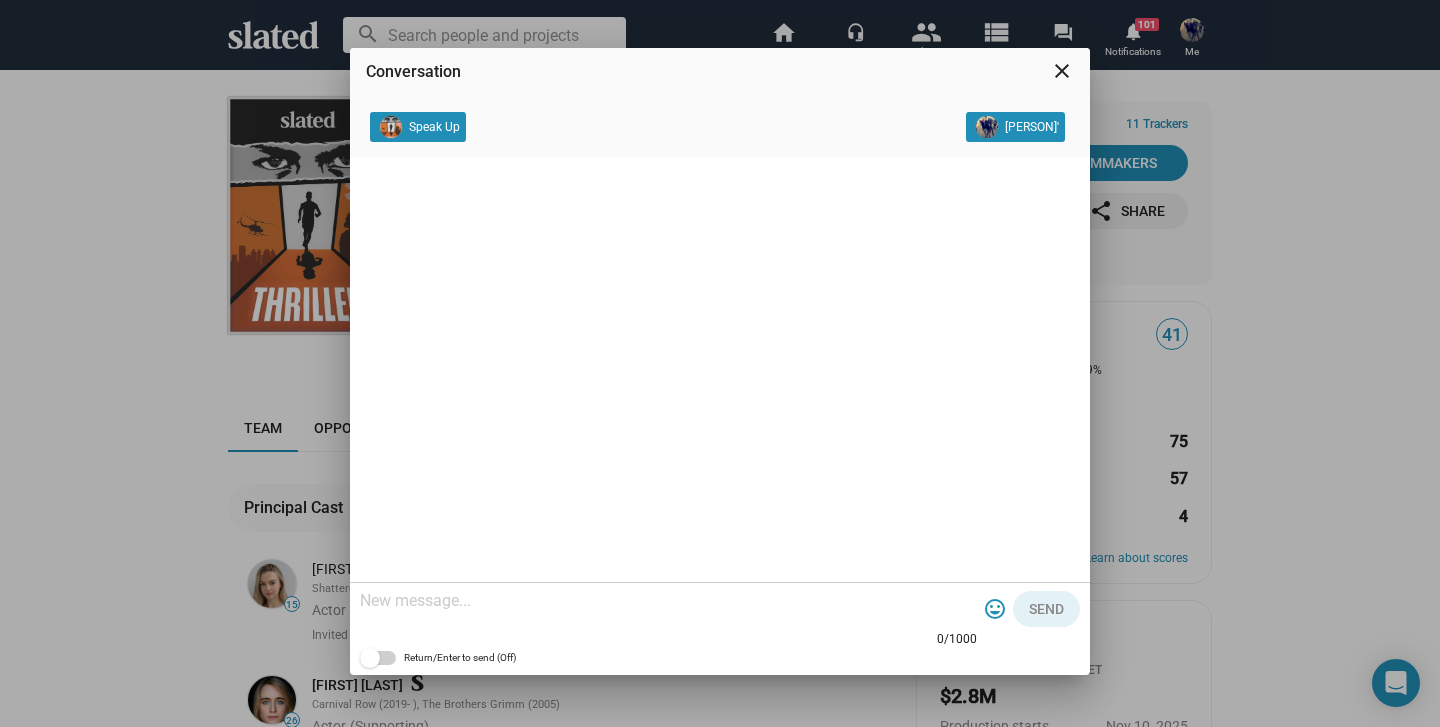 click 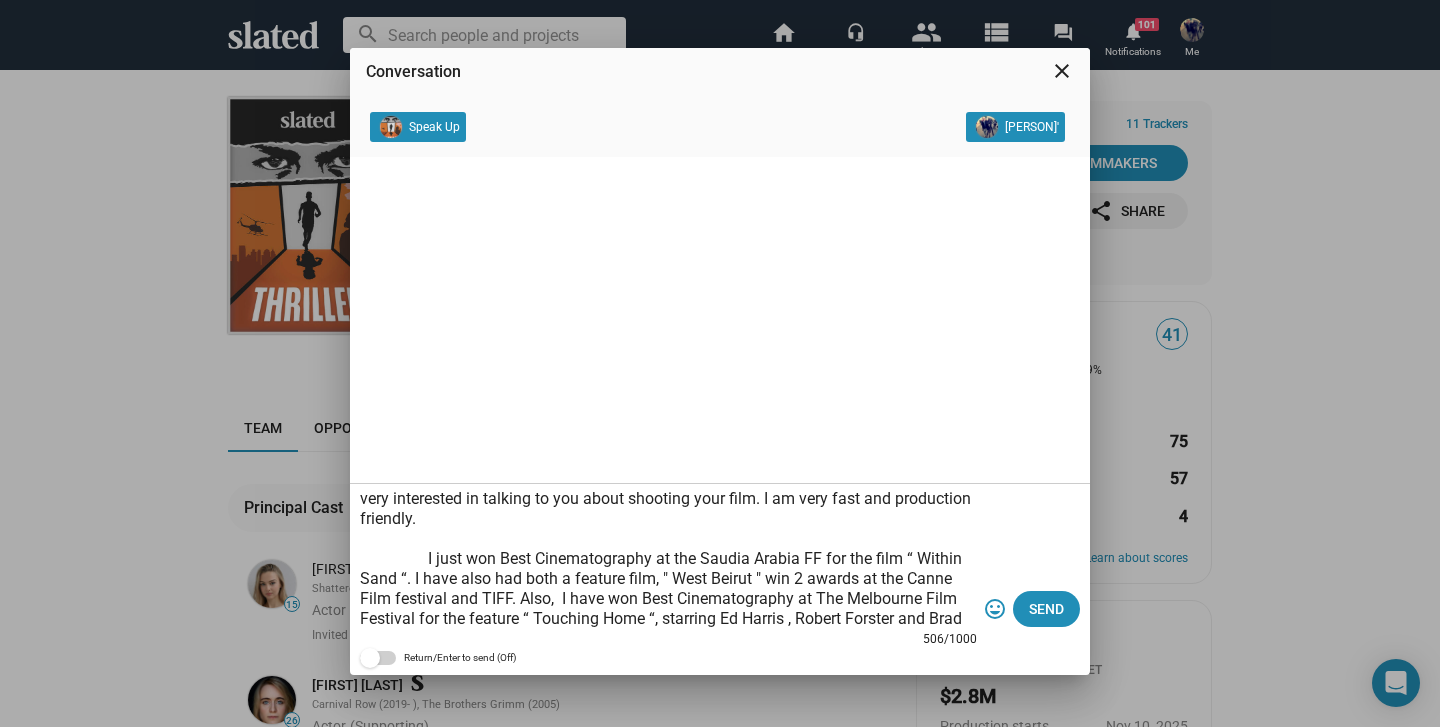 scroll, scrollTop: 0, scrollLeft: 0, axis: both 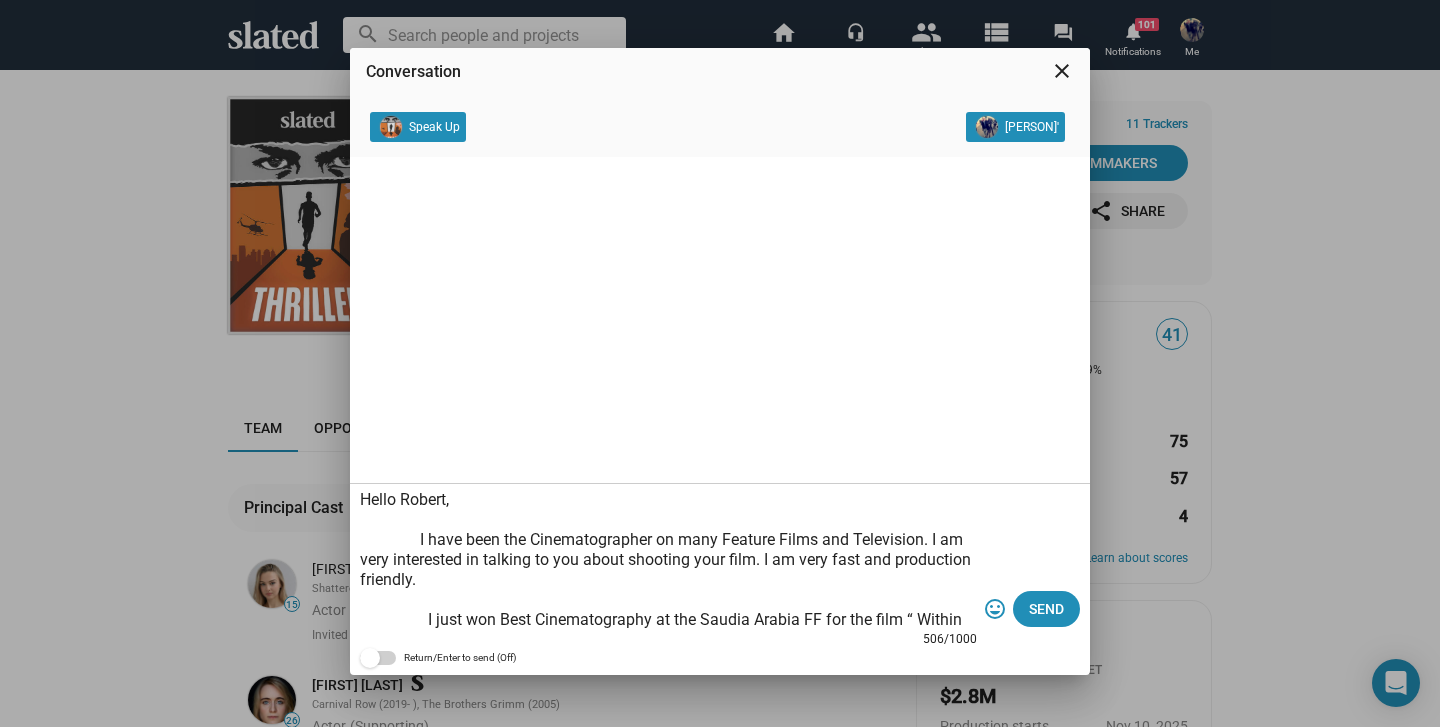 drag, startPoint x: 448, startPoint y: 498, endPoint x: 401, endPoint y: 500, distance: 47.042534 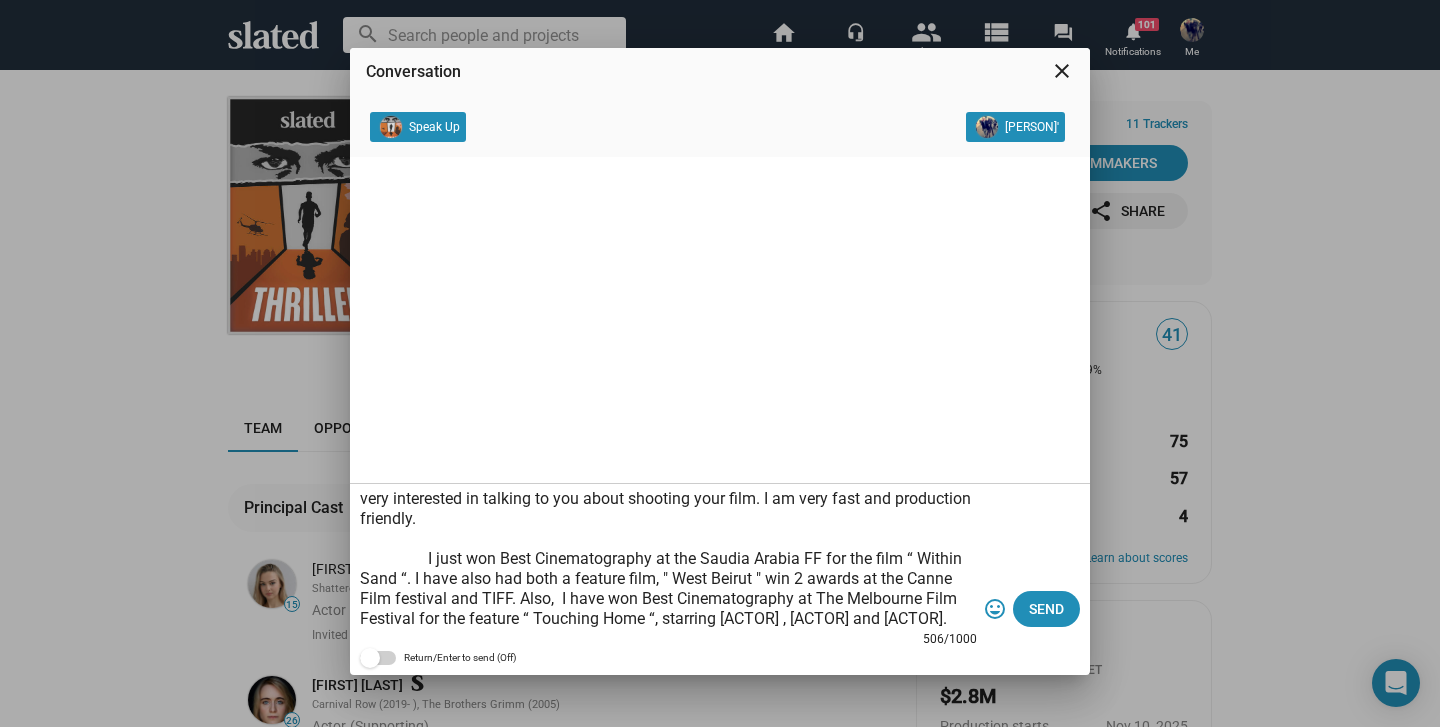 scroll, scrollTop: 200, scrollLeft: 0, axis: vertical 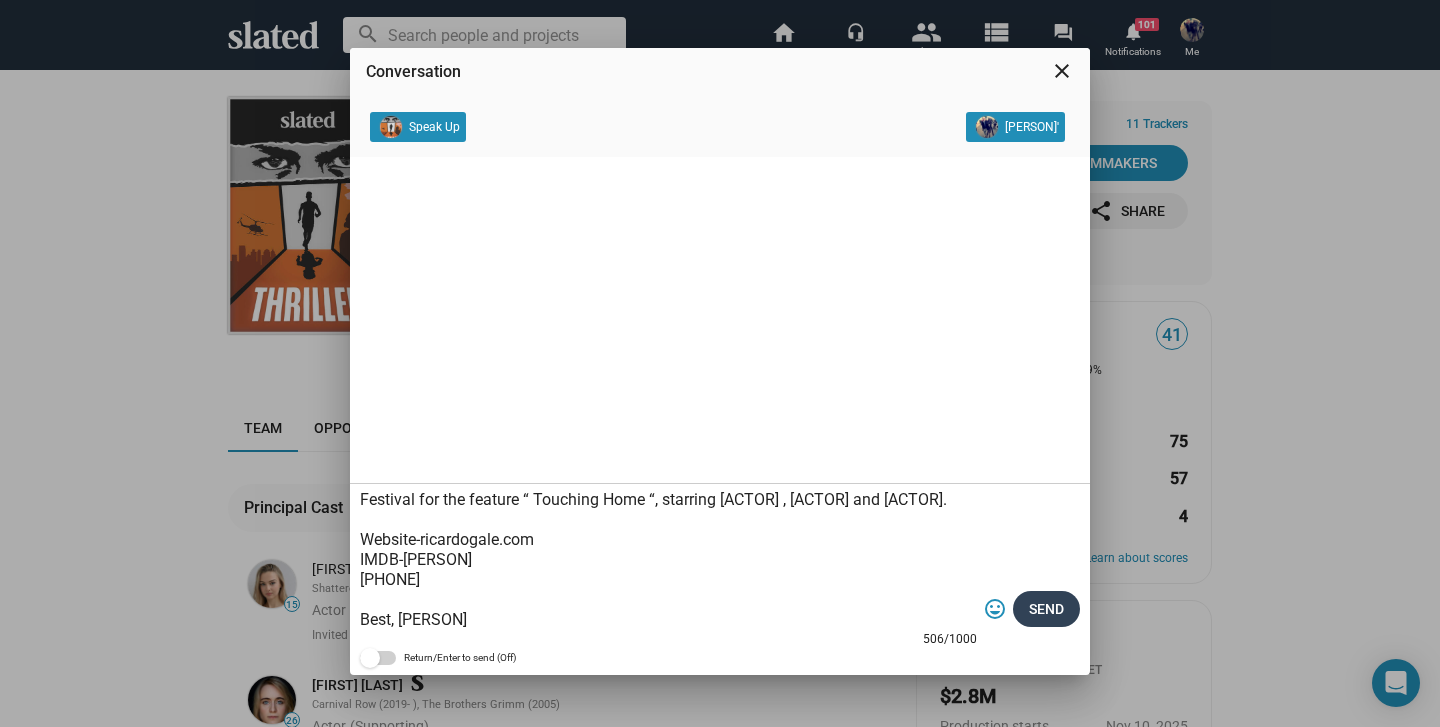 type on "Hello Dakota,
I have been the Cinematographer on many Feature Films and Television. I am very interested in talking to you about shooting your film. I am very fast and production friendly.
I just won Best Cinematography at the Saudia Arabia FF for the film “ Within Sand “. I have also had both a feature film, " West Beirut " win 2 awards at the Canne Film festival and TIFF. Also,  I have won Best Cinematography at The Melbourne Film Festival for the feature “ Touching Home “, starring [ACTOR] , [ACTOR] and [ACTOR].
Website-ricardogale.com
IMDB-[PERSON]
[PHONE]
Best, [PERSON]" 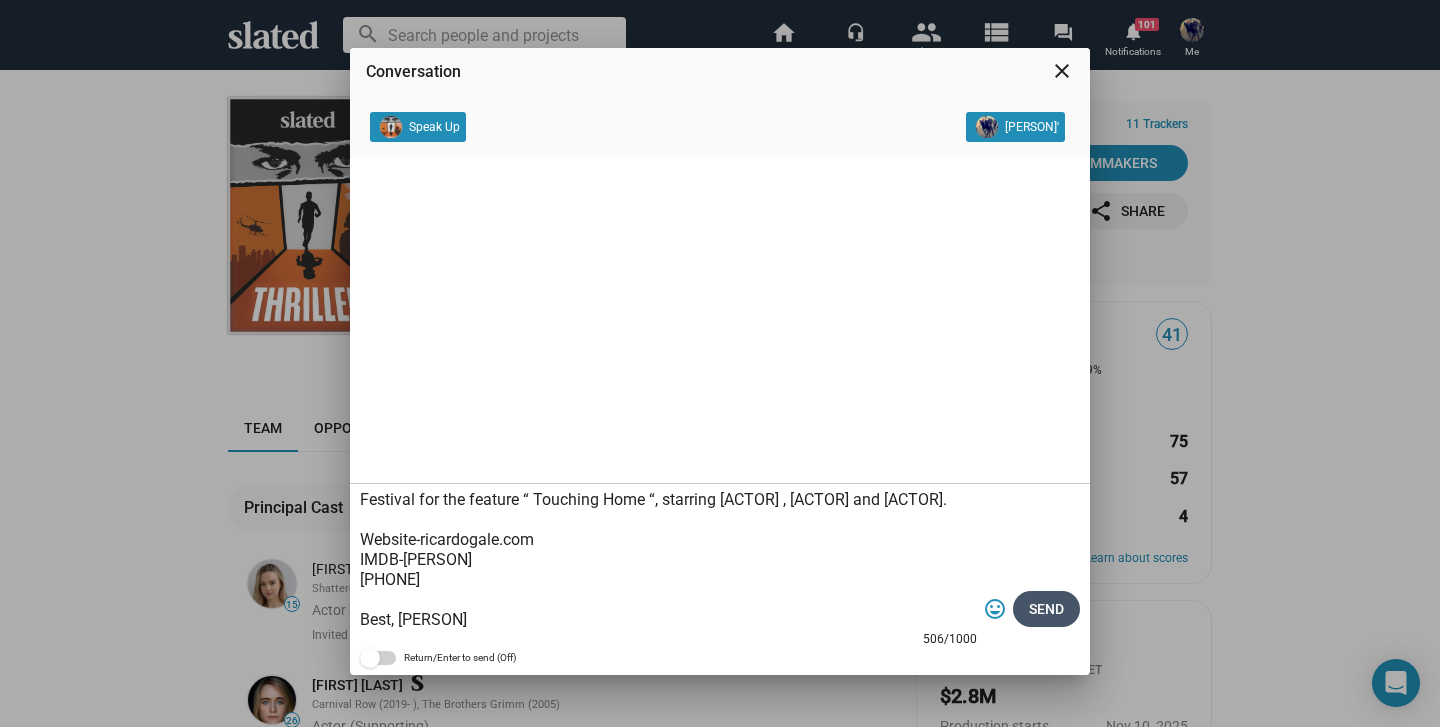 click on "Send" 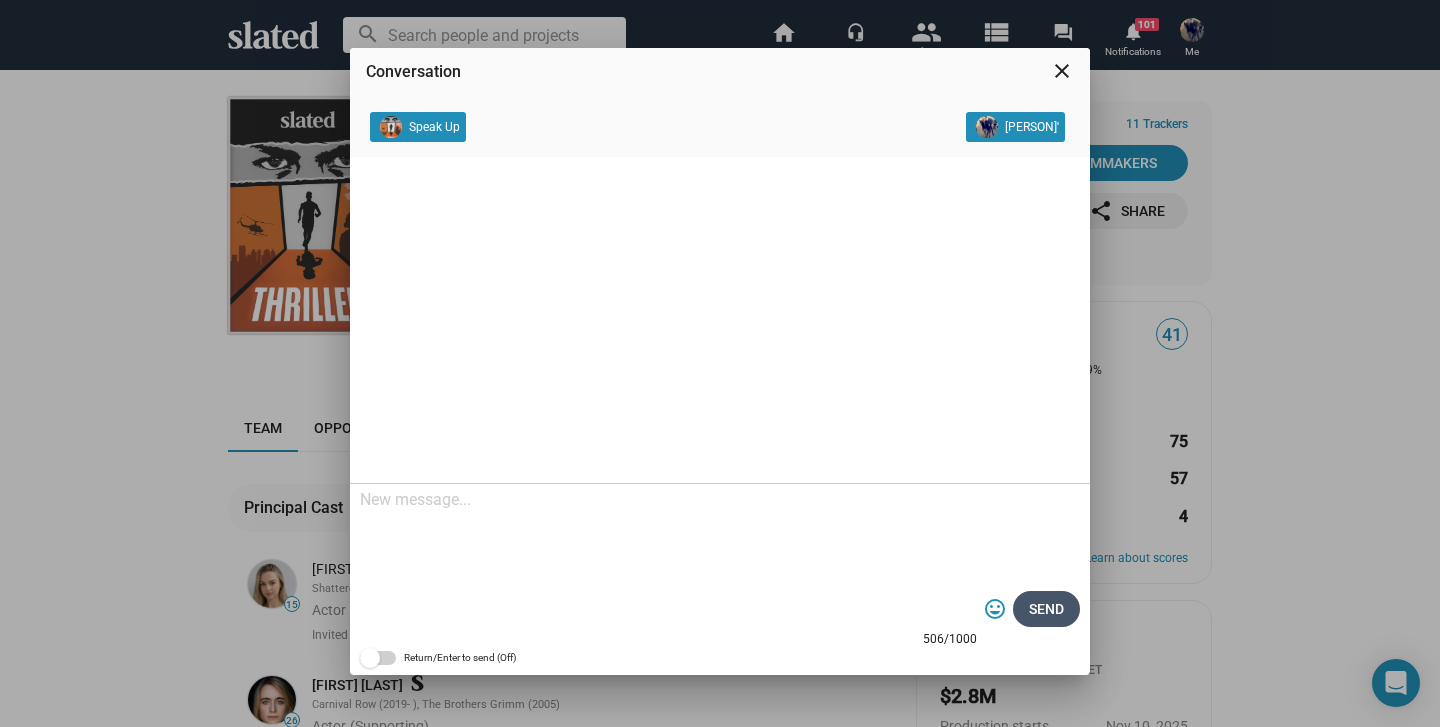 scroll, scrollTop: 0, scrollLeft: 0, axis: both 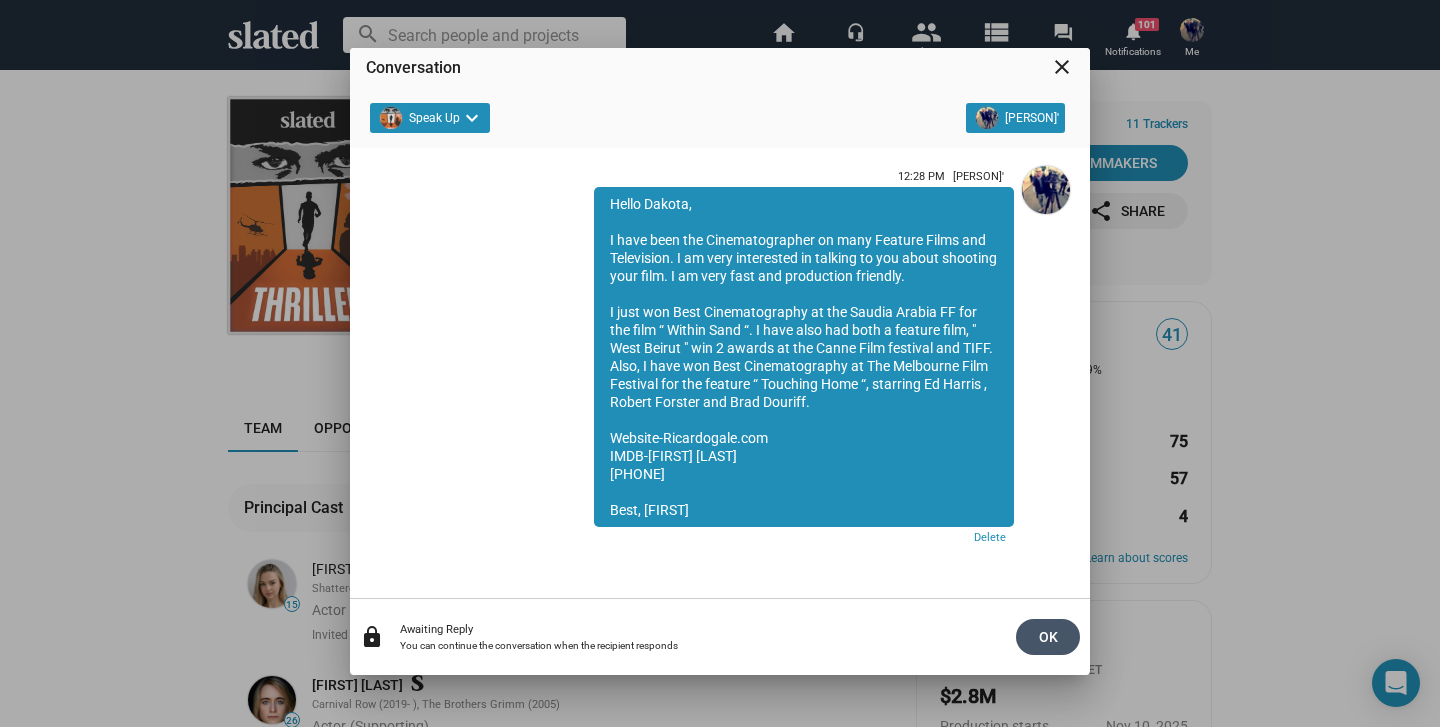 click on "OK" 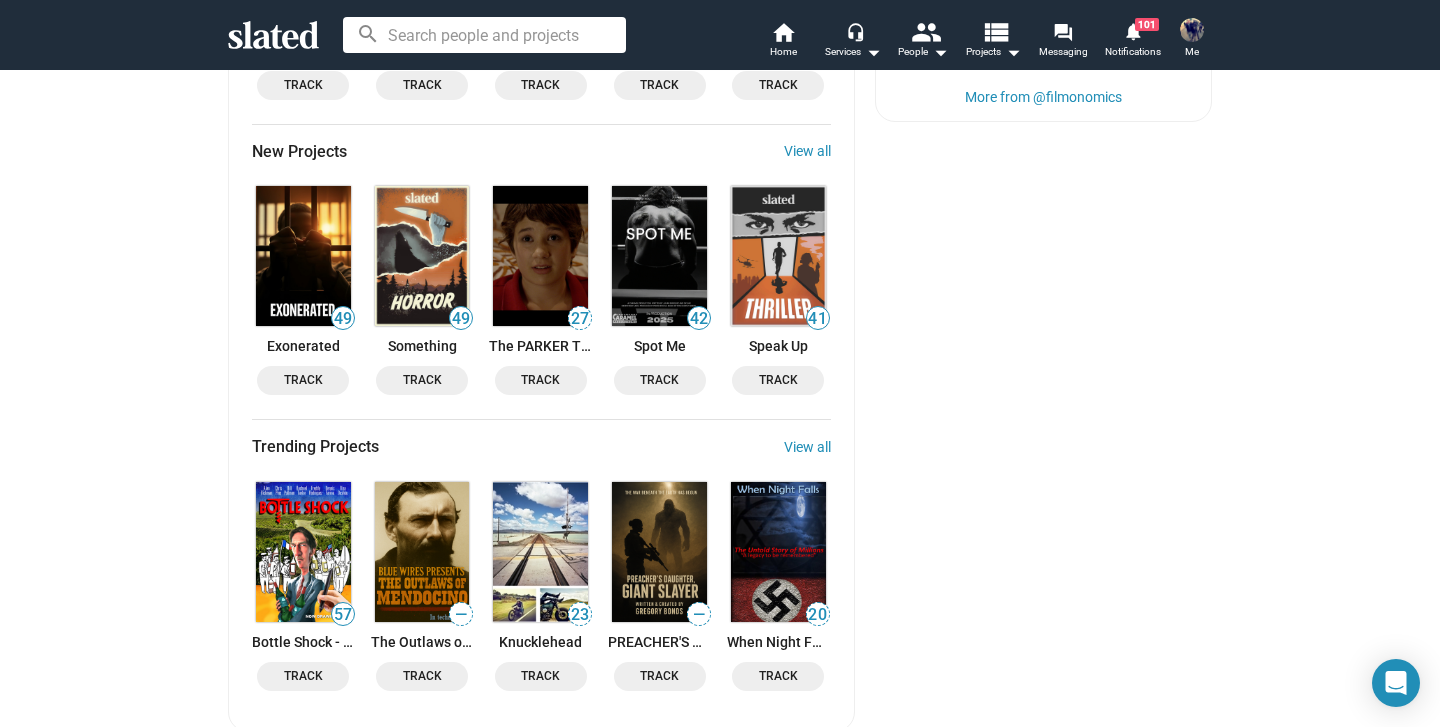 scroll, scrollTop: 2533, scrollLeft: 0, axis: vertical 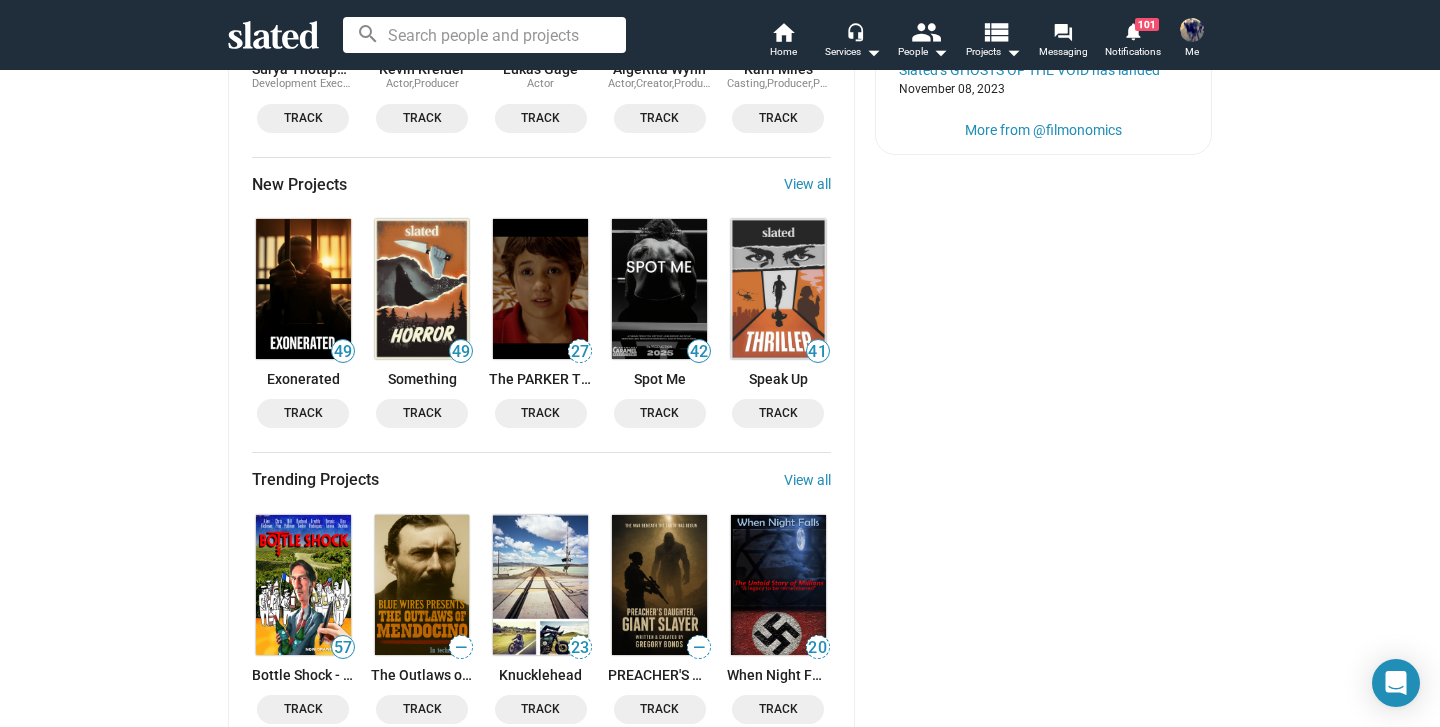 click 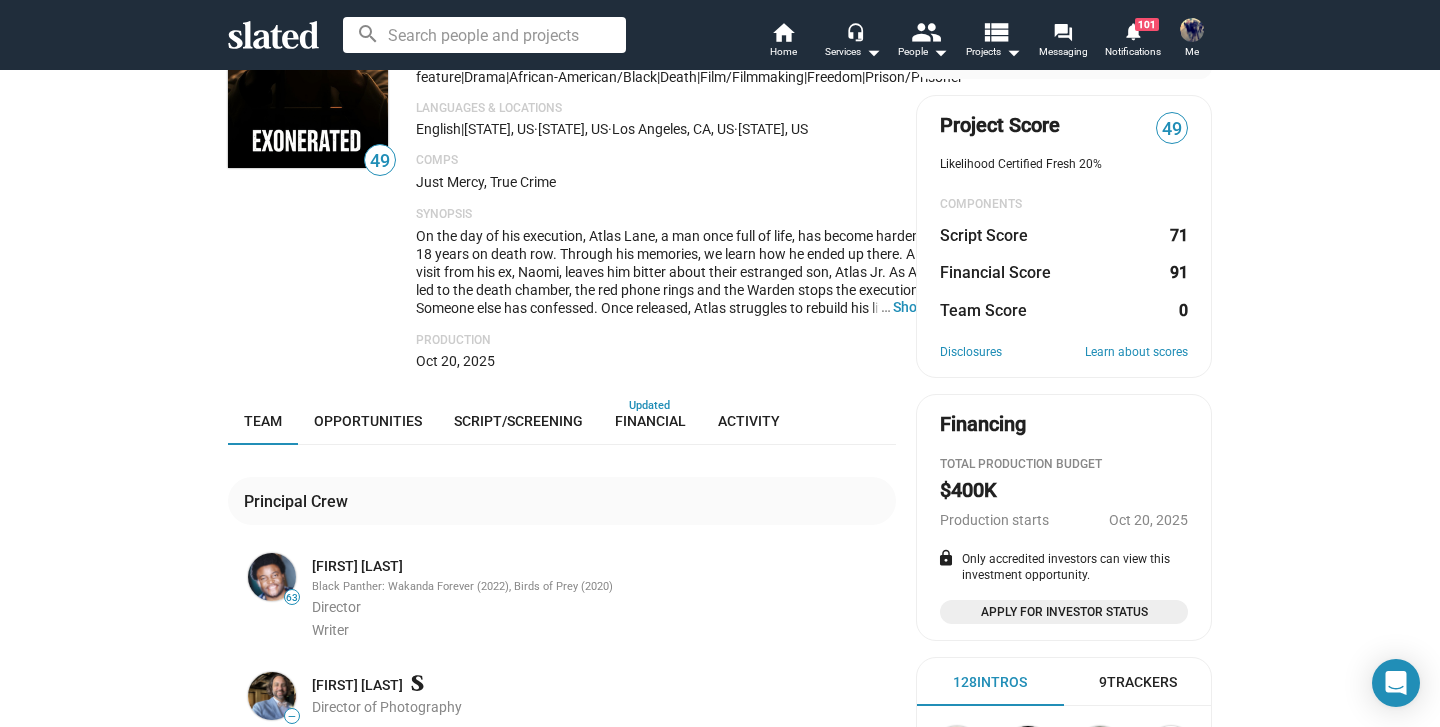 scroll, scrollTop: 0, scrollLeft: 0, axis: both 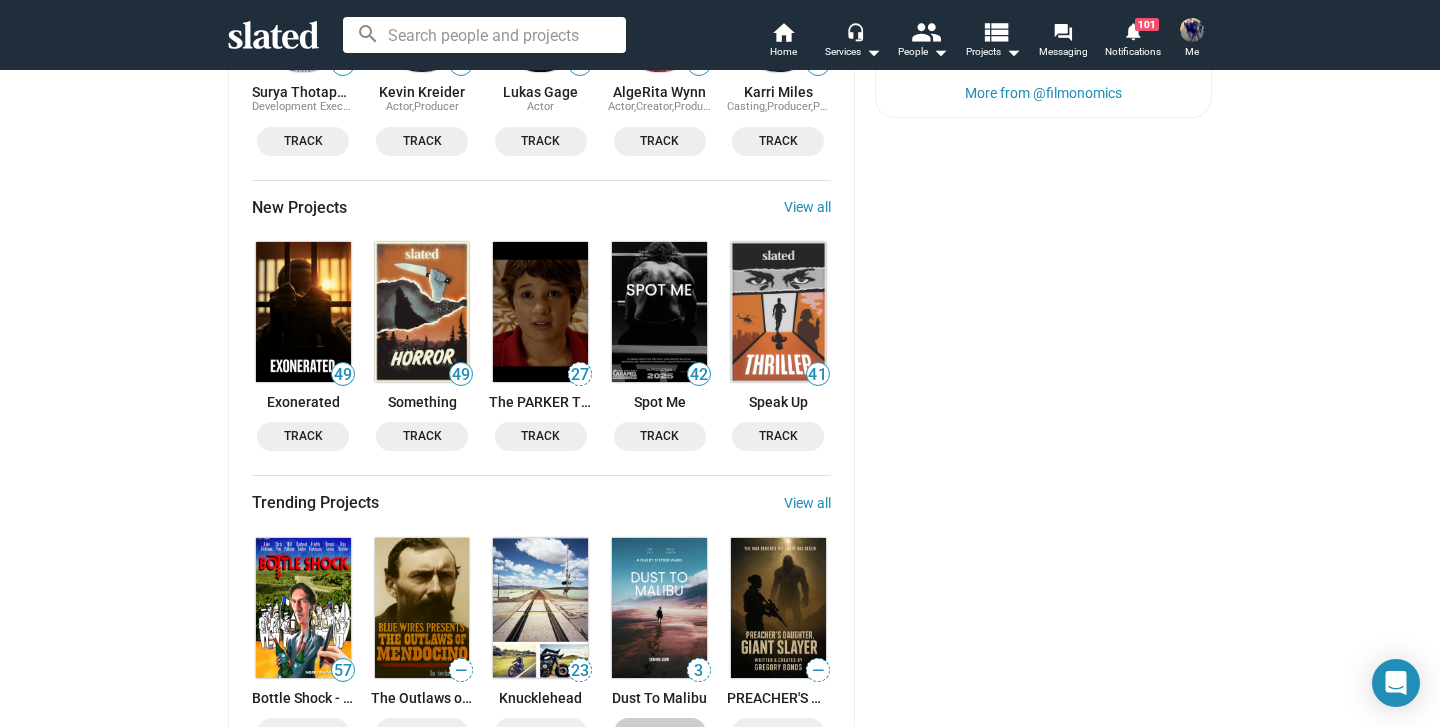 click 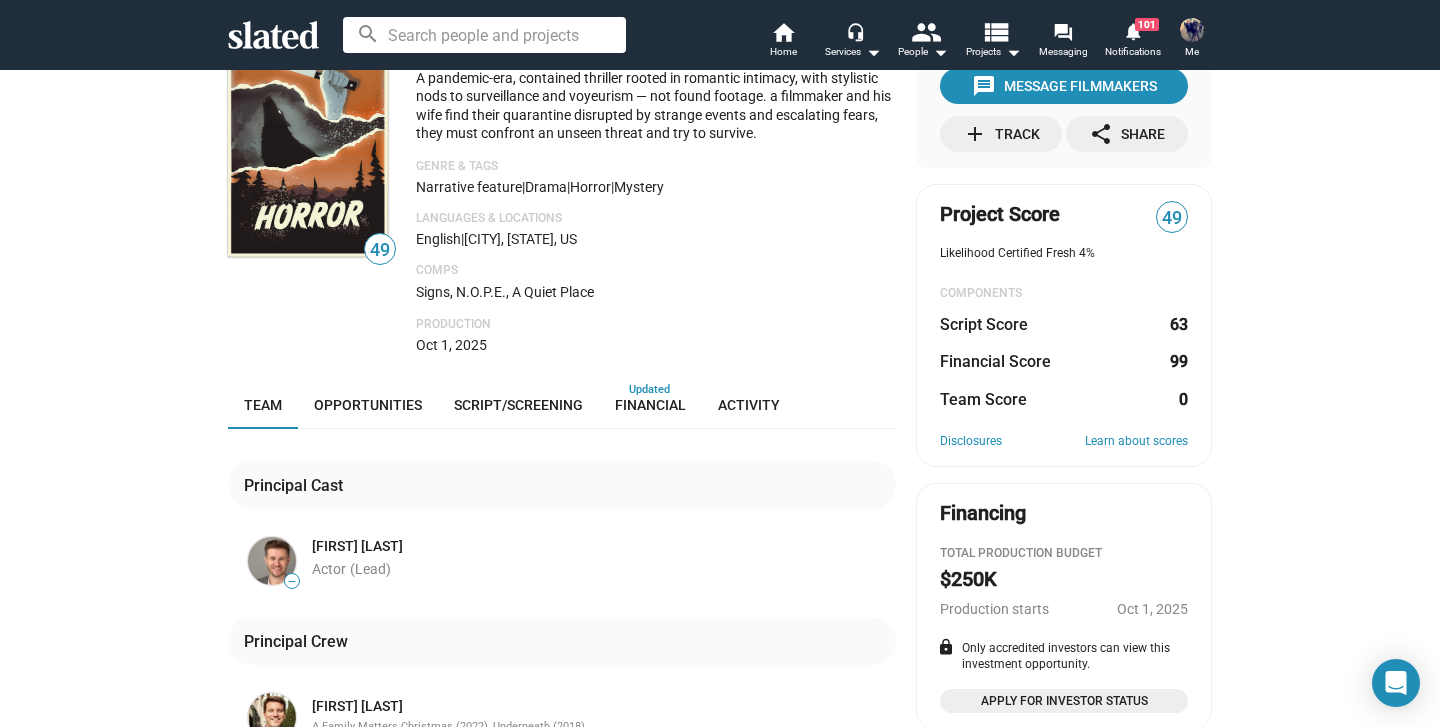 scroll, scrollTop: 0, scrollLeft: 0, axis: both 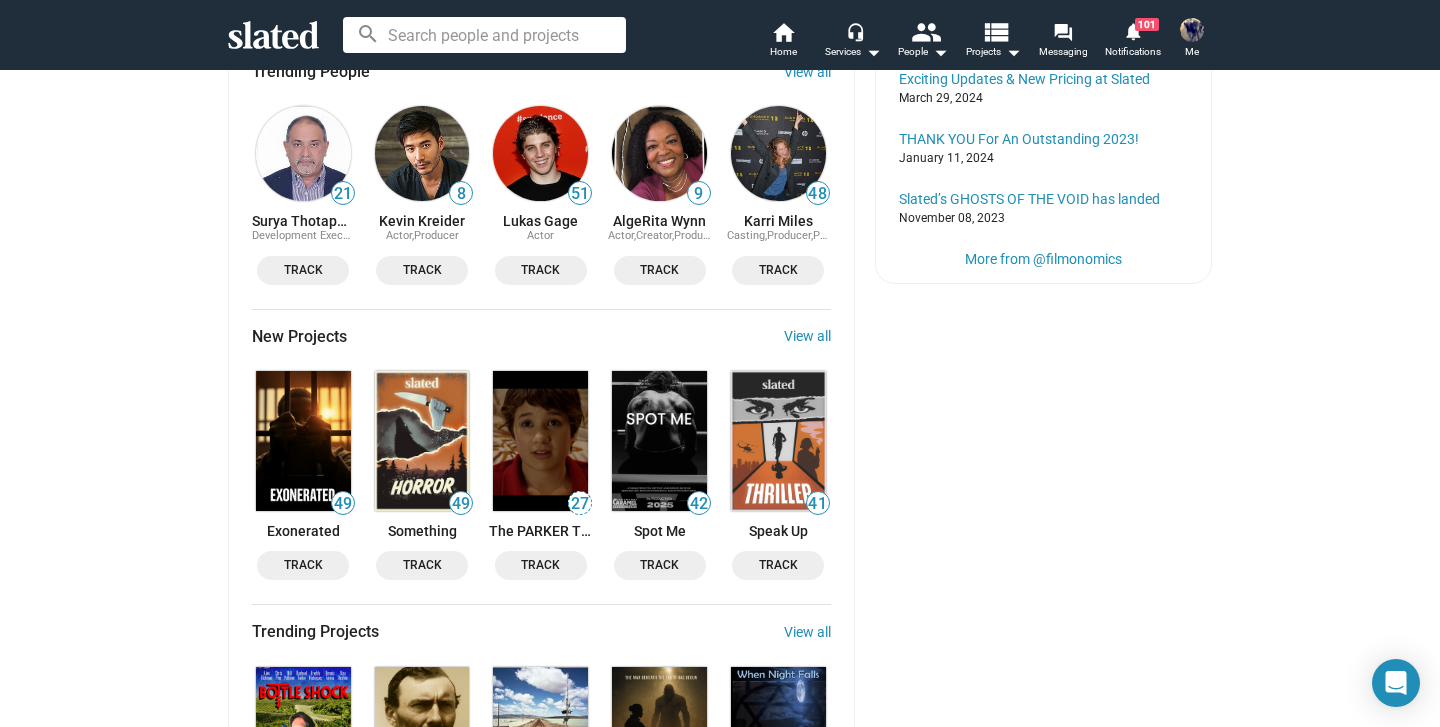 click 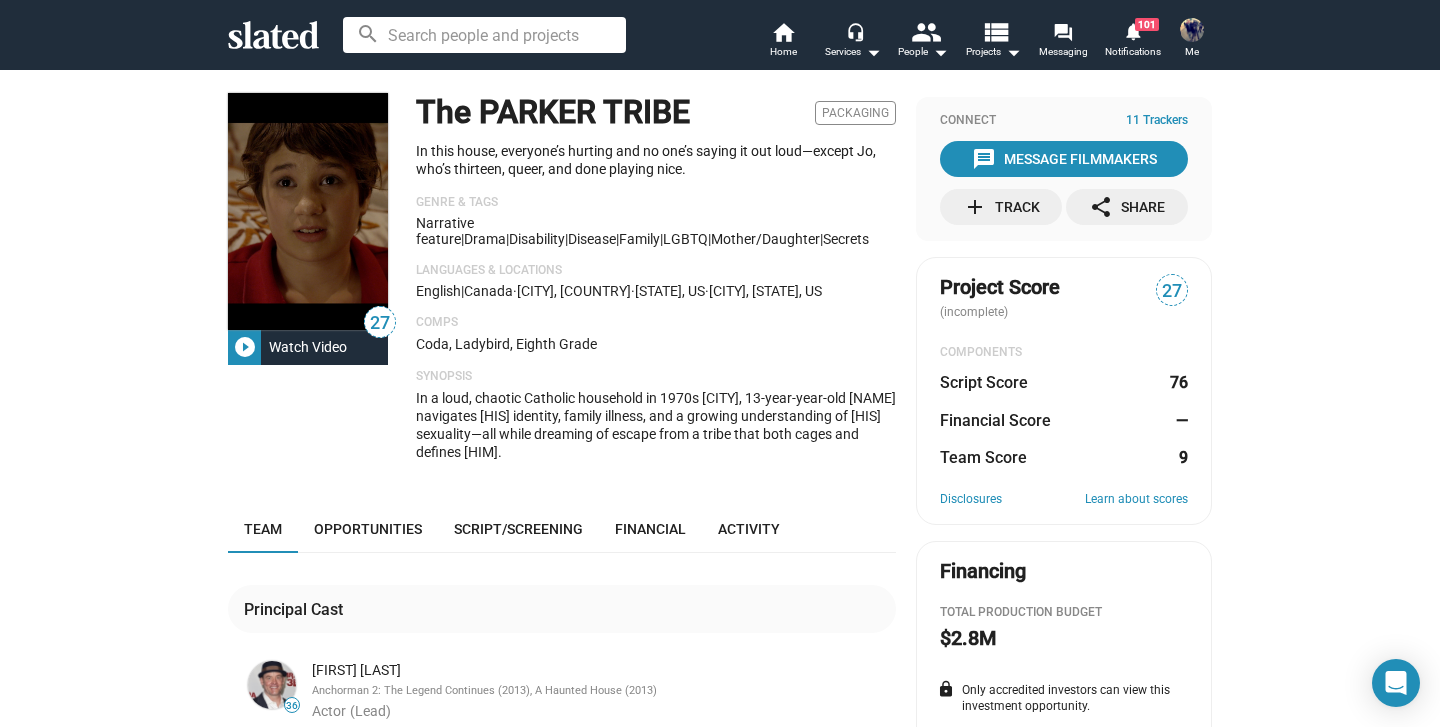scroll, scrollTop: 0, scrollLeft: 0, axis: both 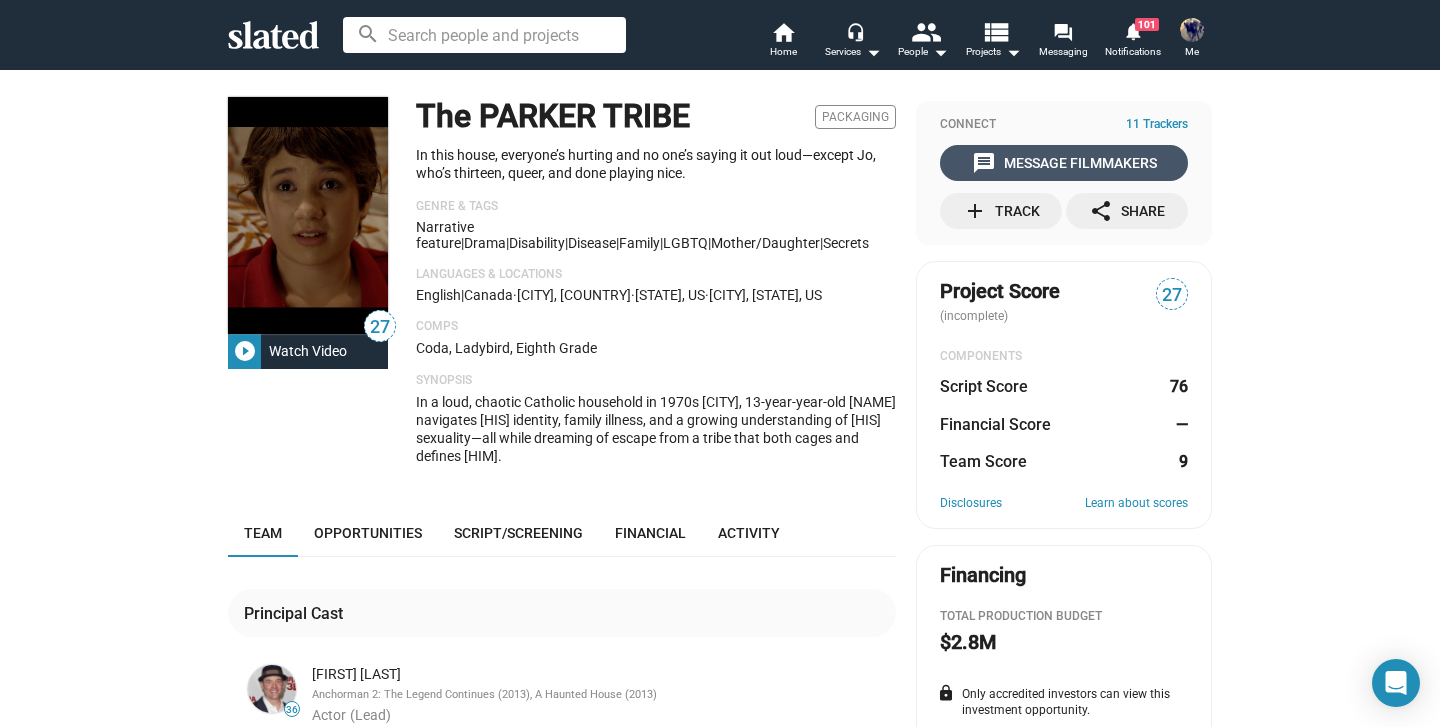 click on "message  Message Filmmakers" 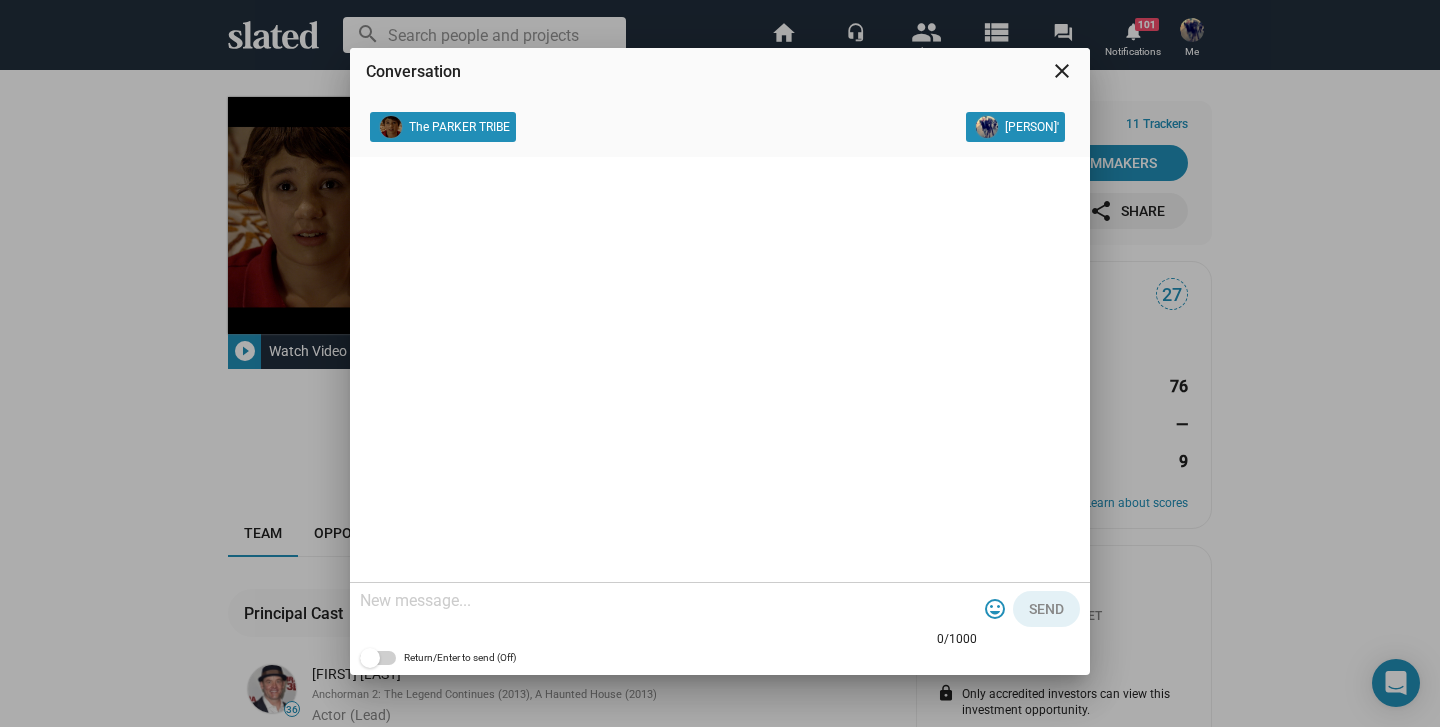 click at bounding box center (668, 601) 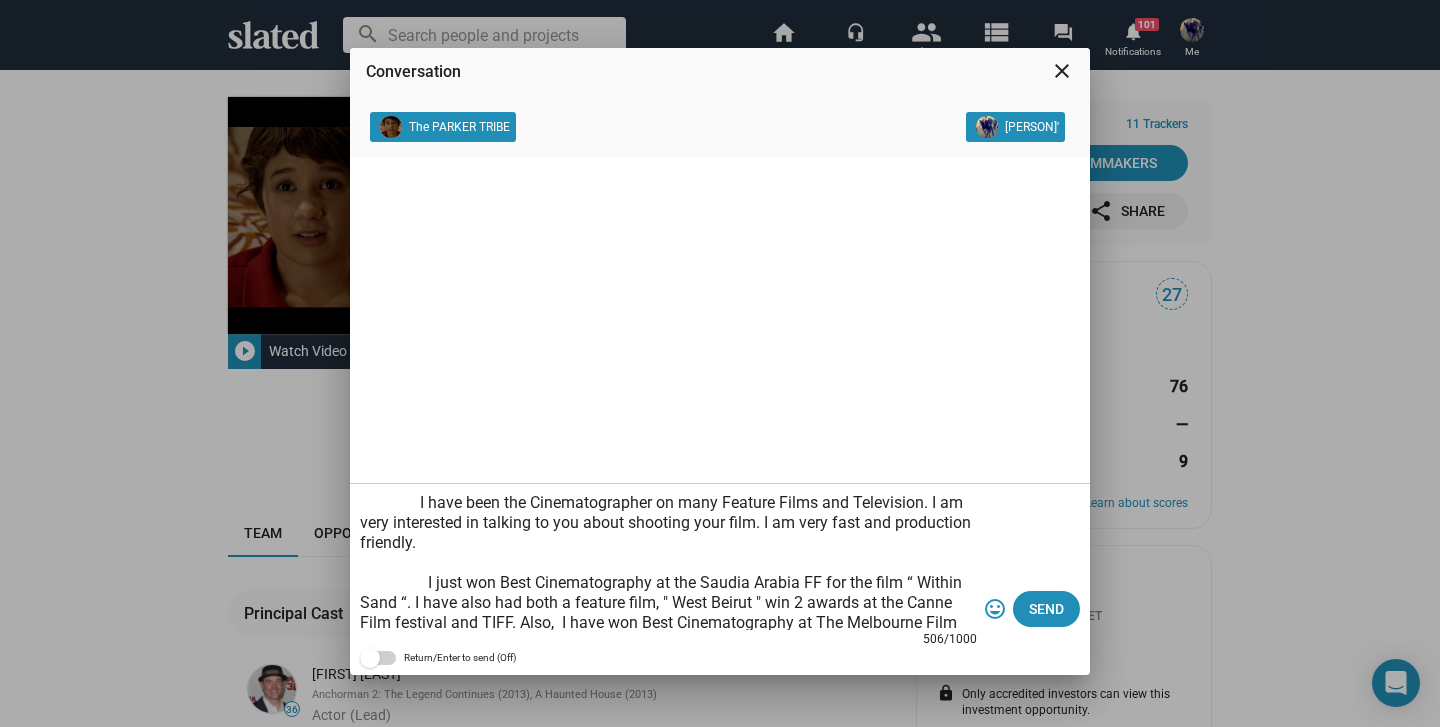 scroll, scrollTop: 0, scrollLeft: 0, axis: both 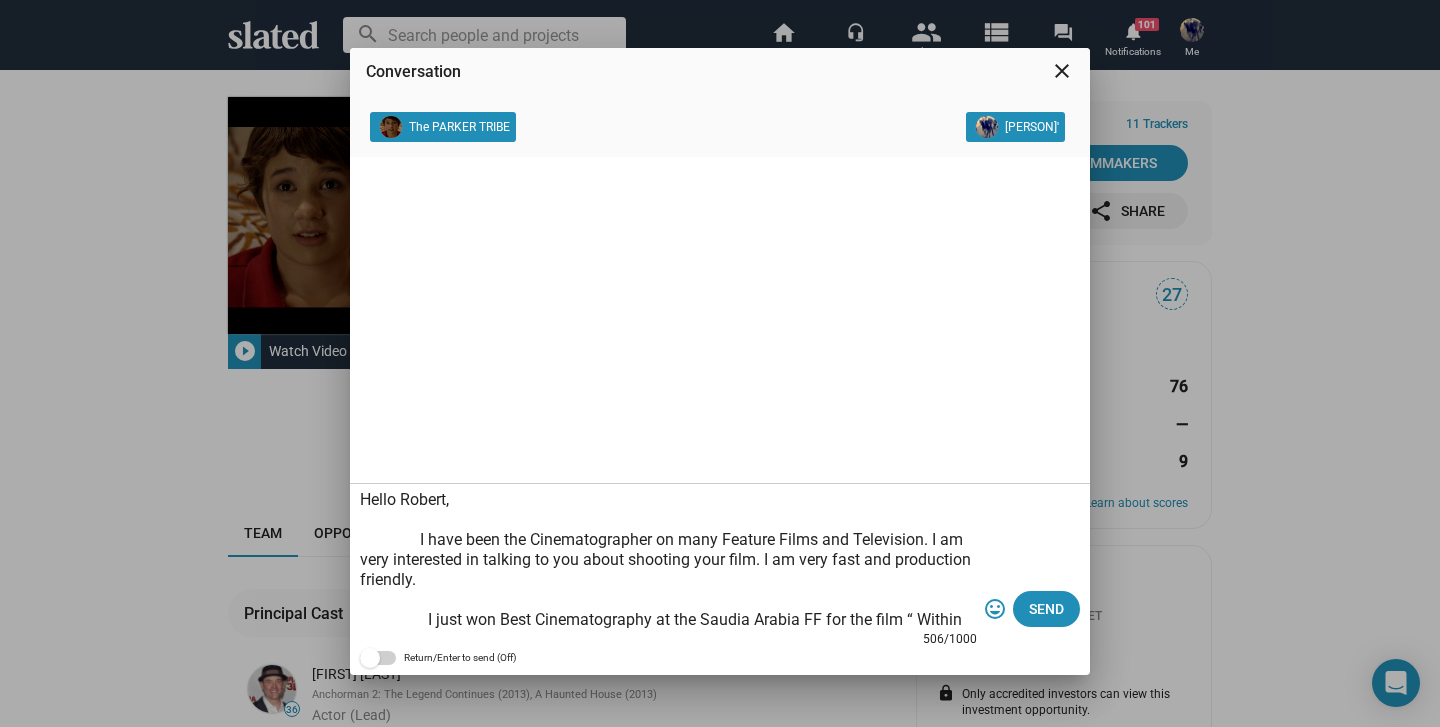 drag, startPoint x: 446, startPoint y: 499, endPoint x: 399, endPoint y: 499, distance: 47 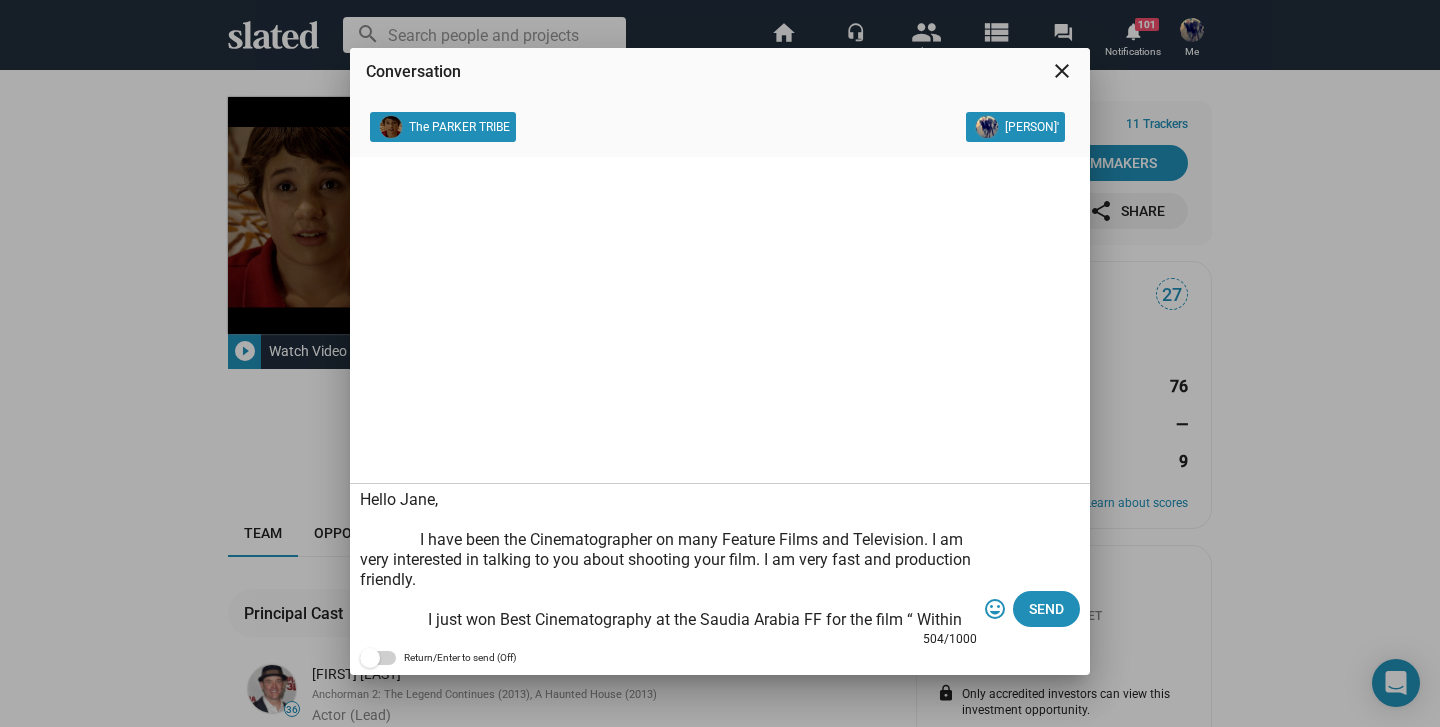 scroll, scrollTop: 200, scrollLeft: 0, axis: vertical 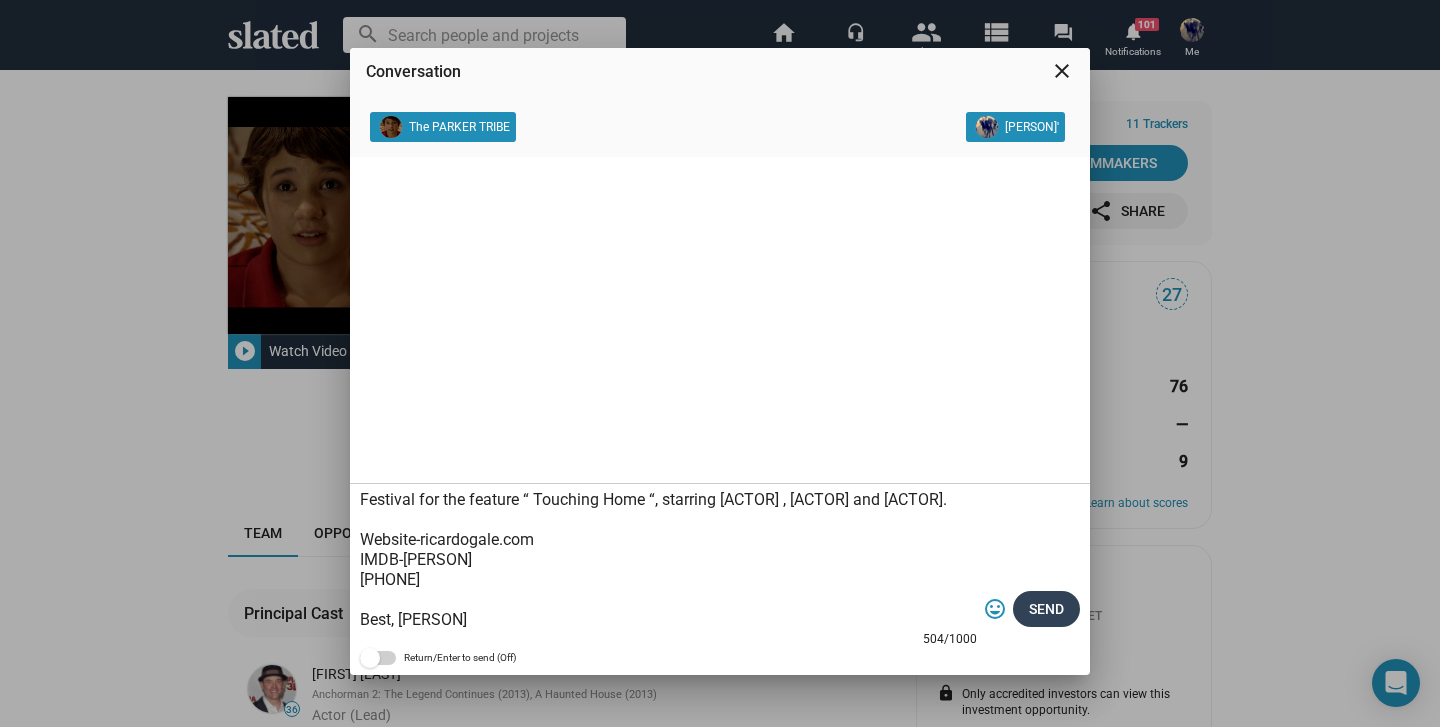 type on "Hello Jane,
I have been the Cinematographer on many Feature Films and Television. I am very interested in talking to you about shooting your film. I am very fast and production friendly.
I just won Best Cinematography at the Saudia Arabia FF for the film “ Within Sand “. I have also had both a feature film, " West Beirut " win 2 awards at the Canne Film festival and TIFF. Also,  I have won Best Cinematography at The Melbourne Film Festival for the feature “ Touching Home “, starring [ACTOR] , [ACTOR] and [ACTOR].
Website-ricardogale.com
IMDB-[PERSON]
[PHONE]
Best, [PERSON]" 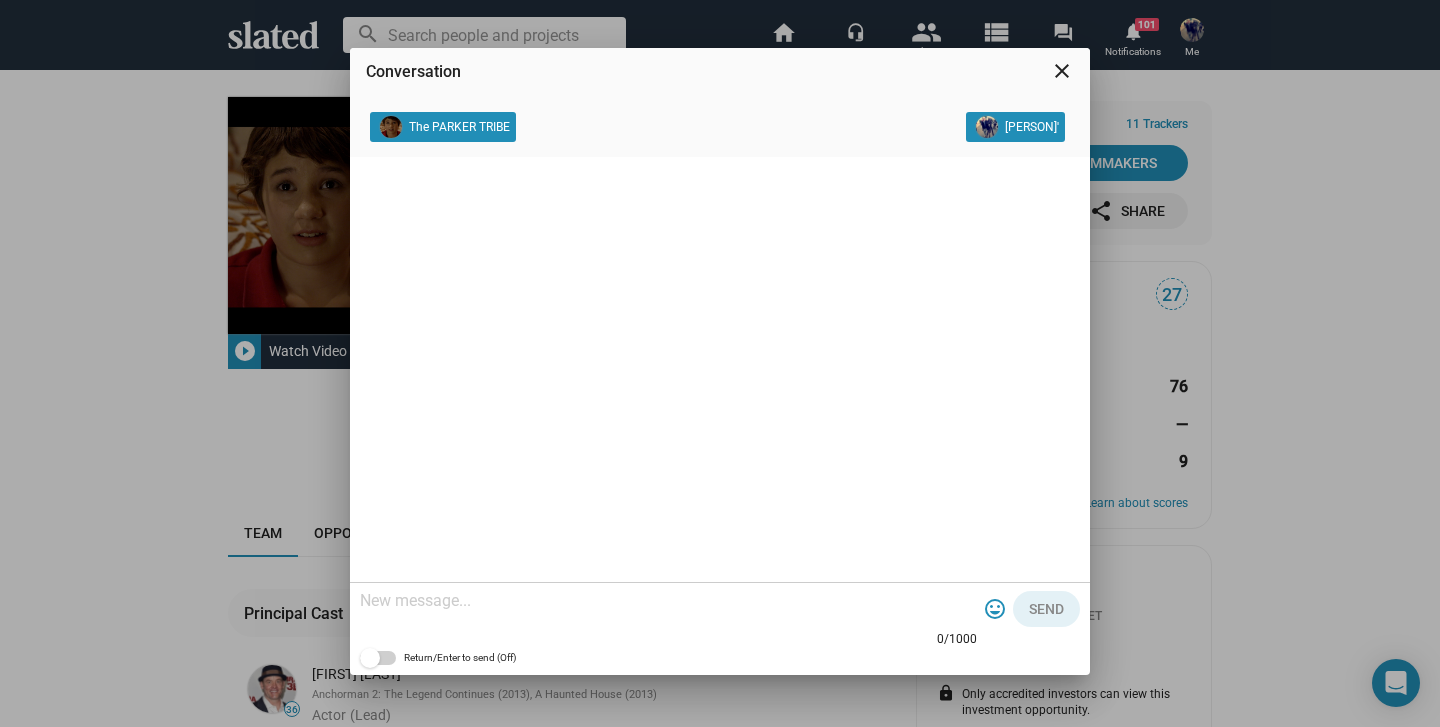 scroll, scrollTop: 0, scrollLeft: 0, axis: both 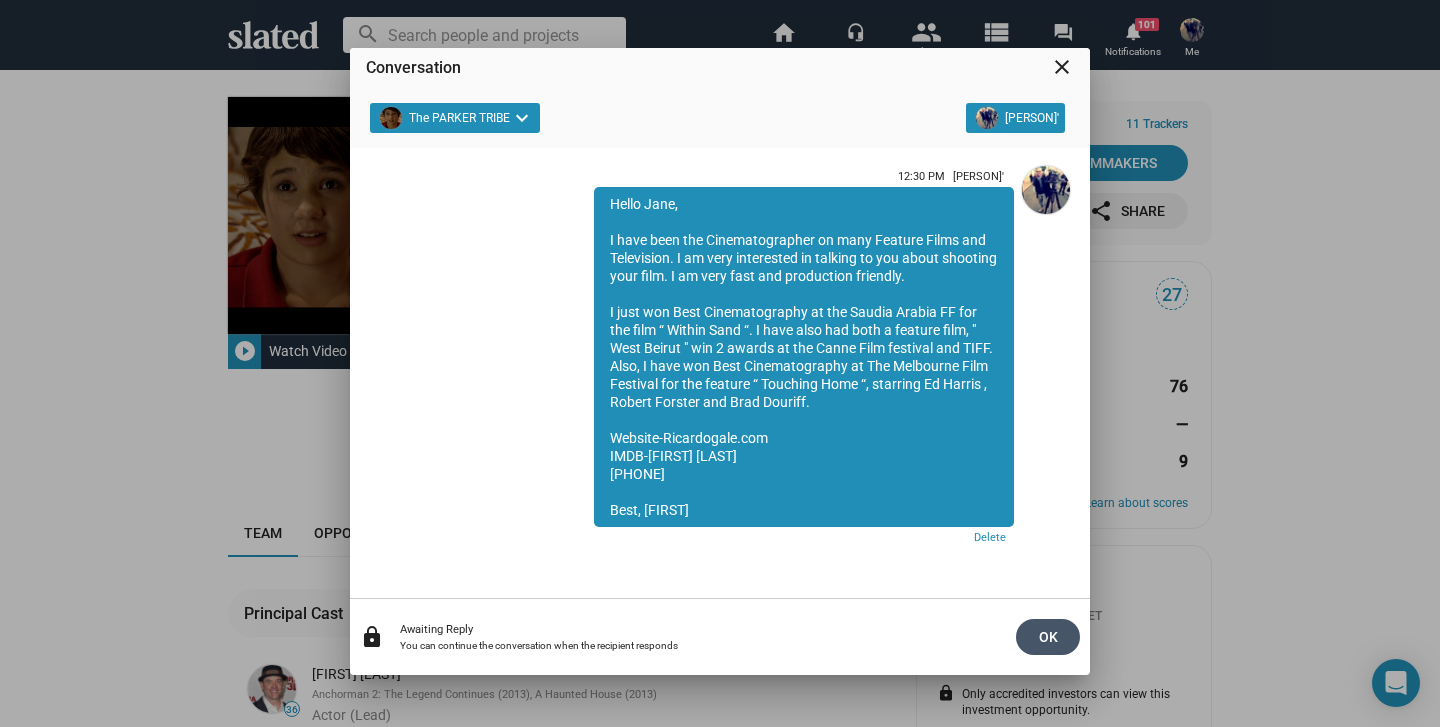 click on "OK" 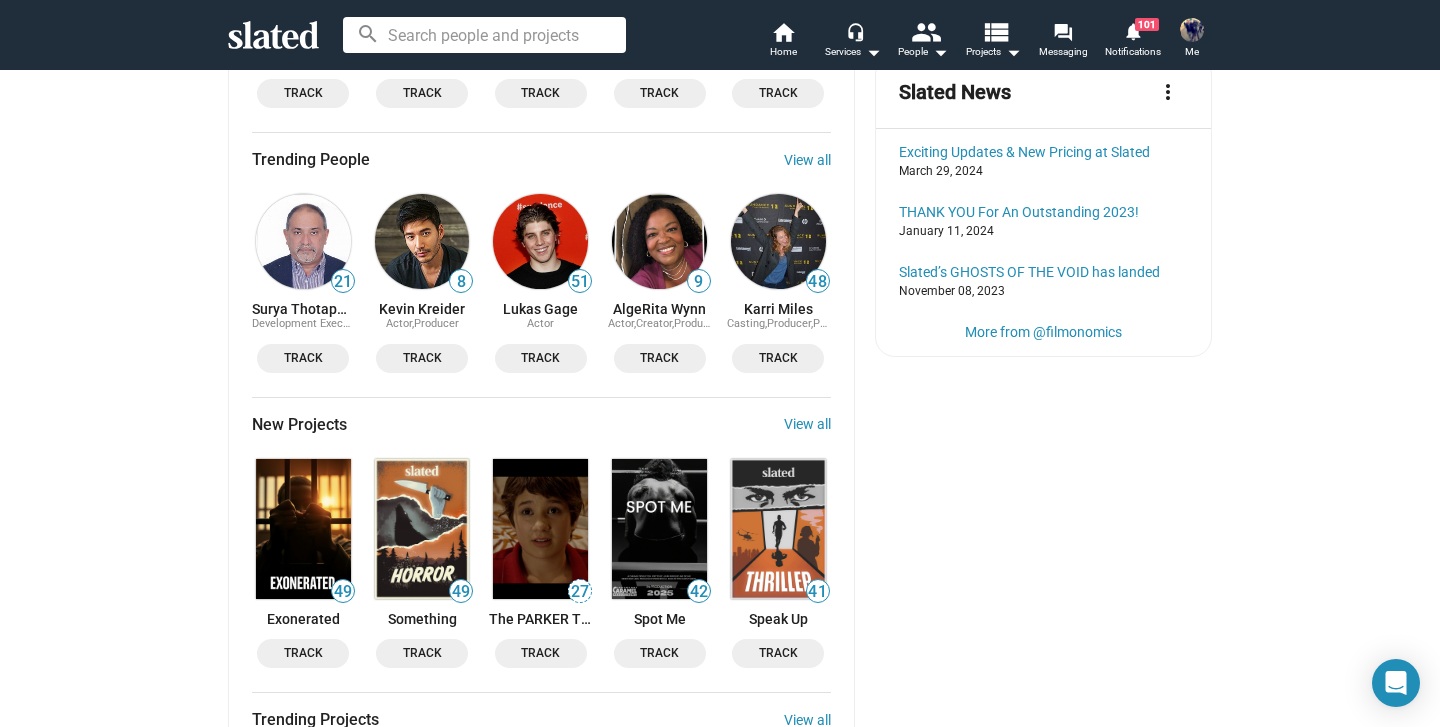 scroll, scrollTop: 2286, scrollLeft: 0, axis: vertical 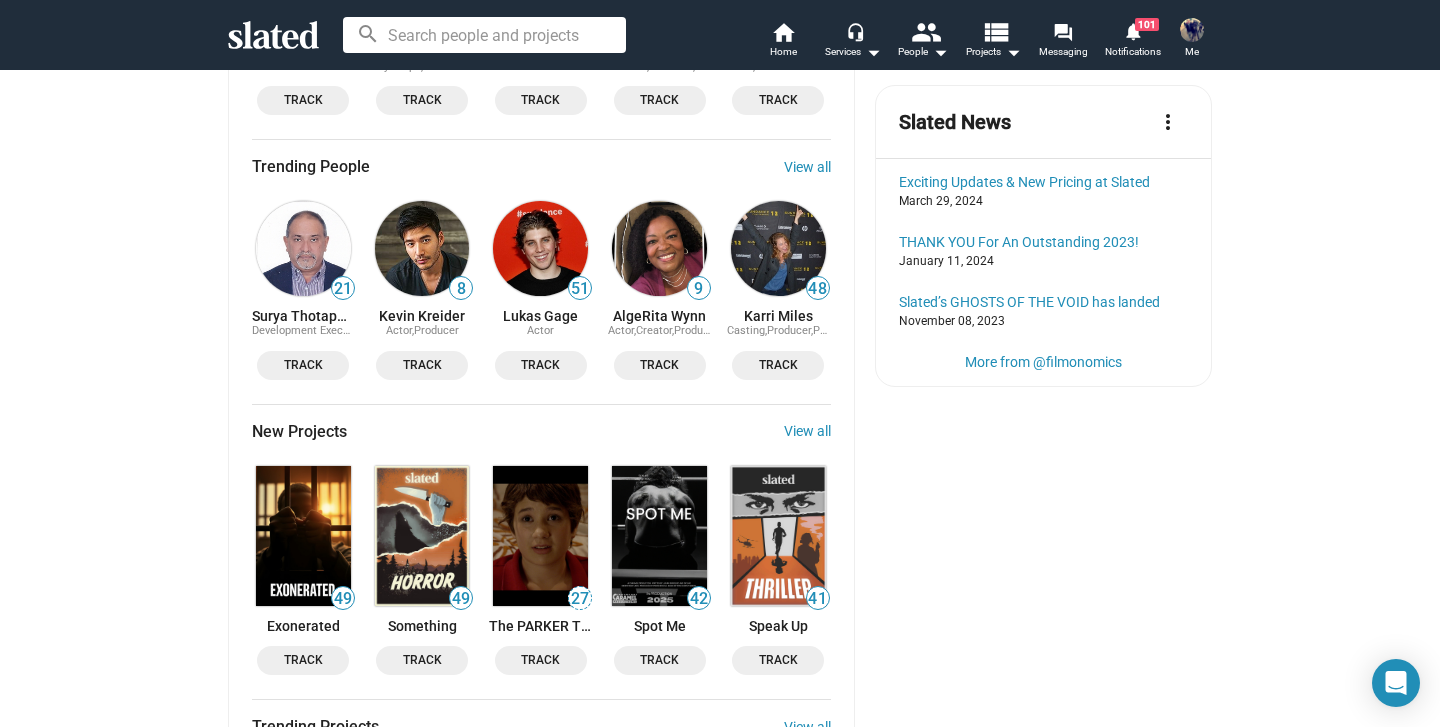 click 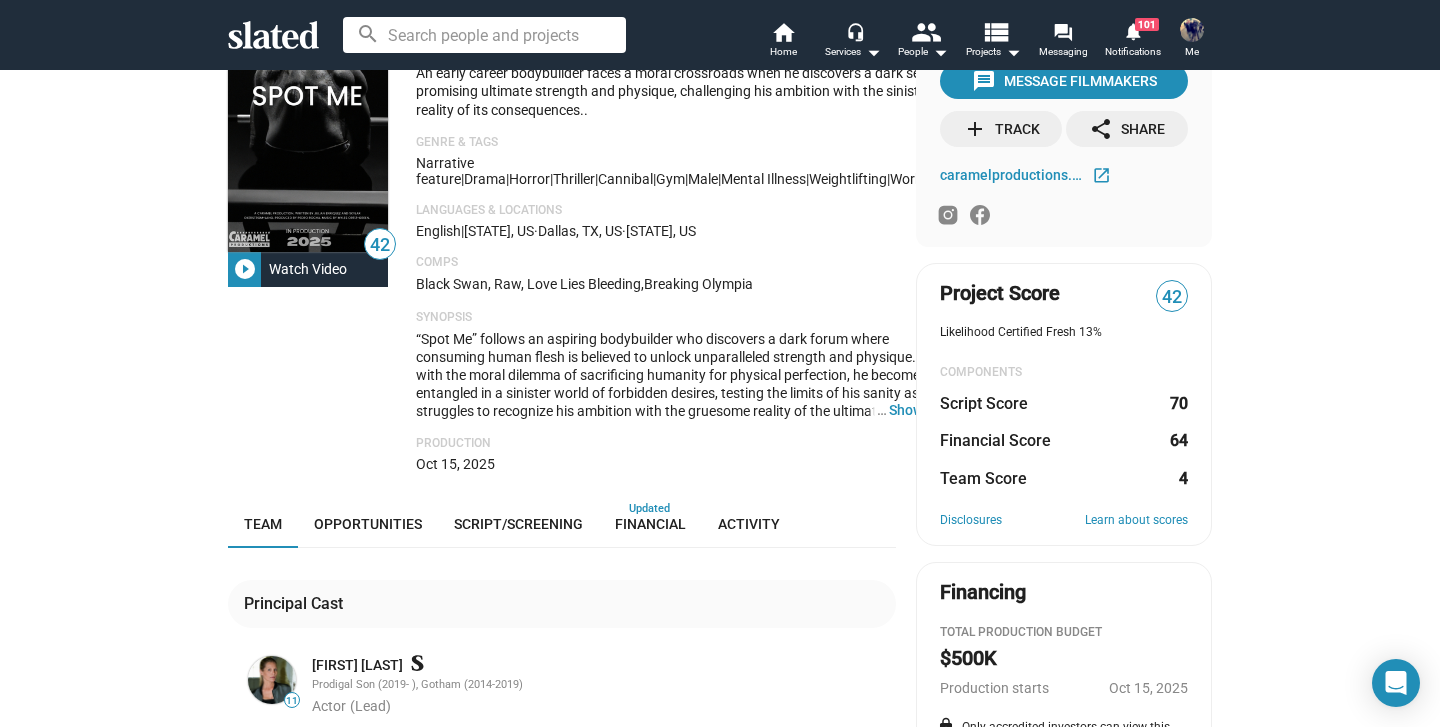 scroll, scrollTop: 0, scrollLeft: 0, axis: both 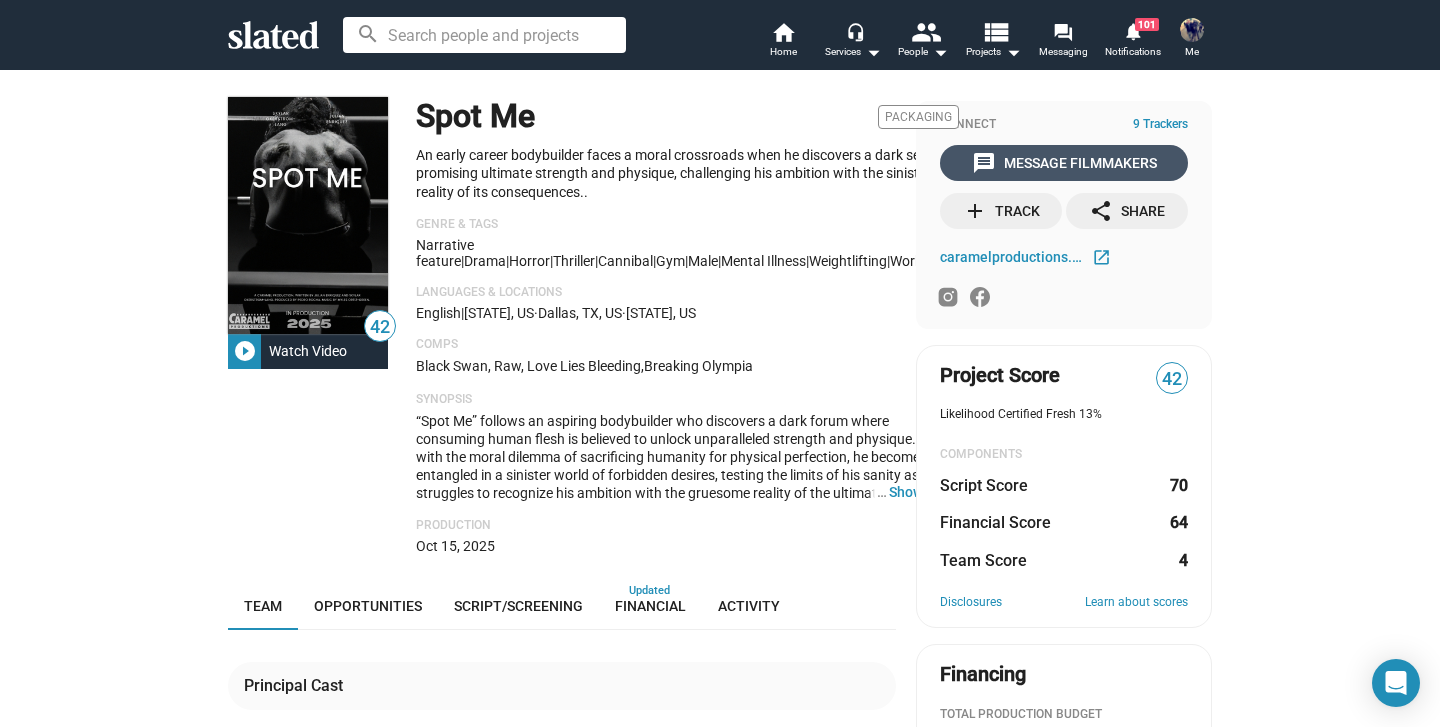 click on "message  Message Filmmakers" 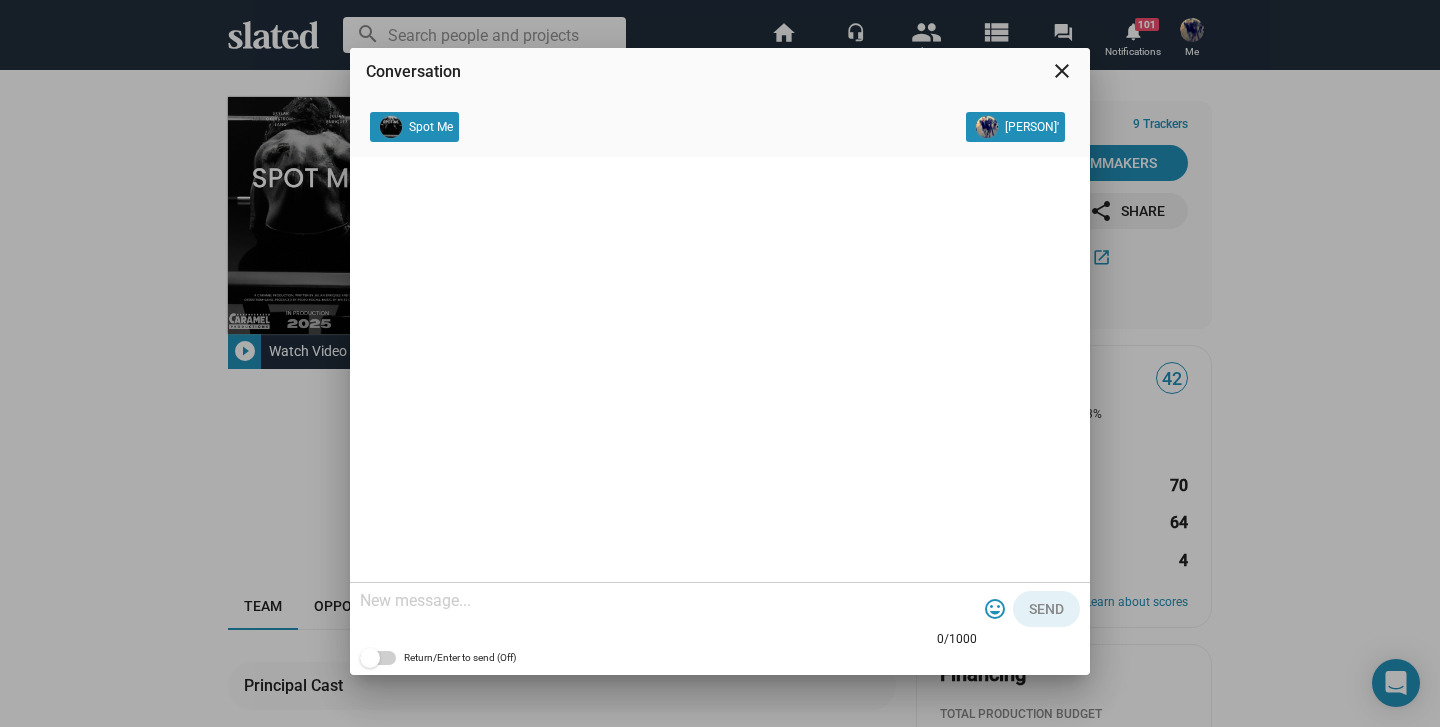 click at bounding box center [668, 601] 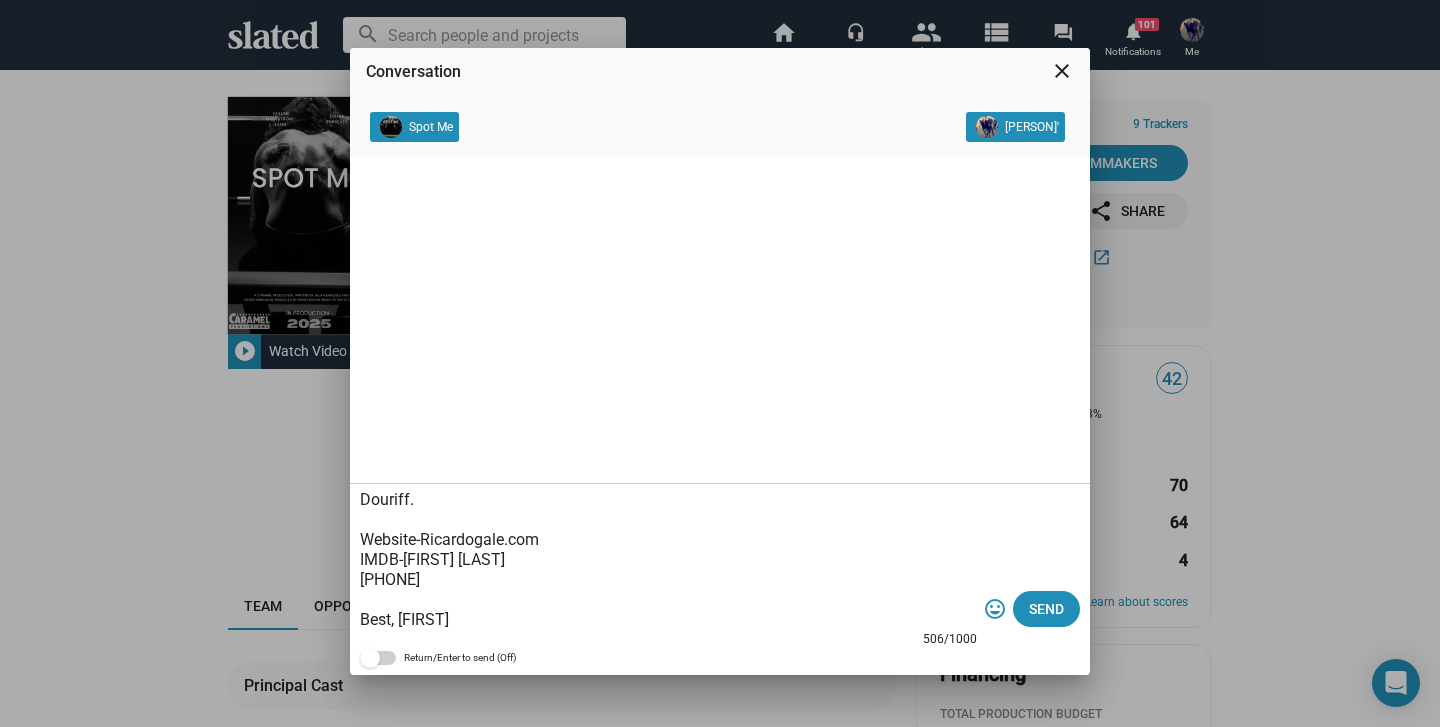 scroll, scrollTop: 0, scrollLeft: 0, axis: both 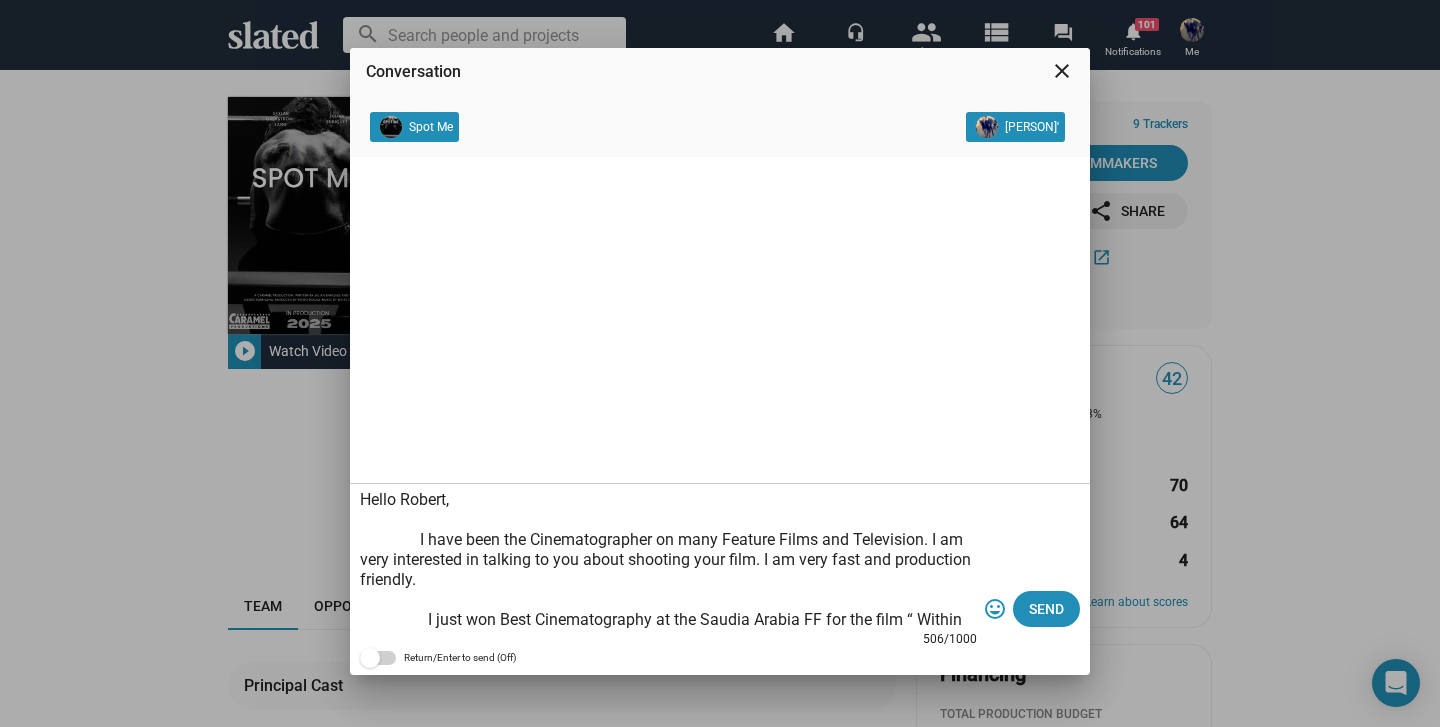 drag, startPoint x: 450, startPoint y: 496, endPoint x: 402, endPoint y: 494, distance: 48.04165 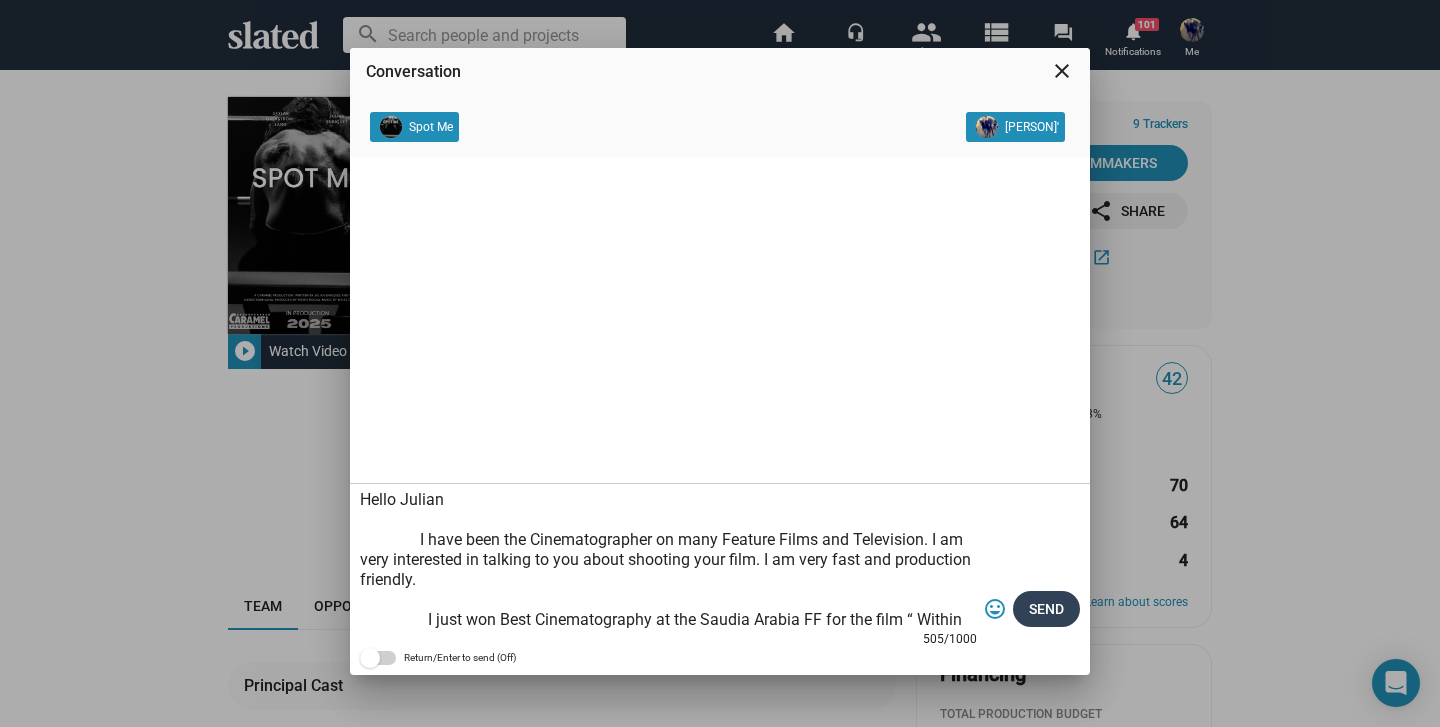 type on "Hello Julian
I have been the Cinematographer on many Feature Films and Television. I am very interested in talking to you about shooting your film. I am very fast and production friendly.
I just won Best Cinematography at the Saudia Arabia FF for the film “ Within Sand “. I have also had both a feature film, " West Beirut " win 2 awards at the Canne Film festival and TIFF. Also,  I have won Best Cinematography at The Melbourne Film Festival for the feature “ Touching Home “, starring Ed Harris , Robert Forster and Brad Douriff.
Website-Ricardogale.com
IMDB-Ricardo Jacques Gale
818-618-7407
Best, Ricardo" 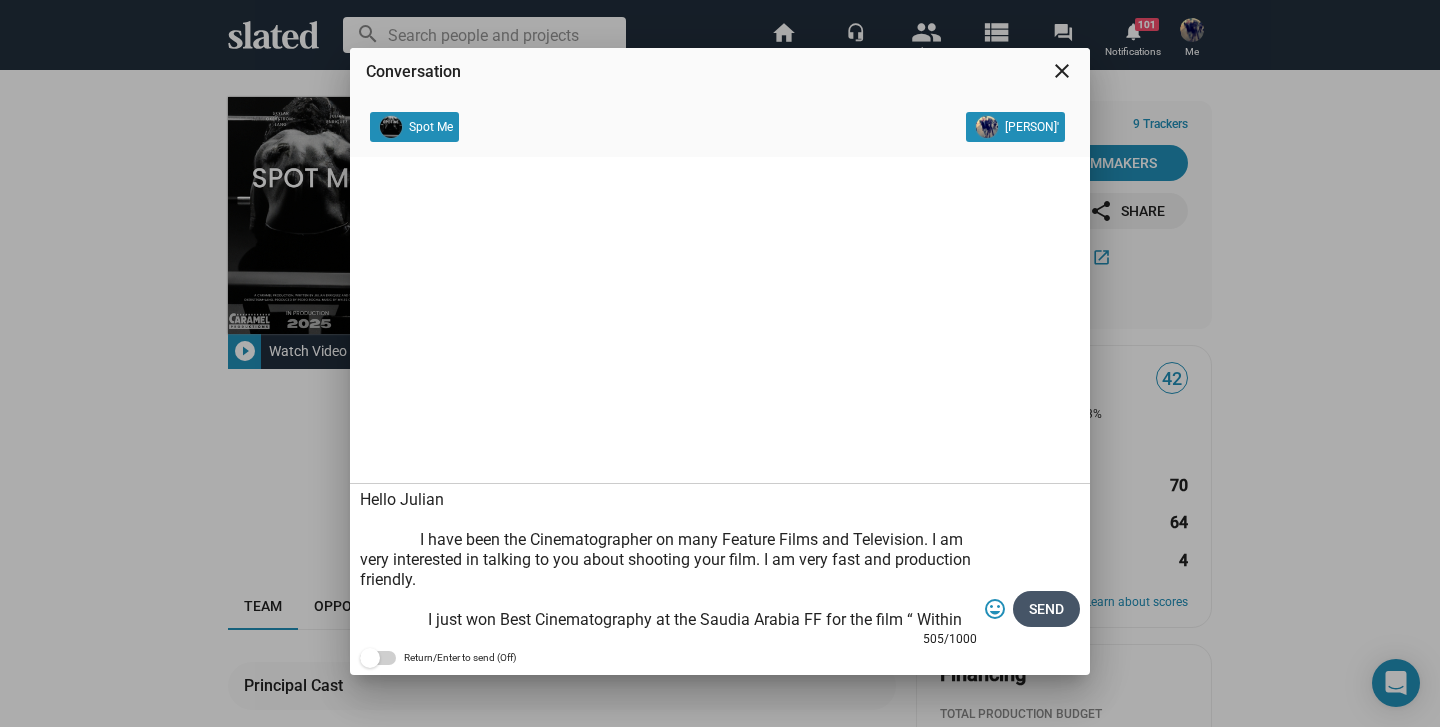 click on "Send" 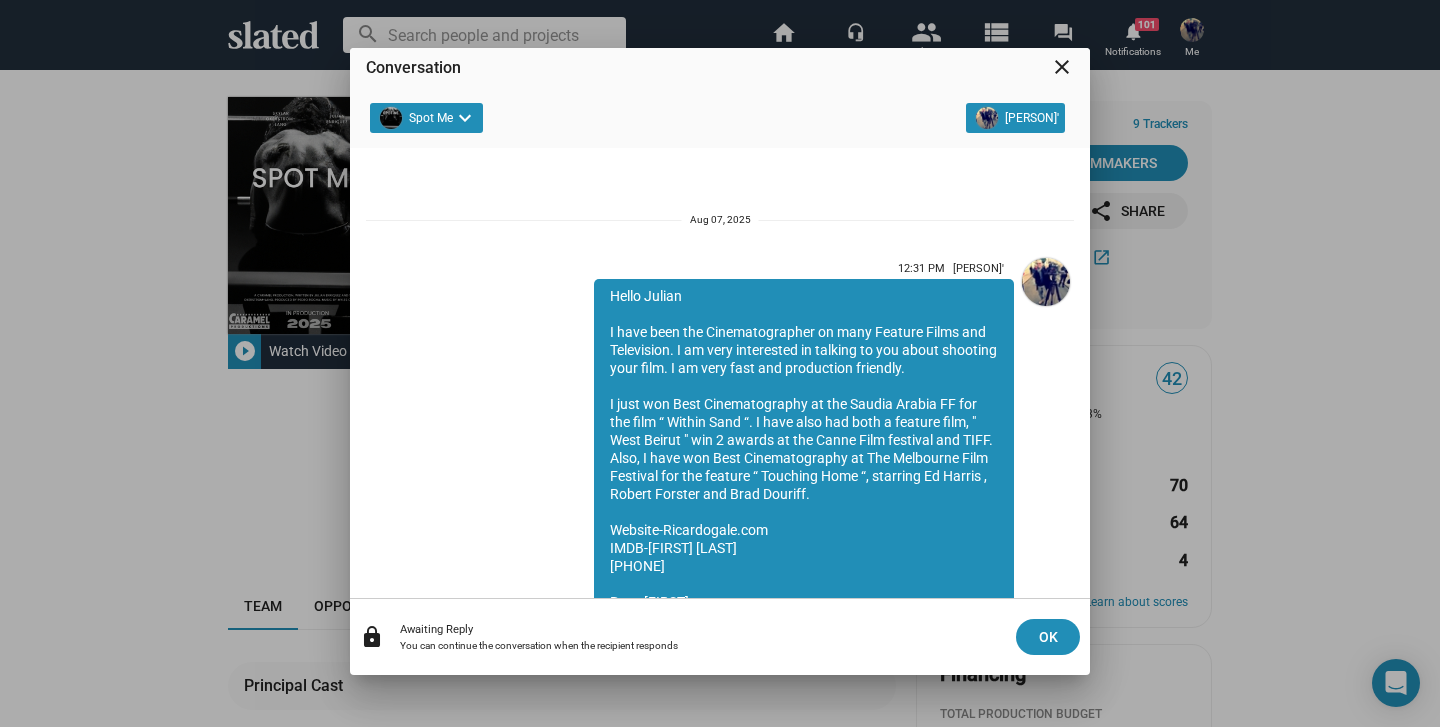 scroll, scrollTop: 94, scrollLeft: 0, axis: vertical 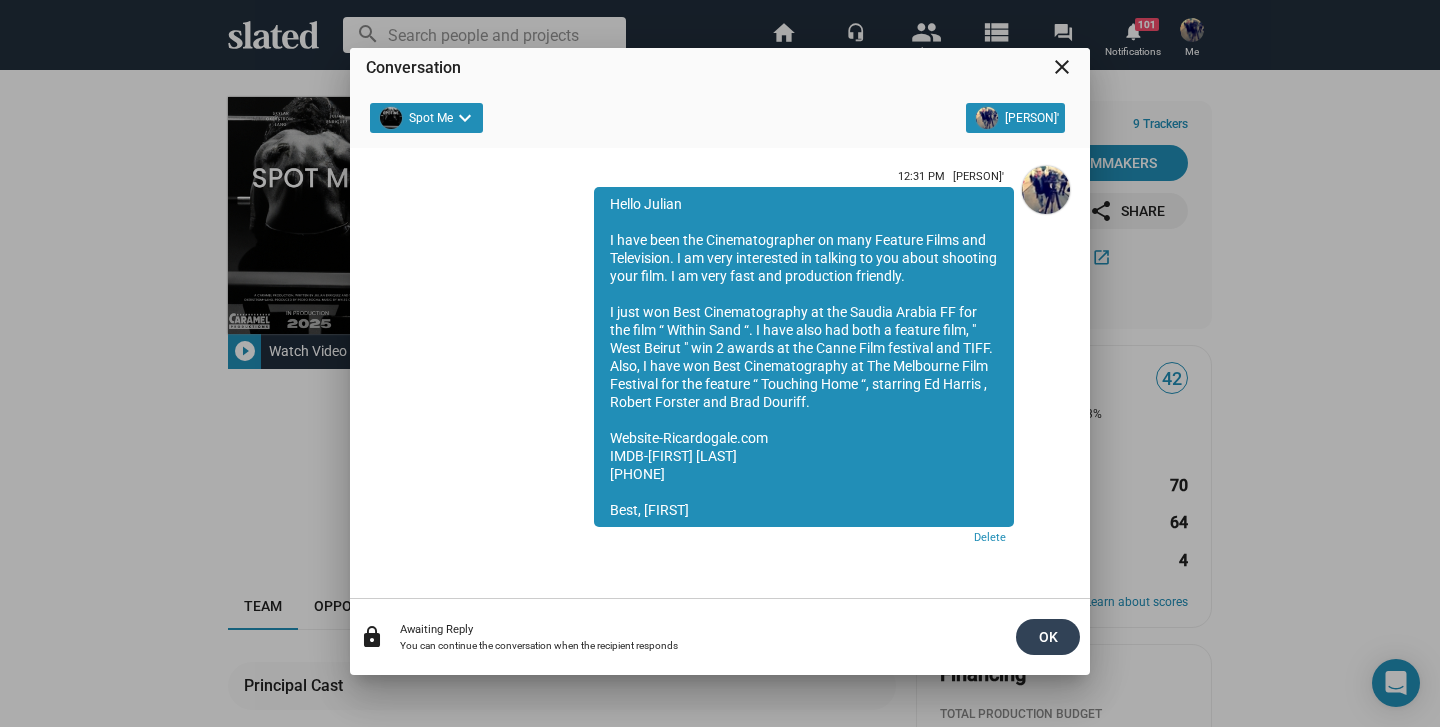click on "OK" 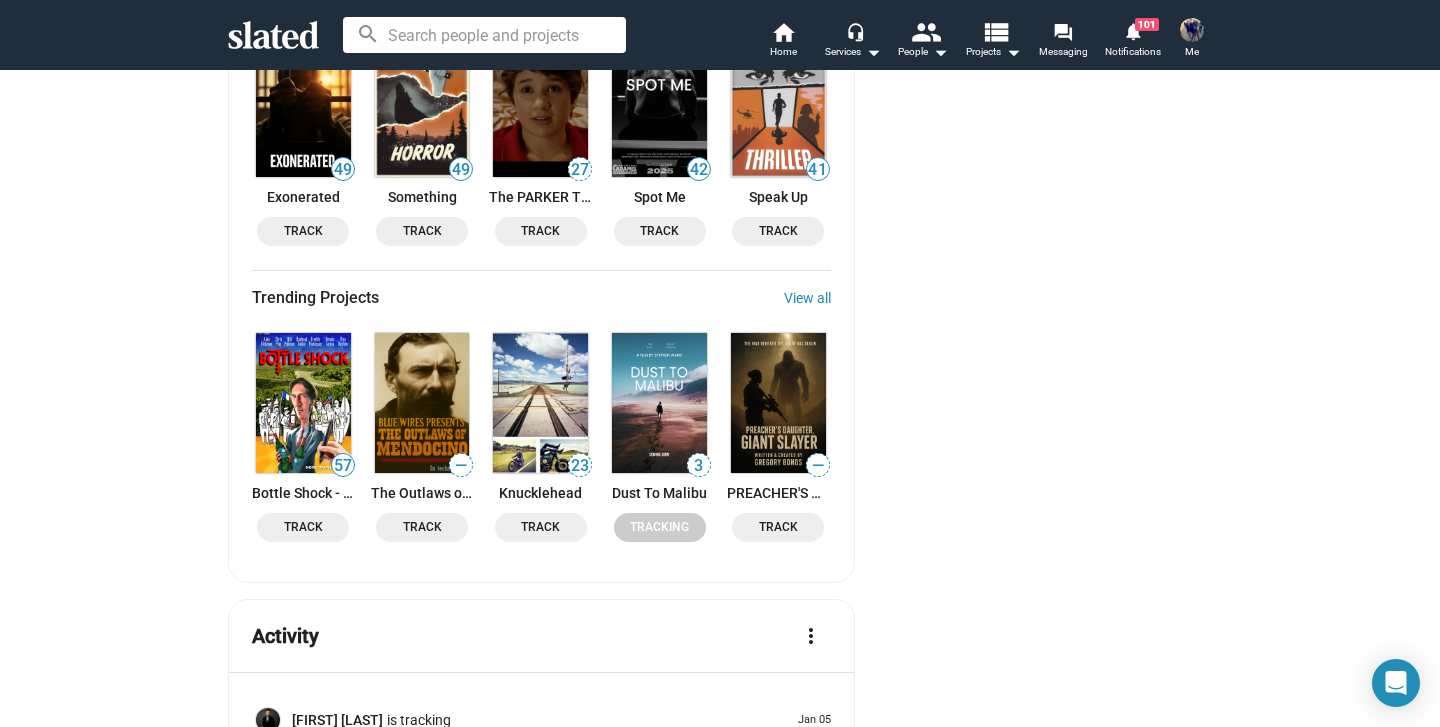 scroll, scrollTop: 2729, scrollLeft: 0, axis: vertical 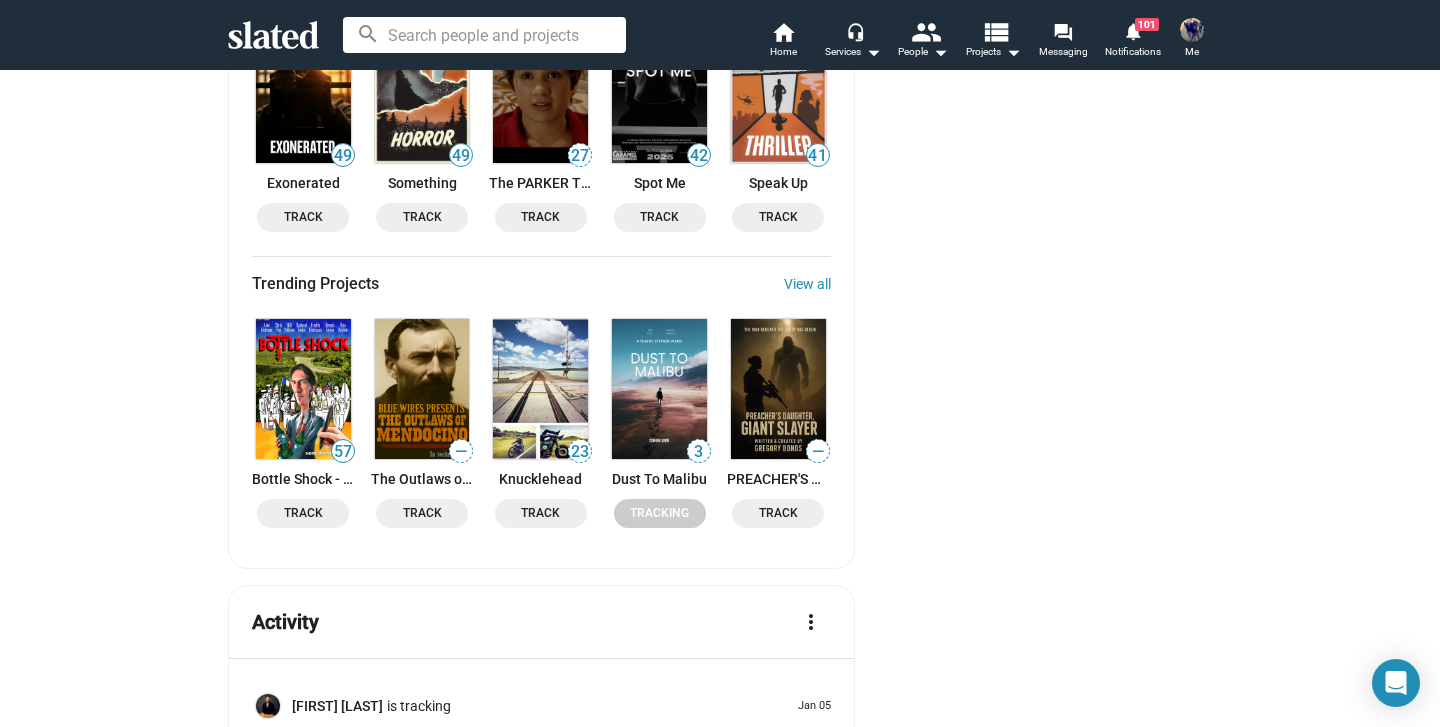 click 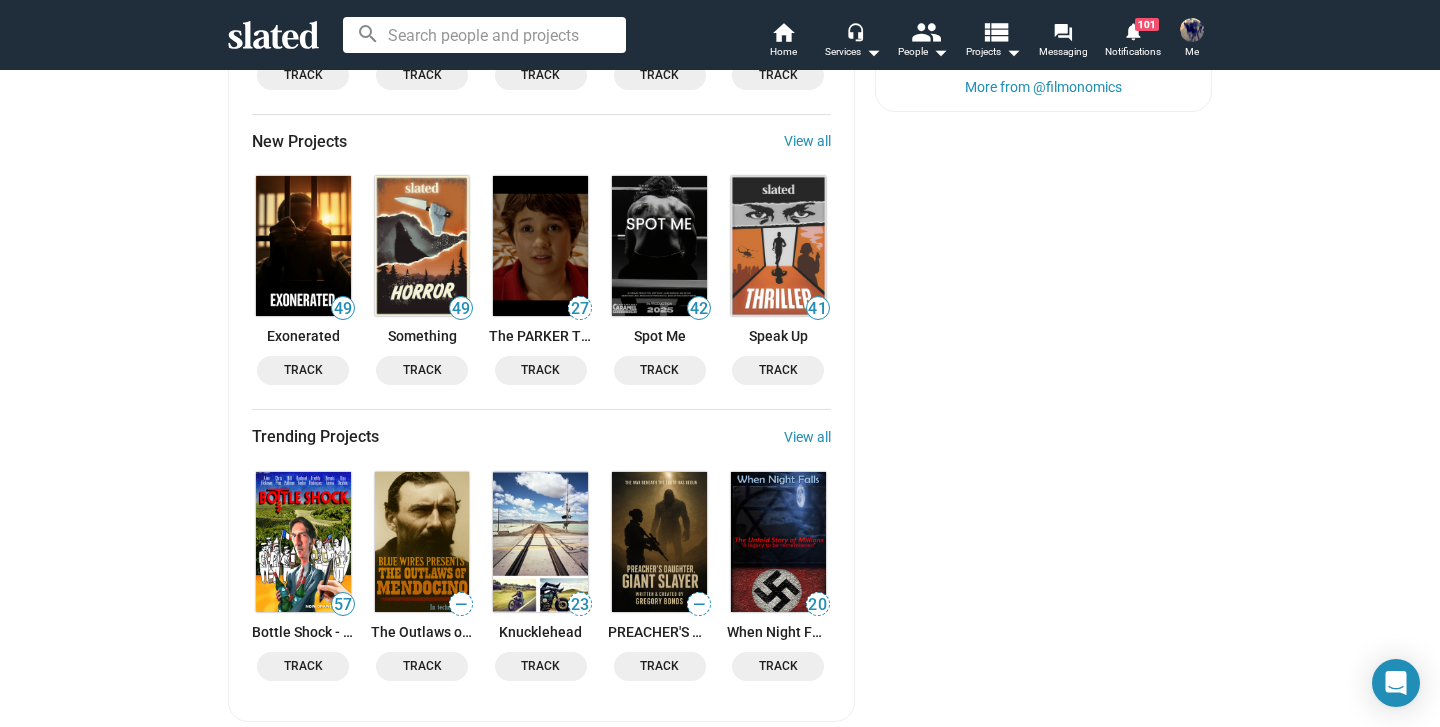 scroll, scrollTop: 2637, scrollLeft: 0, axis: vertical 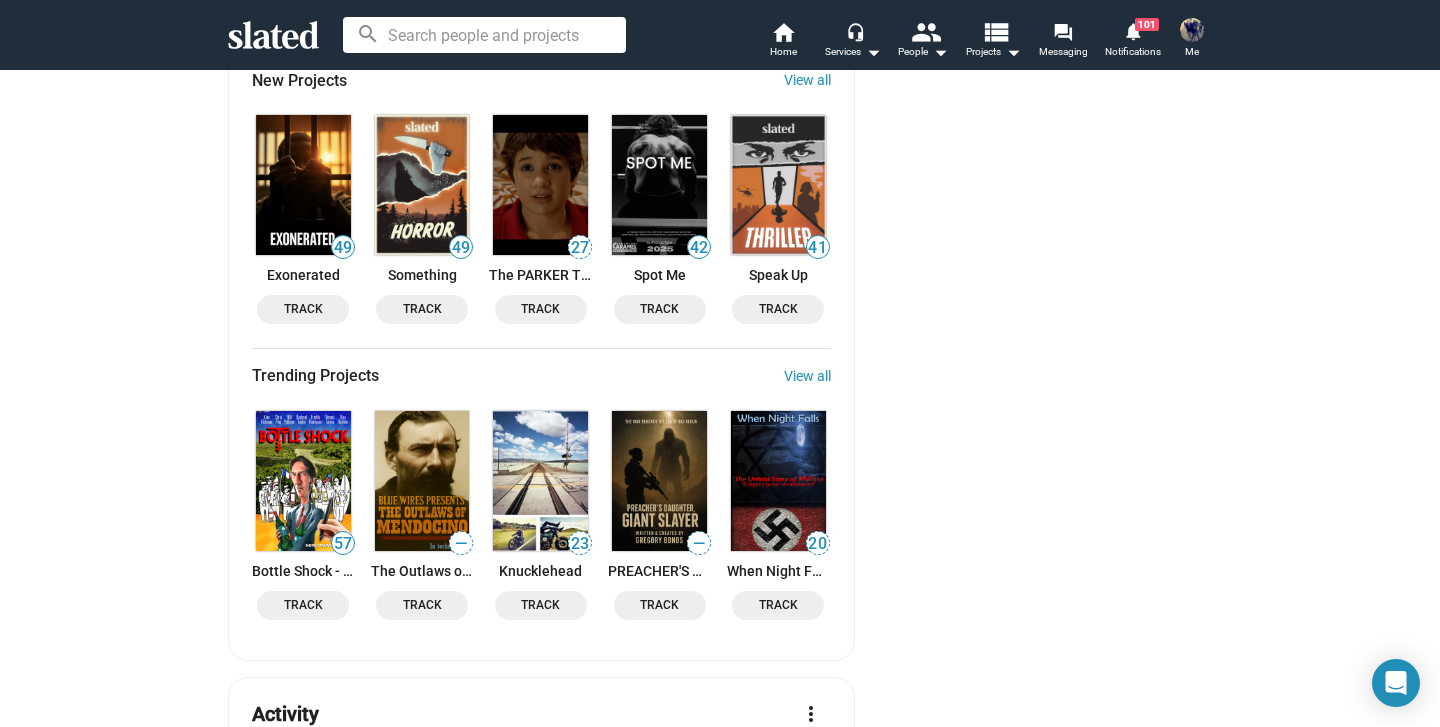 click 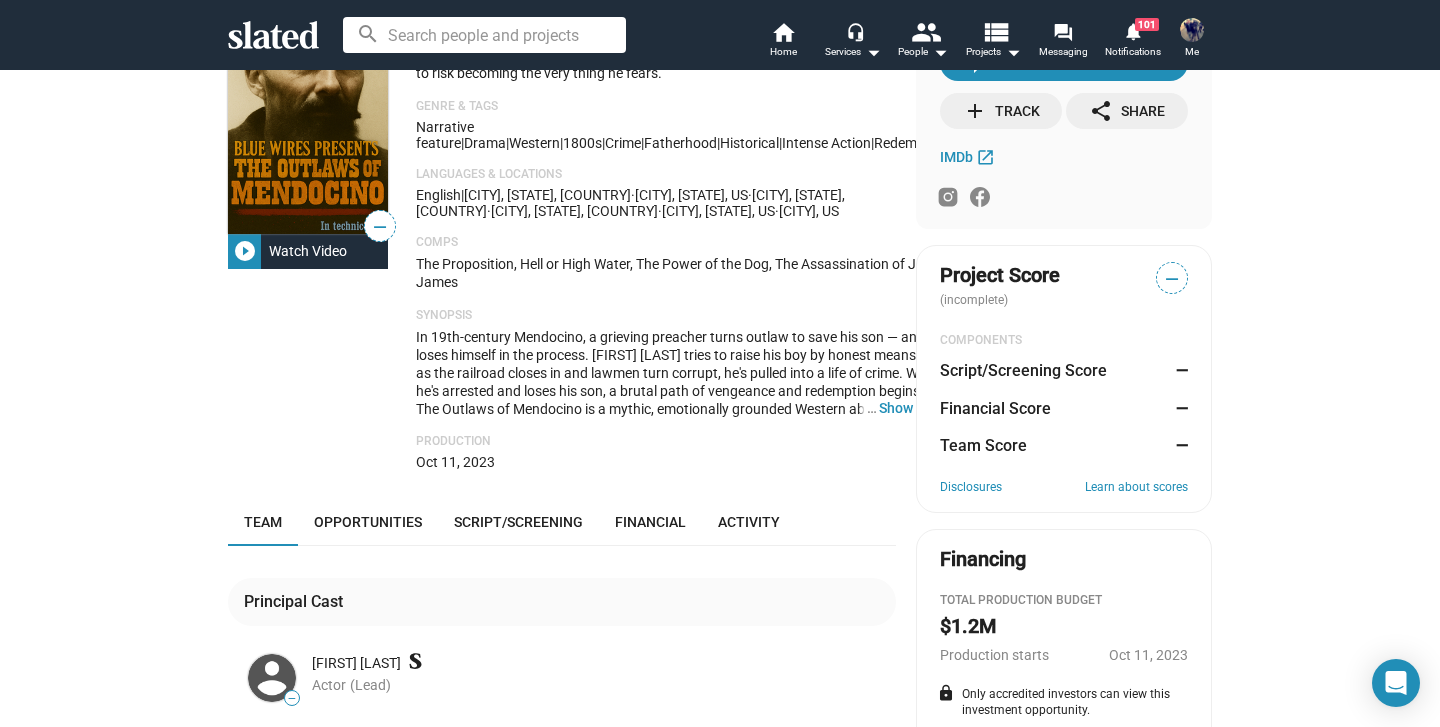 scroll, scrollTop: 72, scrollLeft: 0, axis: vertical 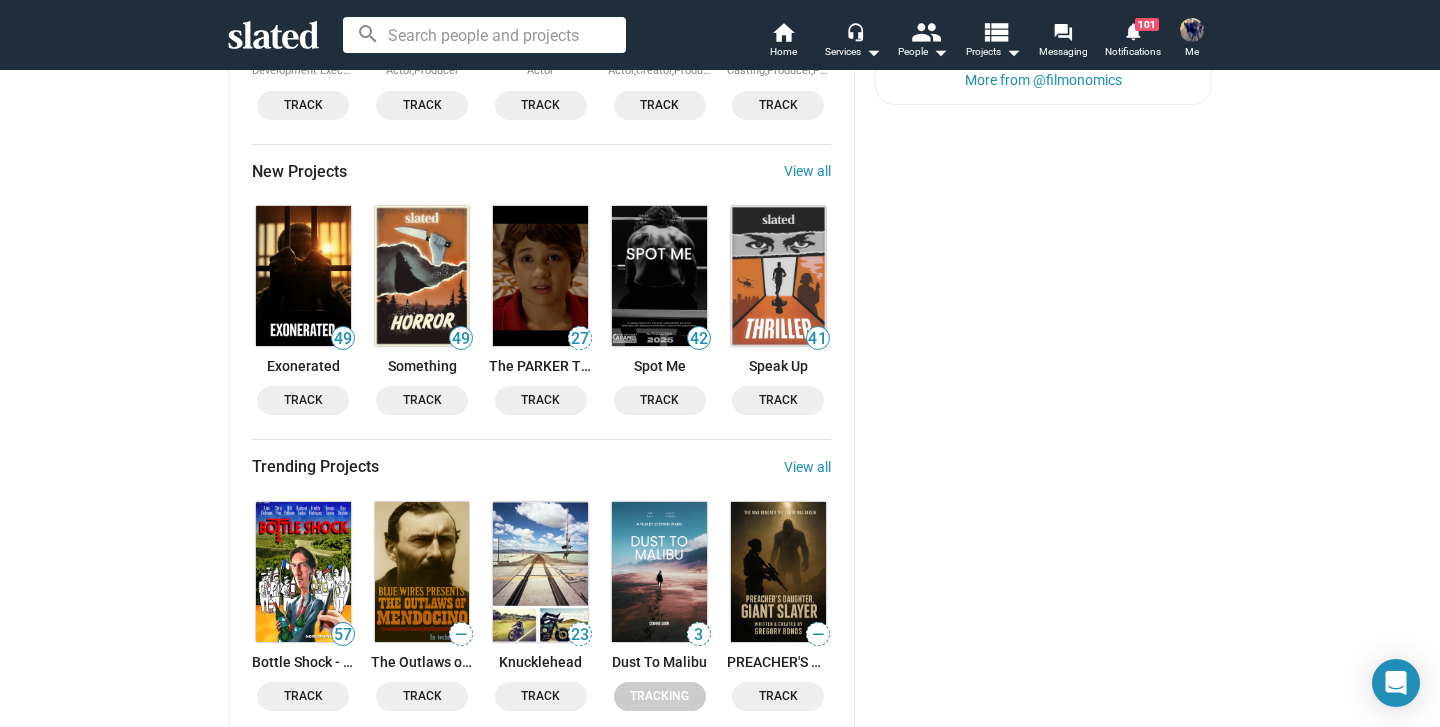 click 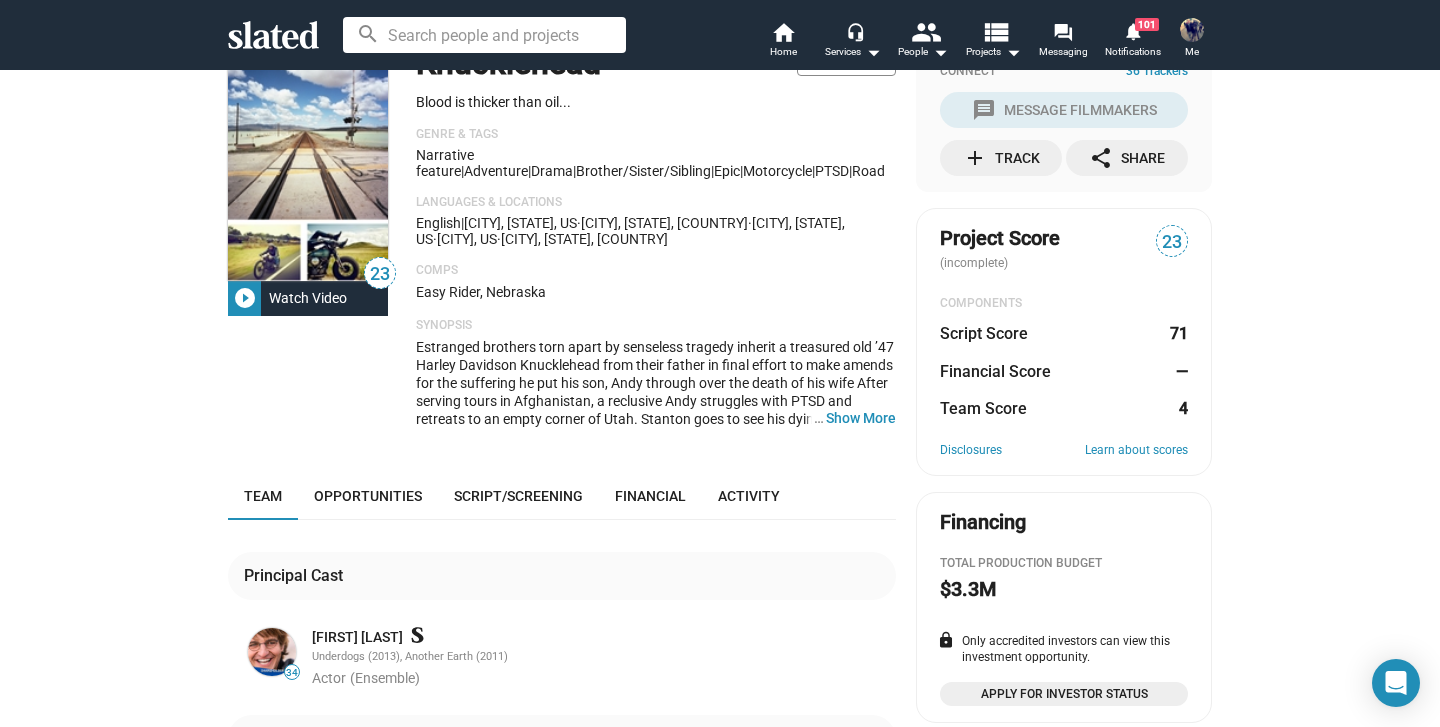 scroll, scrollTop: 0, scrollLeft: 0, axis: both 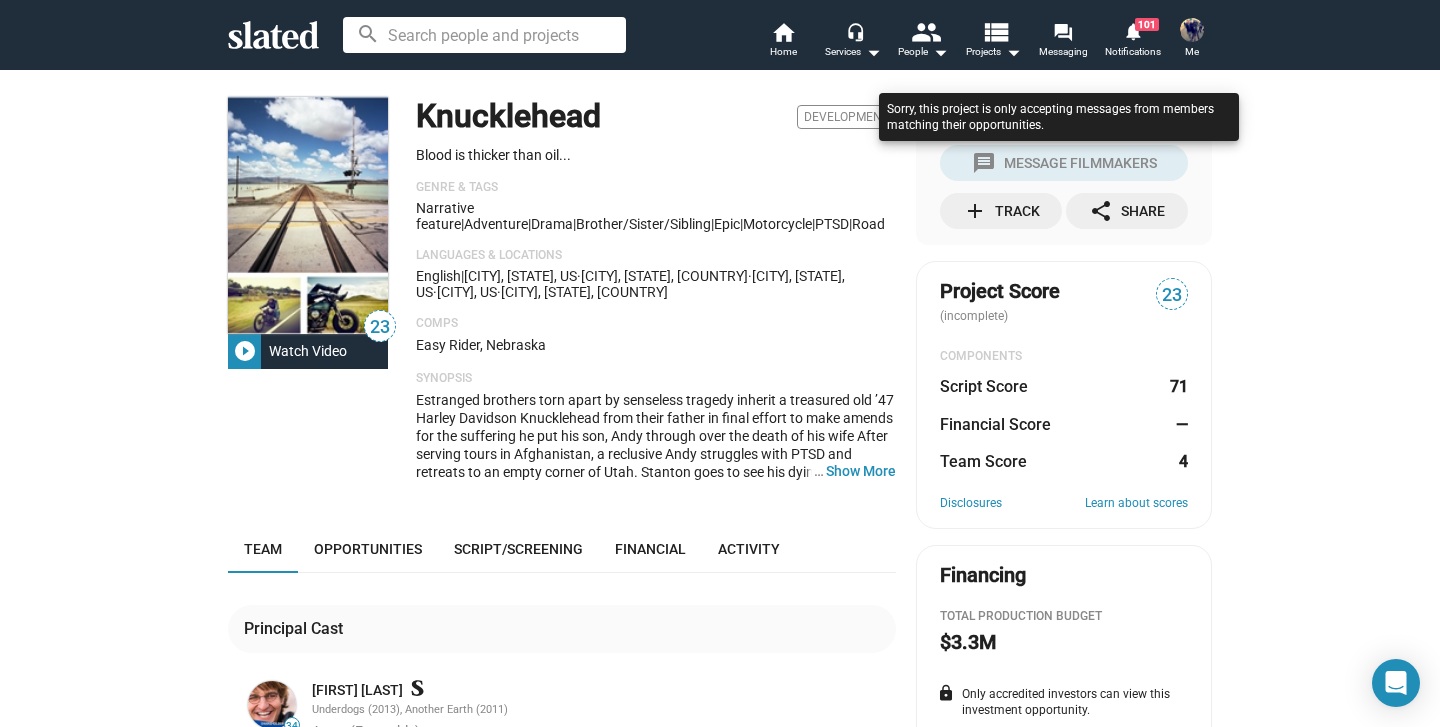 click at bounding box center (1059, 137) 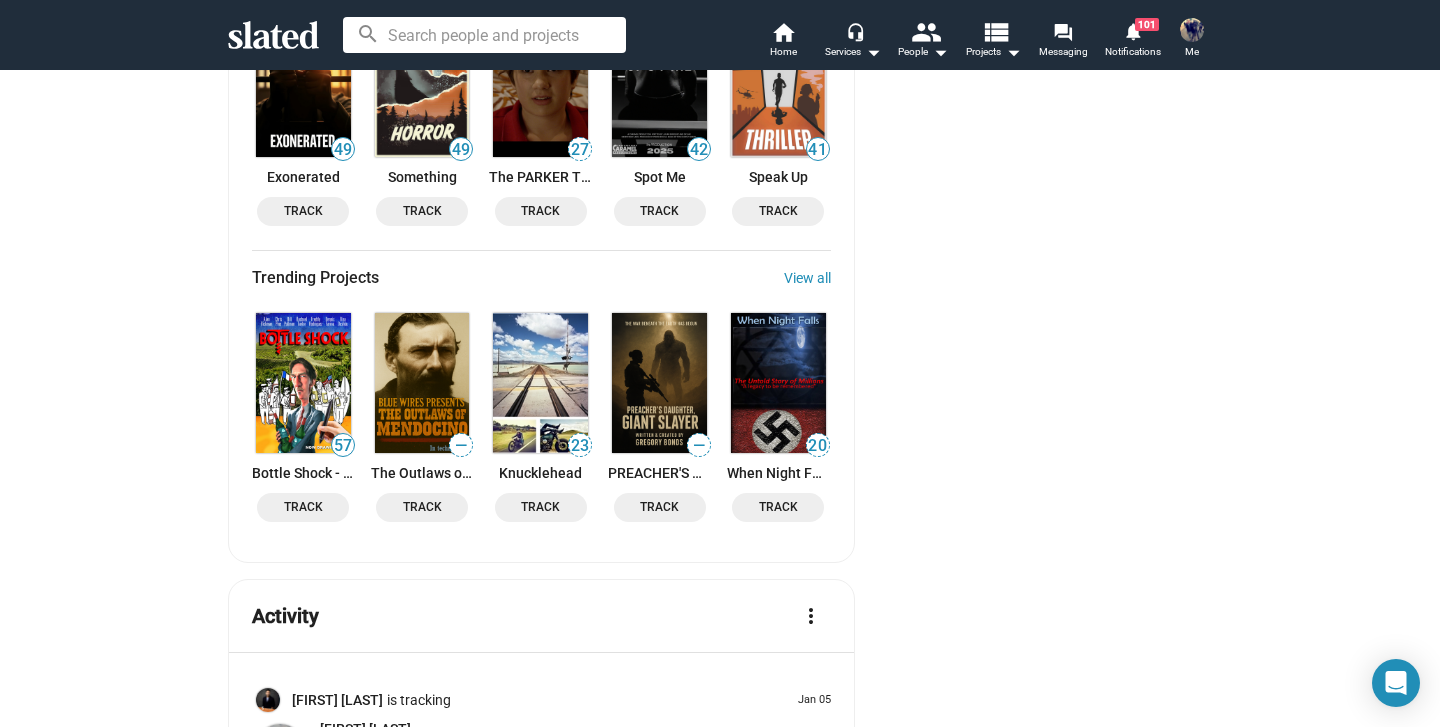 scroll, scrollTop: 2731, scrollLeft: 0, axis: vertical 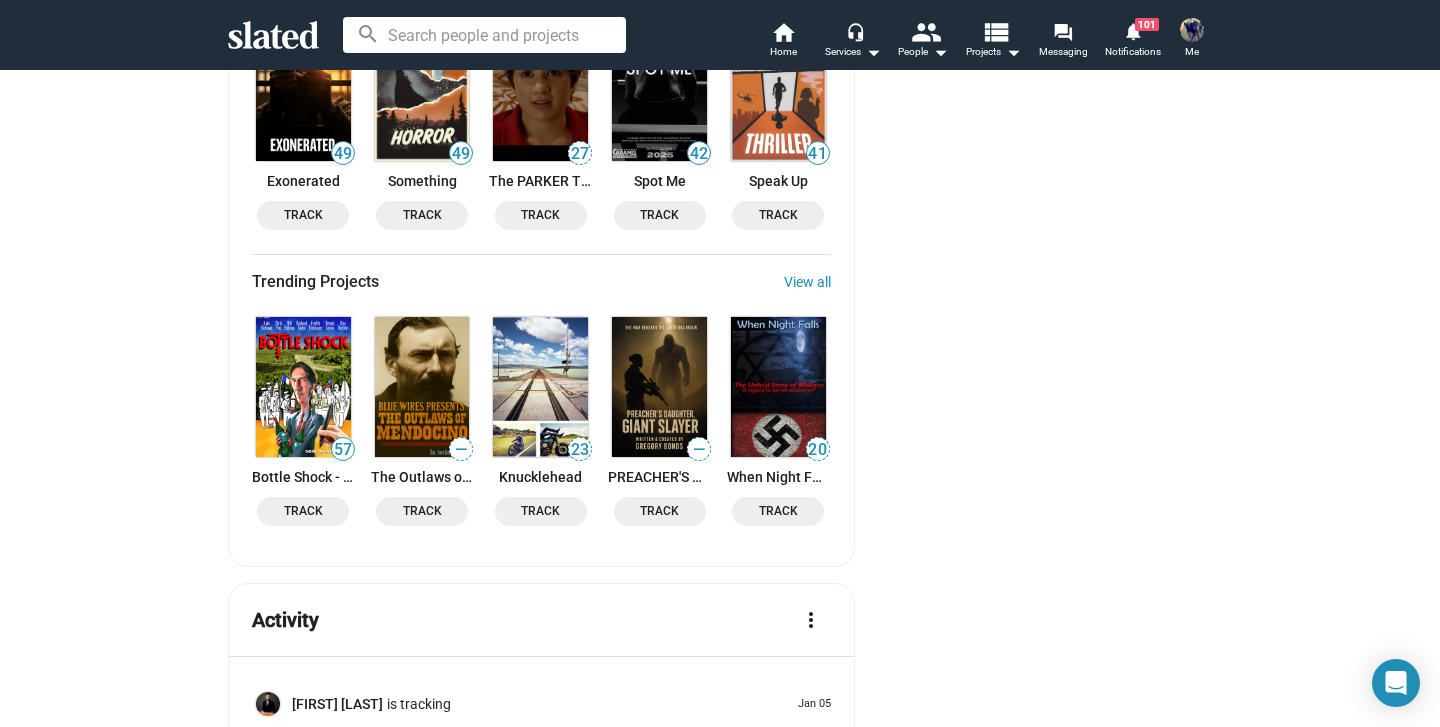 click 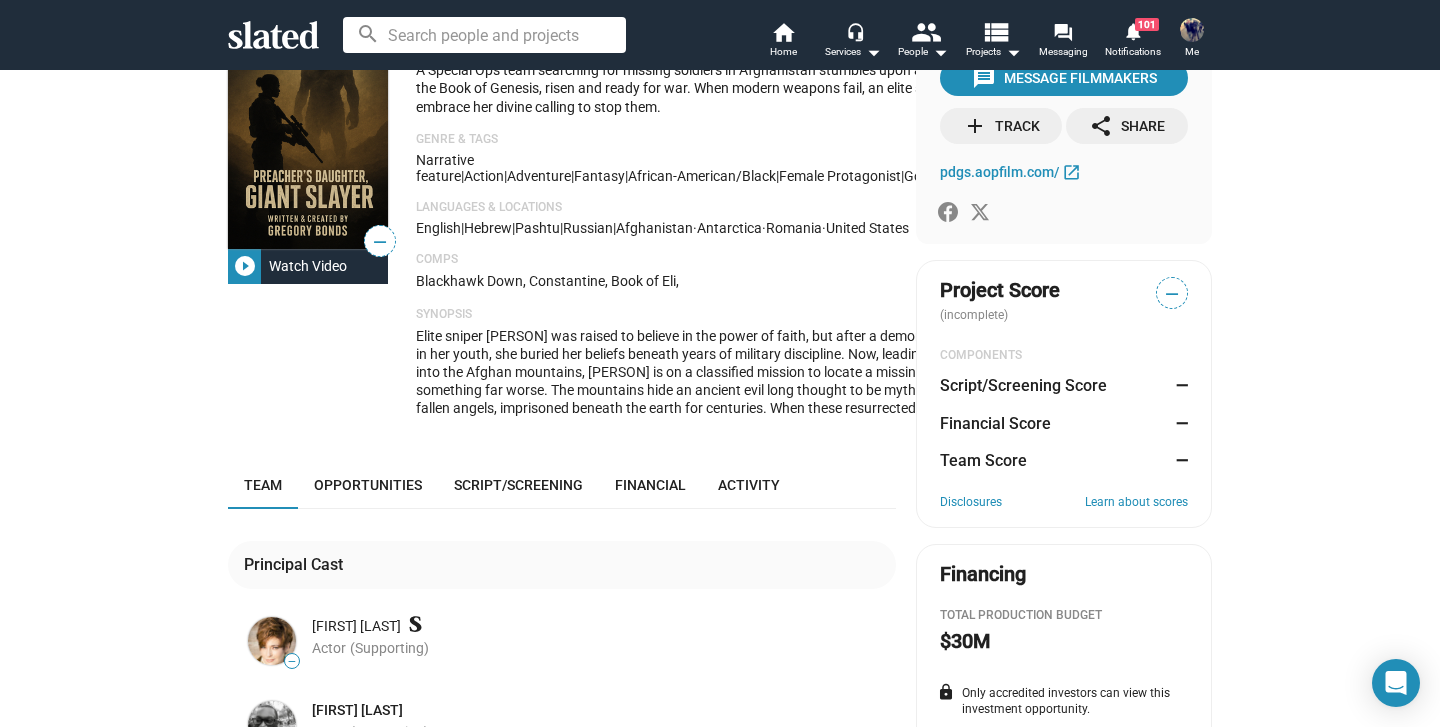 scroll, scrollTop: 0, scrollLeft: 0, axis: both 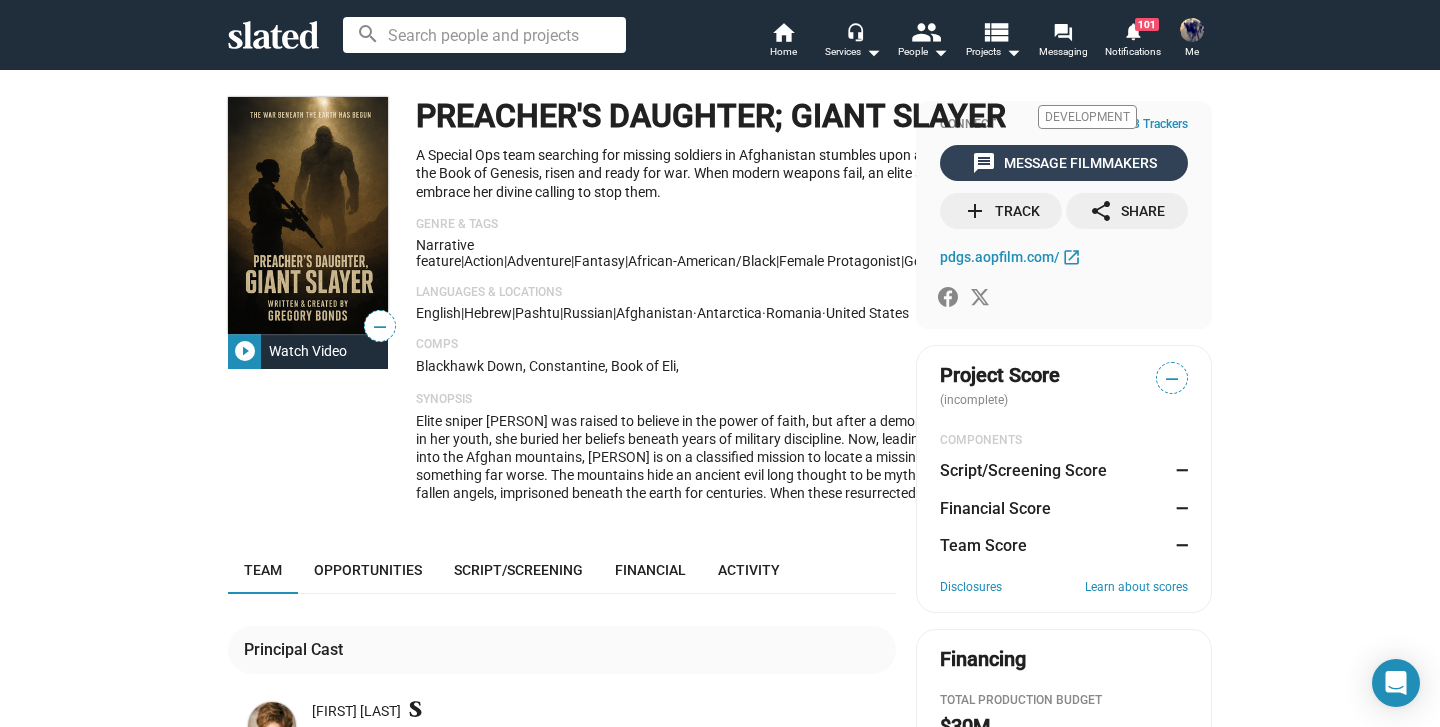 click on "message  Message Filmmakers" 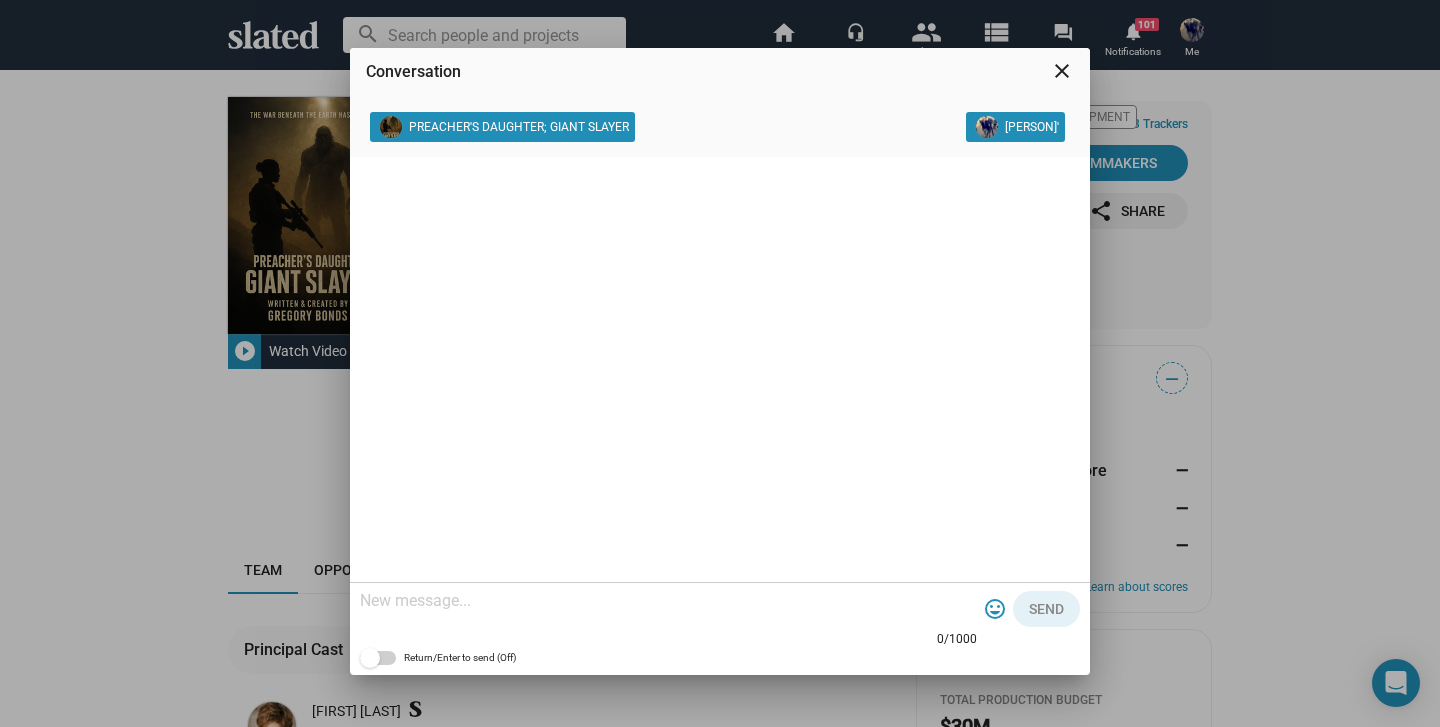 click 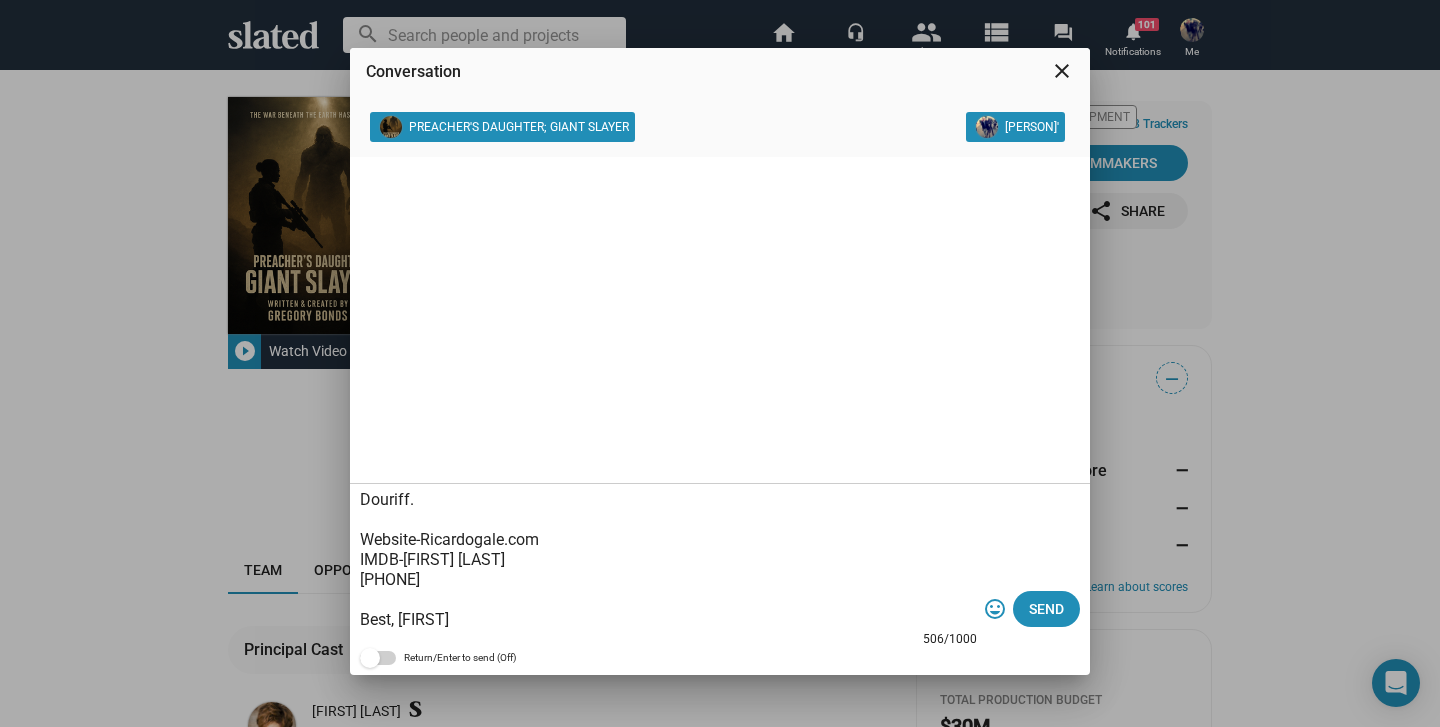 scroll, scrollTop: 0, scrollLeft: 0, axis: both 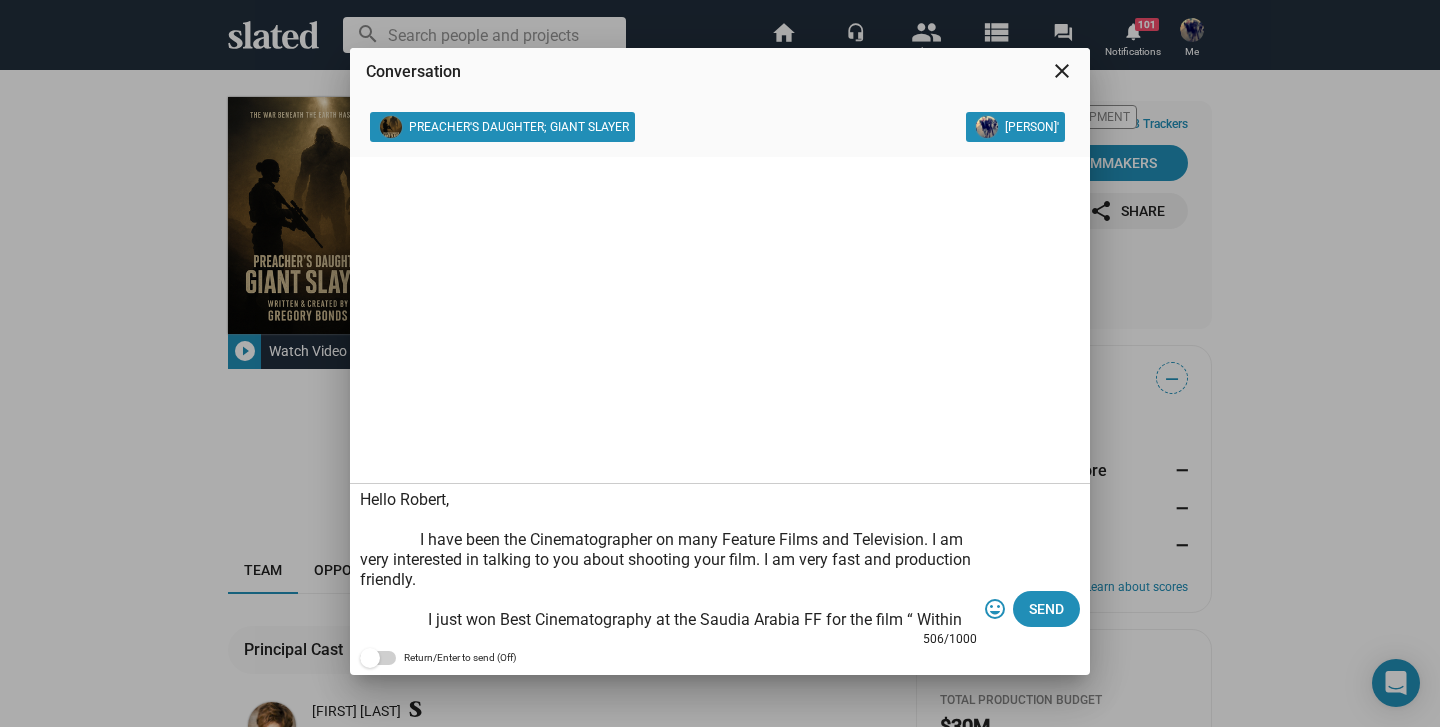 drag, startPoint x: 449, startPoint y: 498, endPoint x: 400, endPoint y: 499, distance: 49.010204 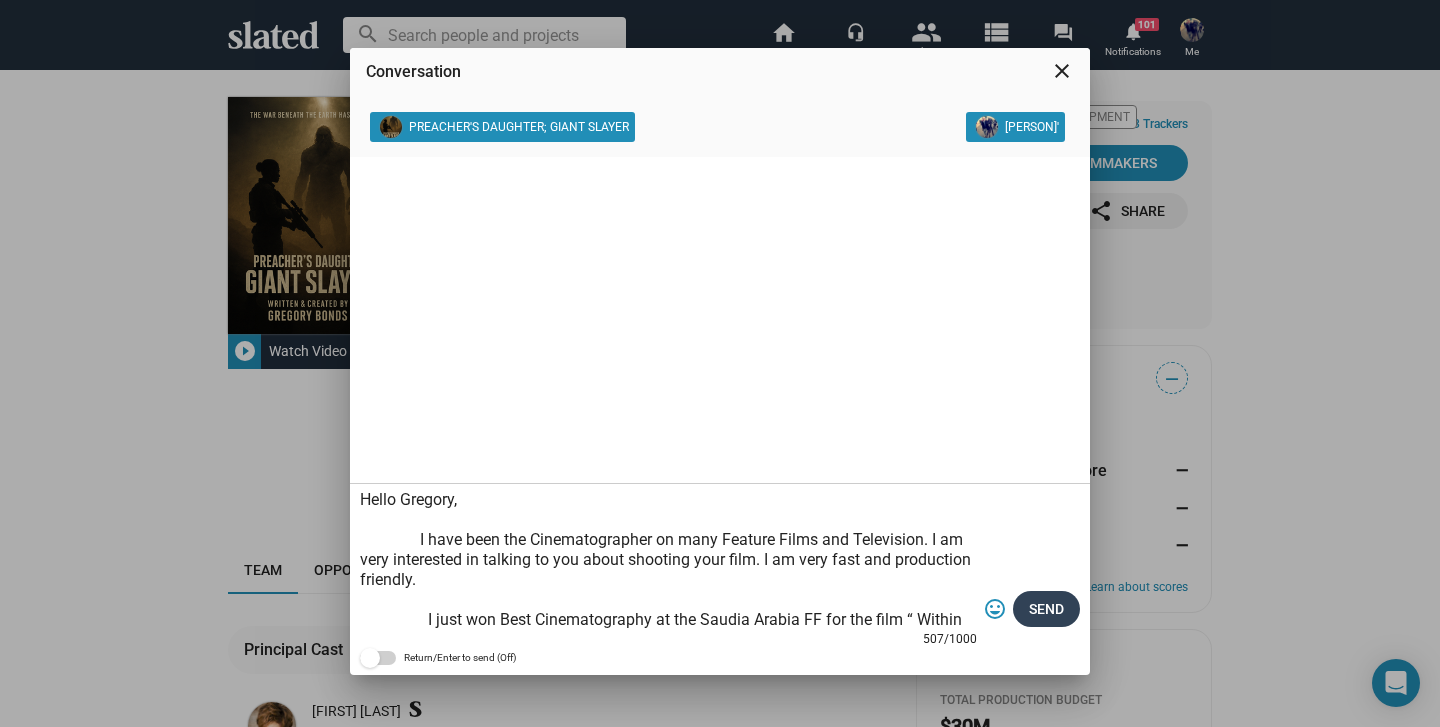 type on "Hello Gregory,
I have been the Cinematographer on many Feature Films and Television. I am very interested in talking to you about shooting your film. I am very fast and production friendly.
I just won Best Cinematography at the Saudia Arabia FF for the film “ Within Sand “. I have also had both a feature film, " West Beirut " win 2 awards at the Canne Film festival and TIFF. Also,  I have won Best Cinematography at The Melbourne Film Festival for the feature “ Touching Home “, starring Ed Harris , Robert Forster and Brad Douriff.
Website-Ricardogale.com
IMDB-Ricardo Jacques Gale
[PHONE]
Best, Ricardo" 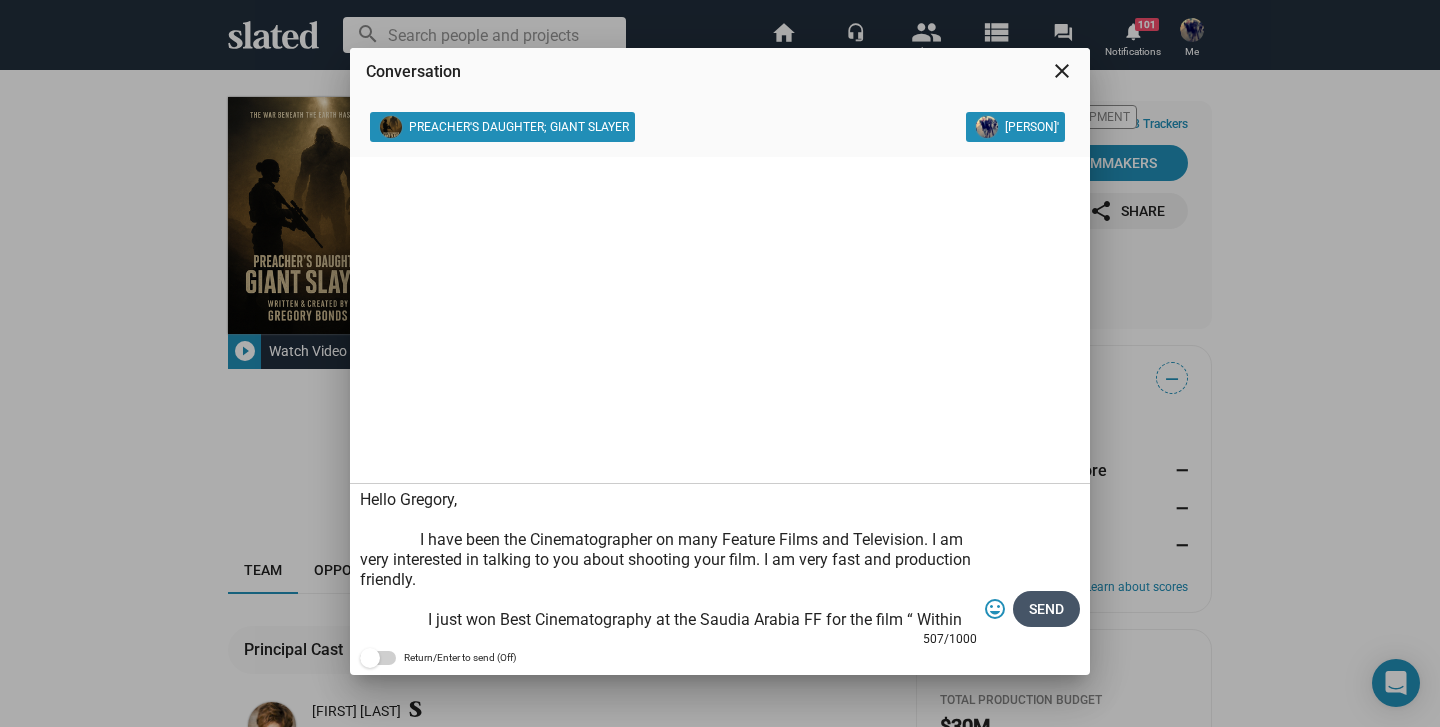 click on "Send" 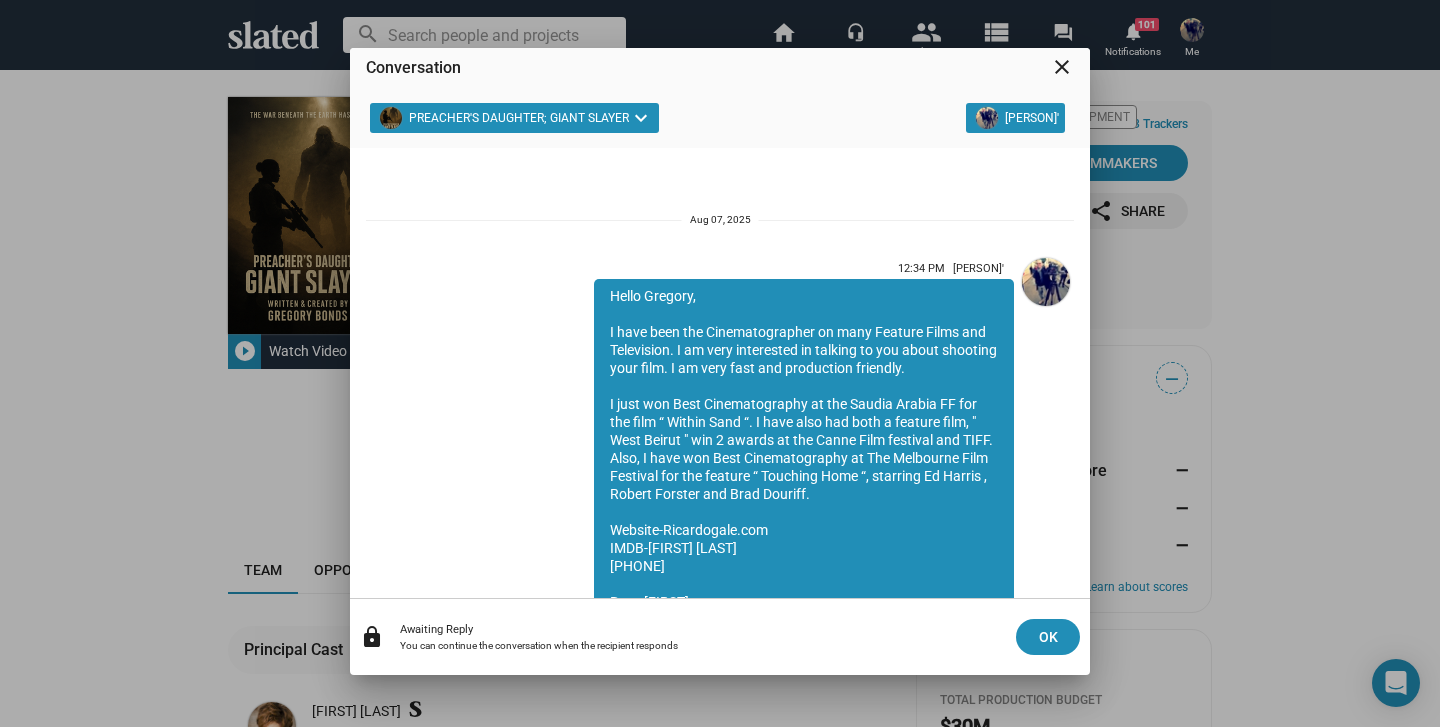 scroll, scrollTop: 94, scrollLeft: 0, axis: vertical 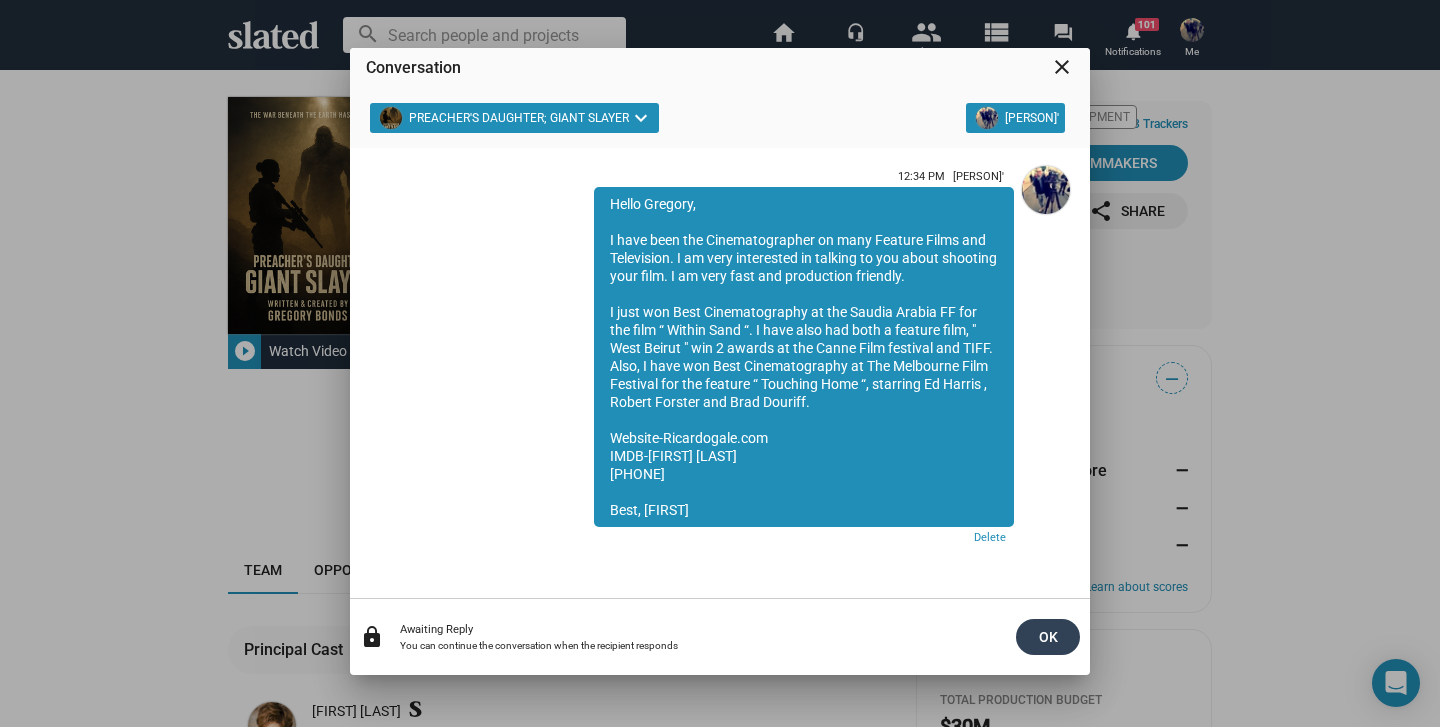 click on "OK" 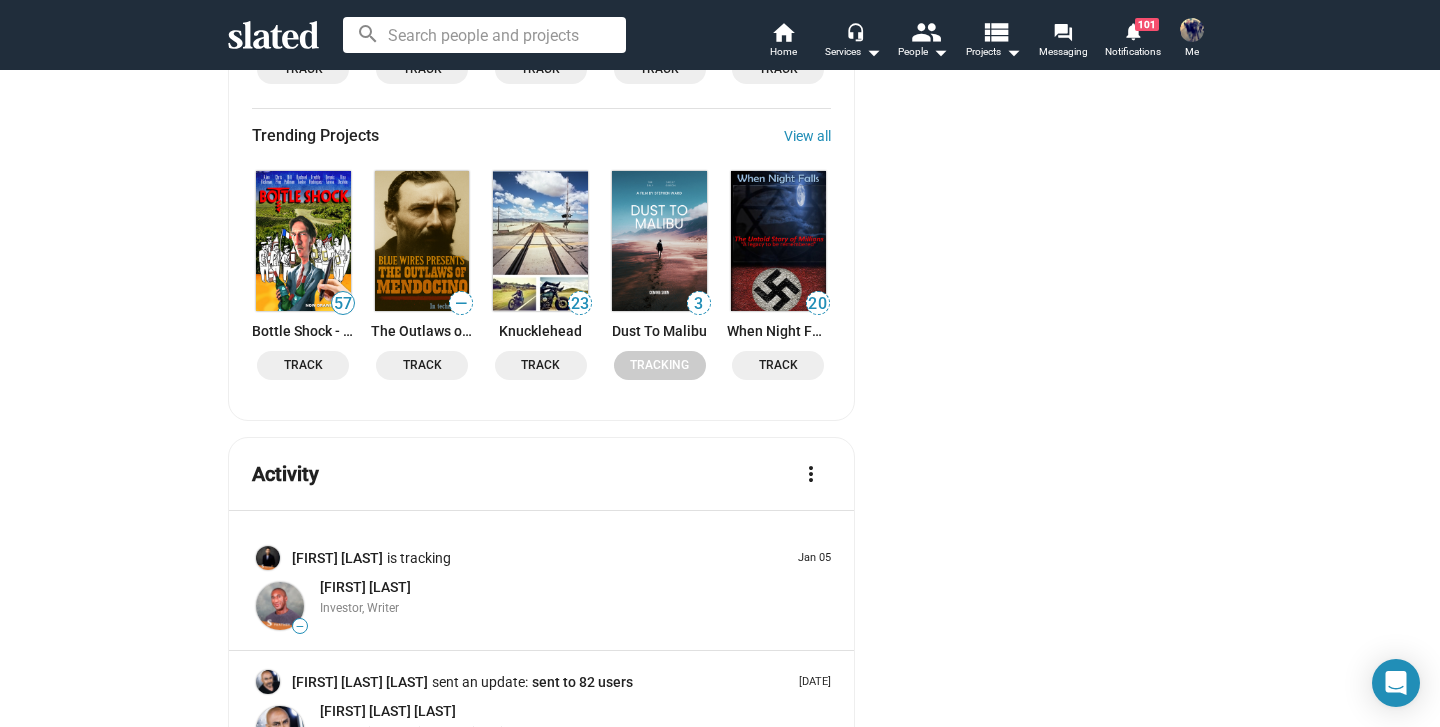 scroll, scrollTop: 2905, scrollLeft: 0, axis: vertical 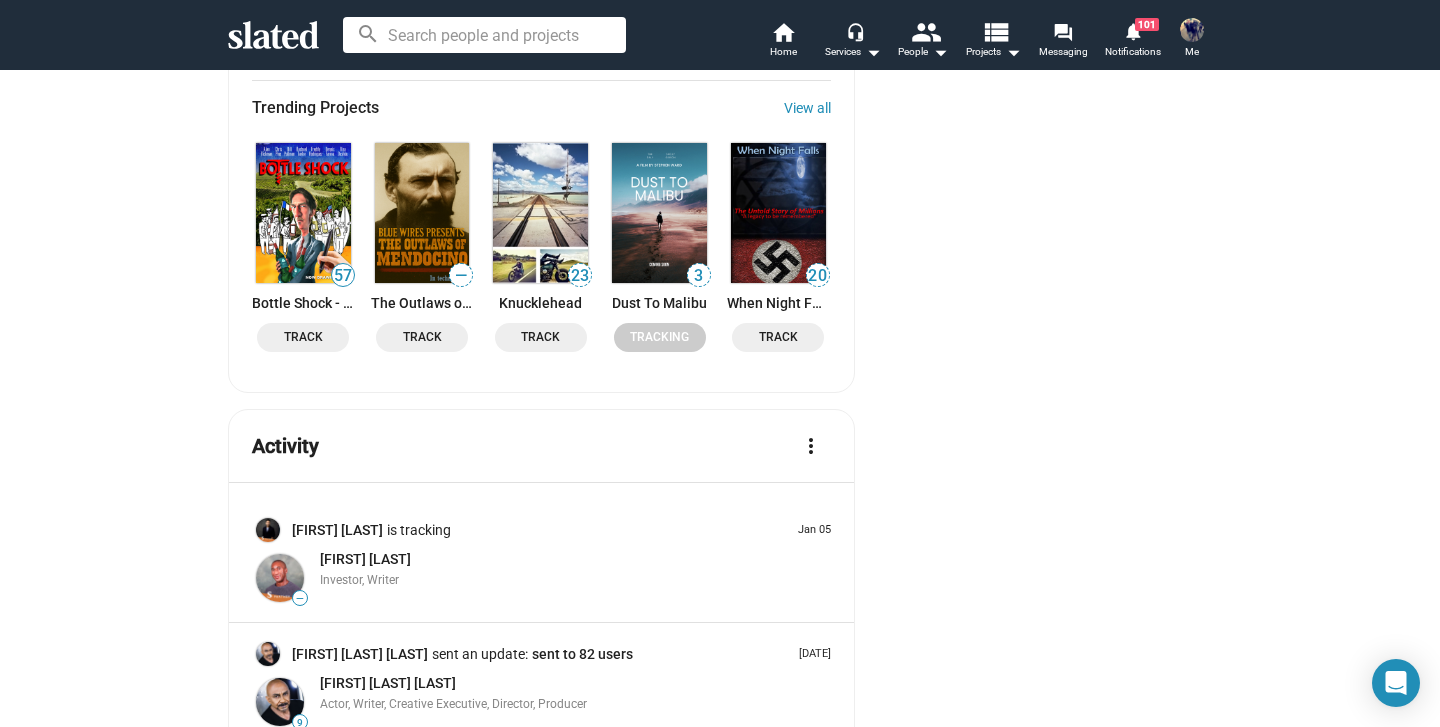 click 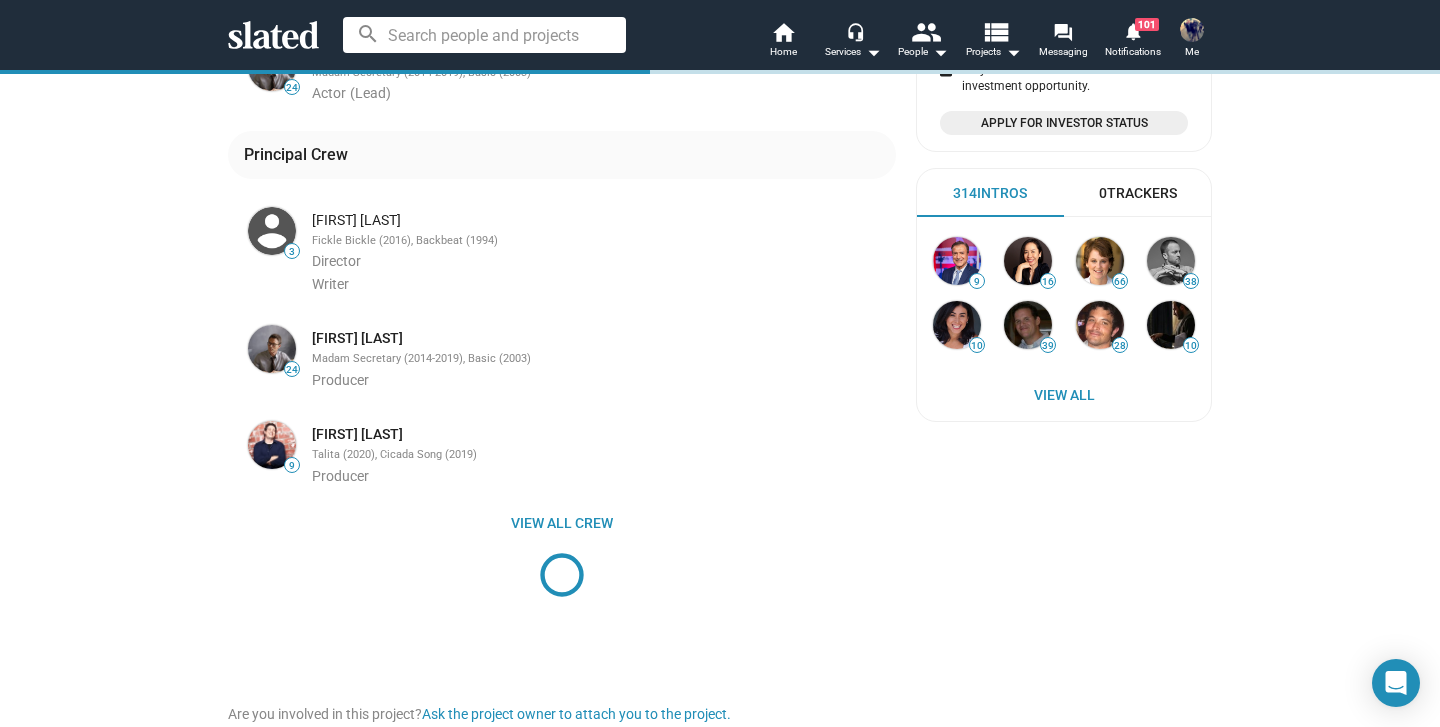 scroll, scrollTop: 597, scrollLeft: 0, axis: vertical 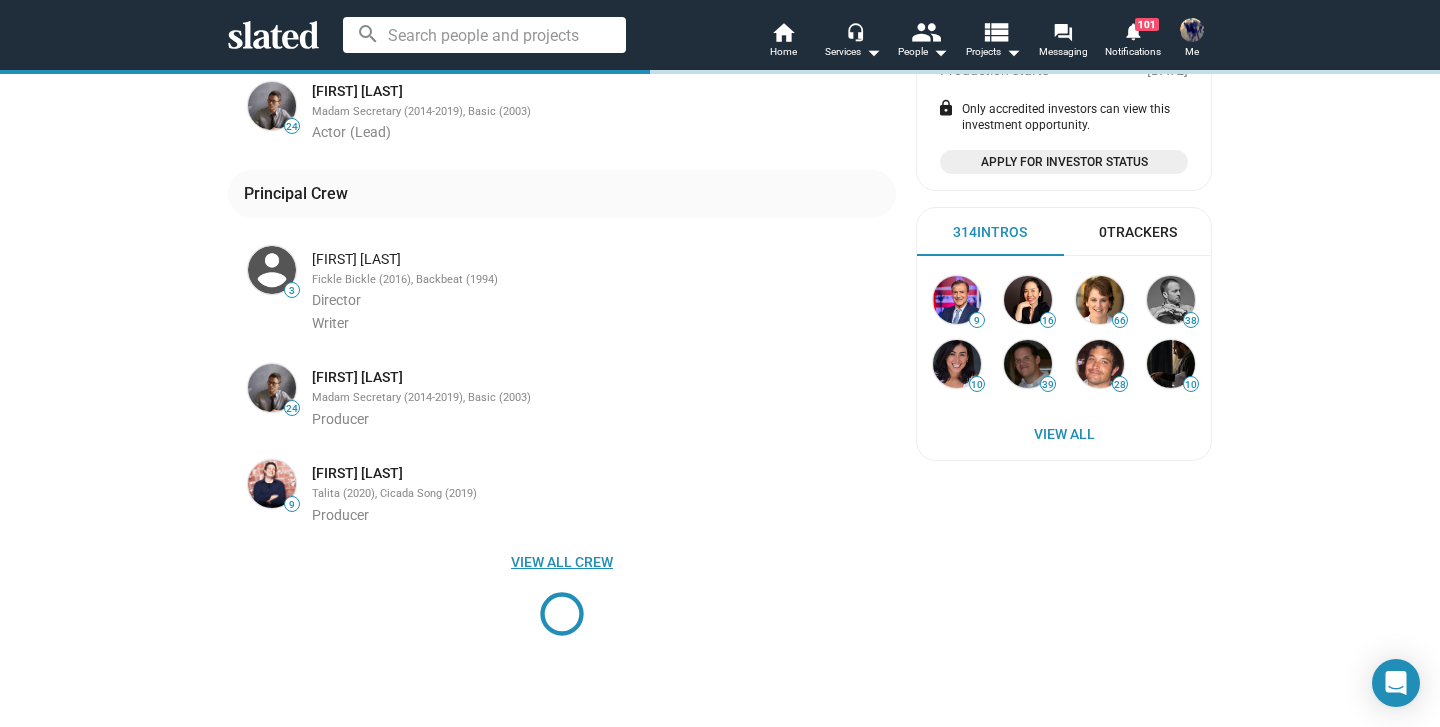 click on "View all crew" 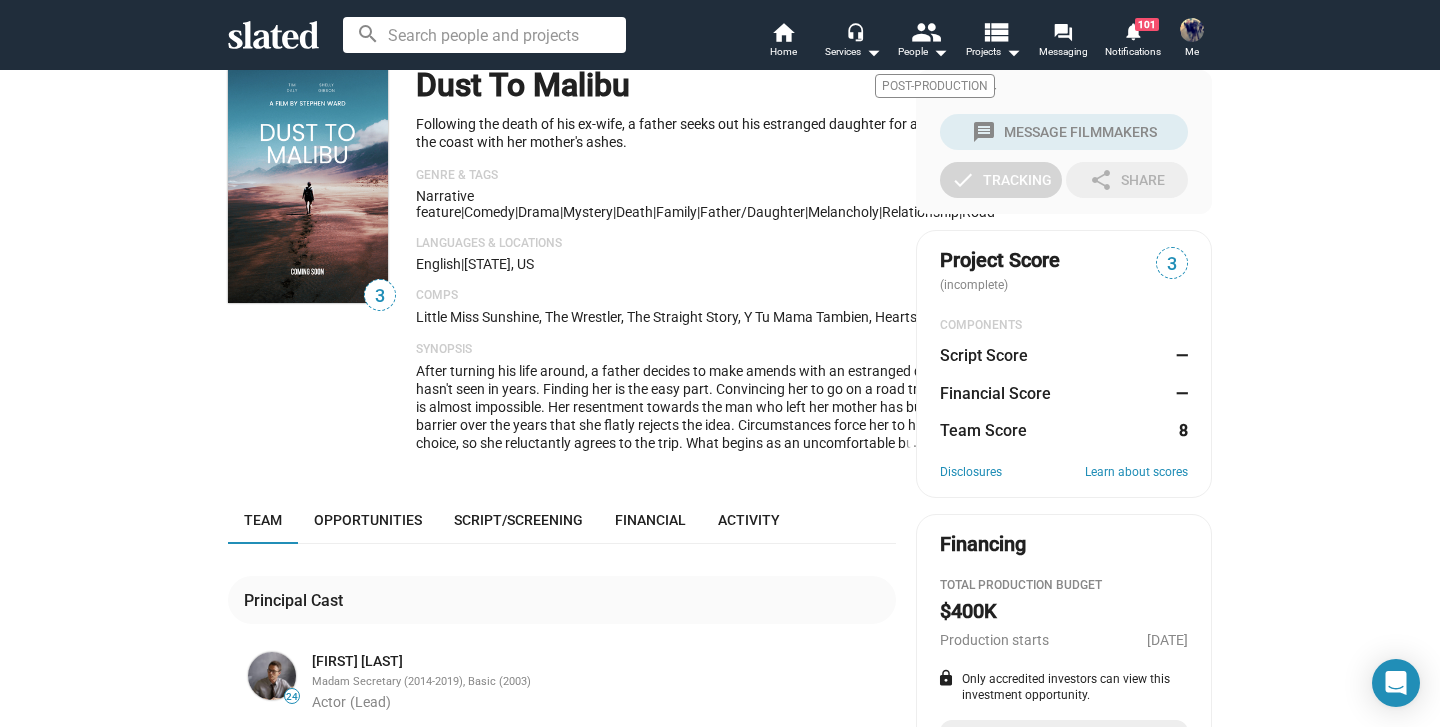 scroll, scrollTop: 0, scrollLeft: 0, axis: both 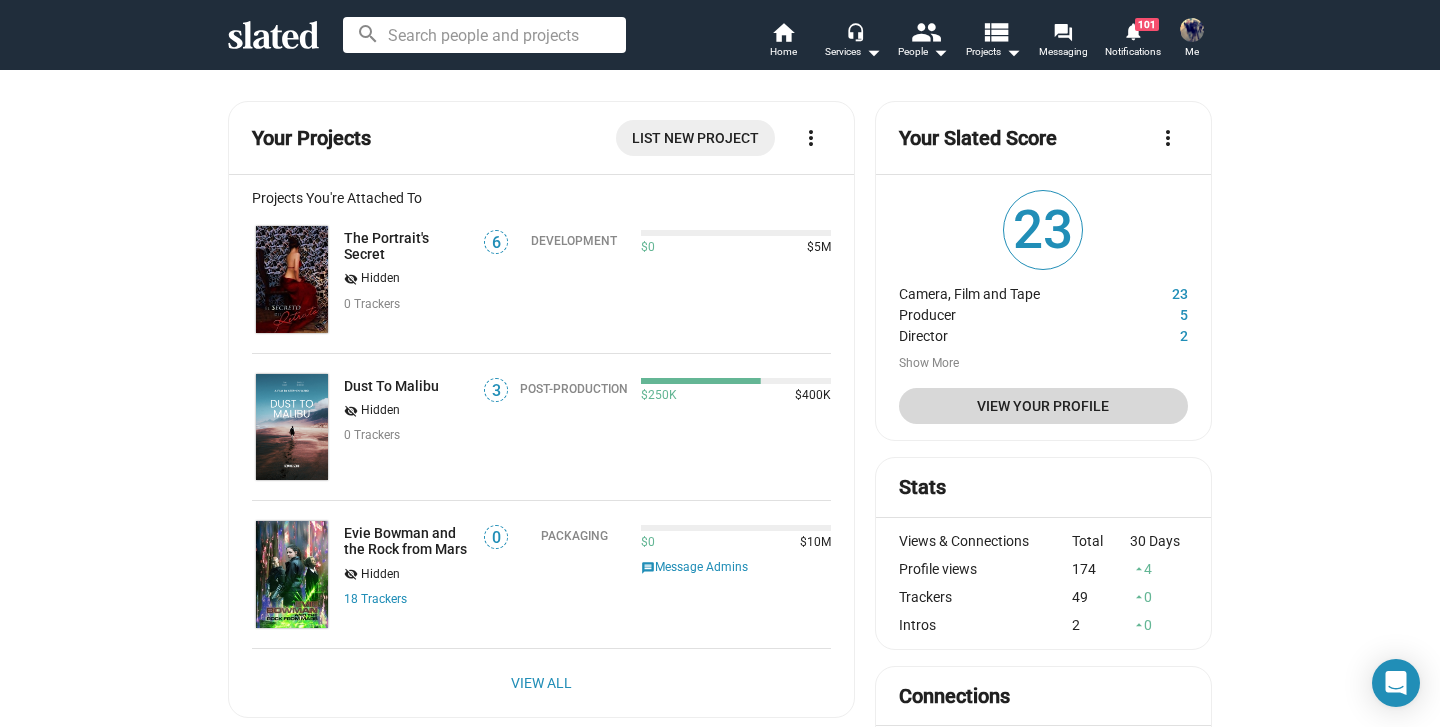 click on "View Your Profile" 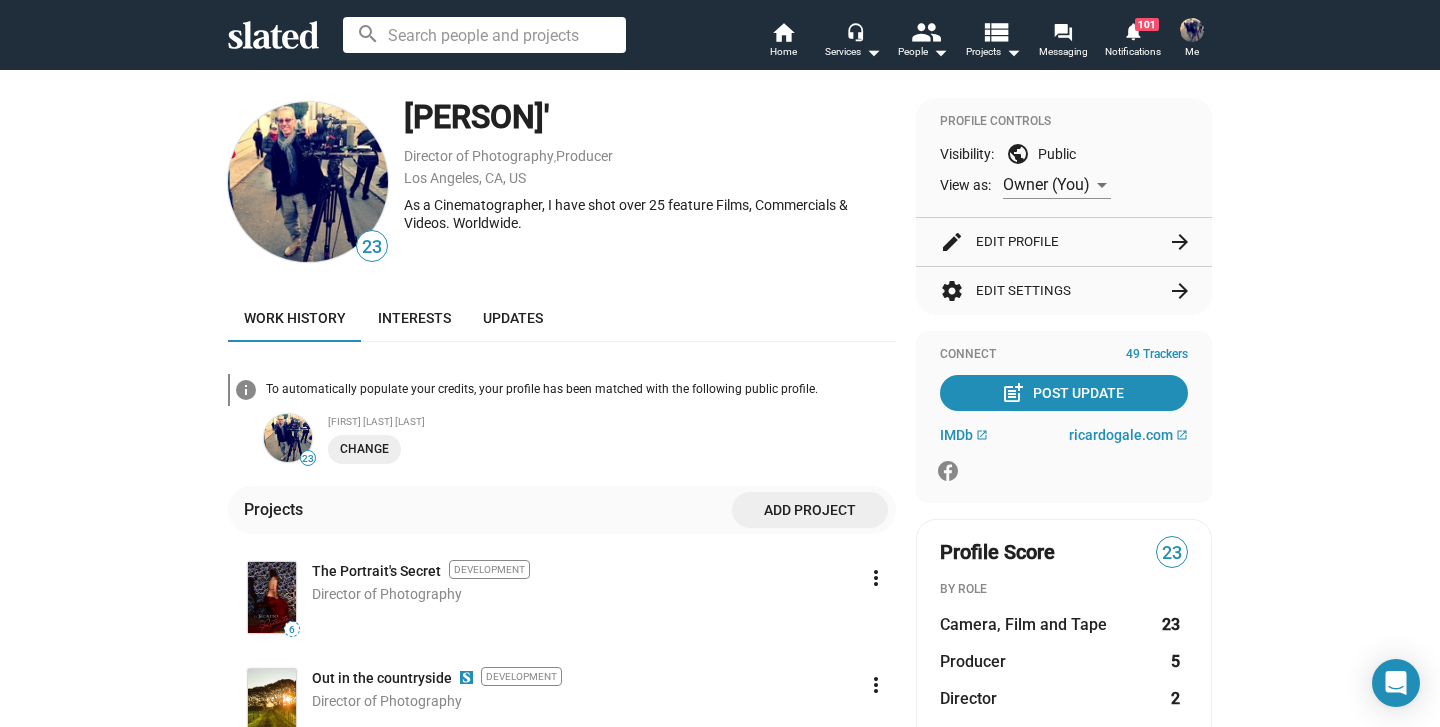 scroll, scrollTop: 0, scrollLeft: 0, axis: both 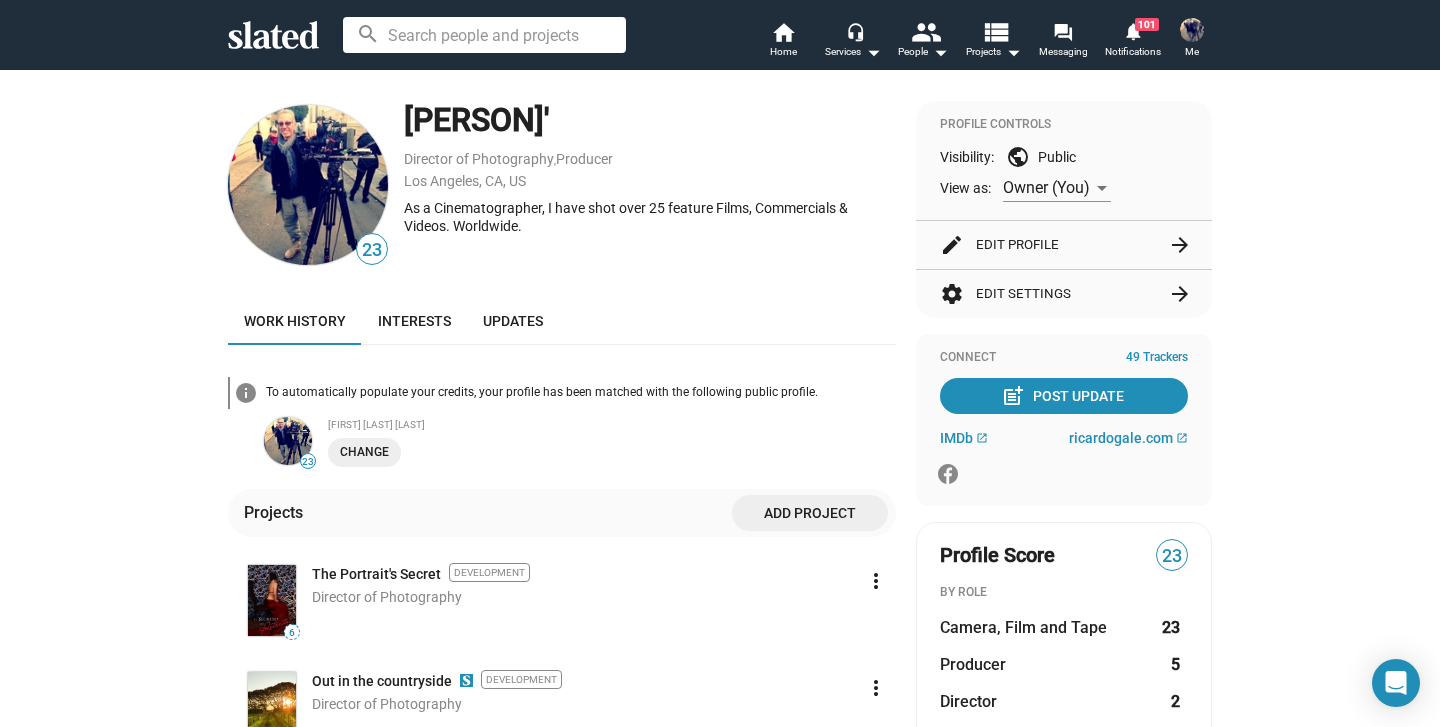 click on "As a Cinematographer, I have shot over 25 feature Films,  Commercials & Videos. Worldwide." 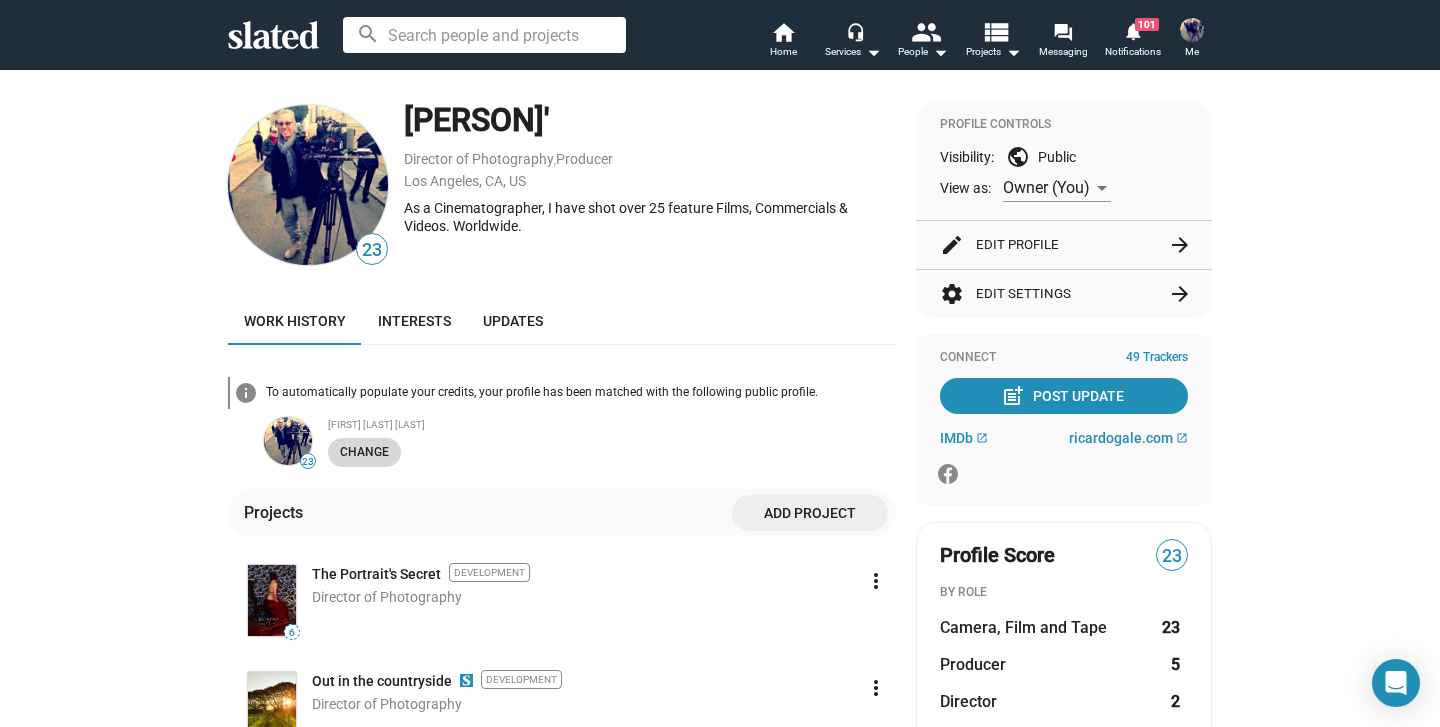 click on "Change" 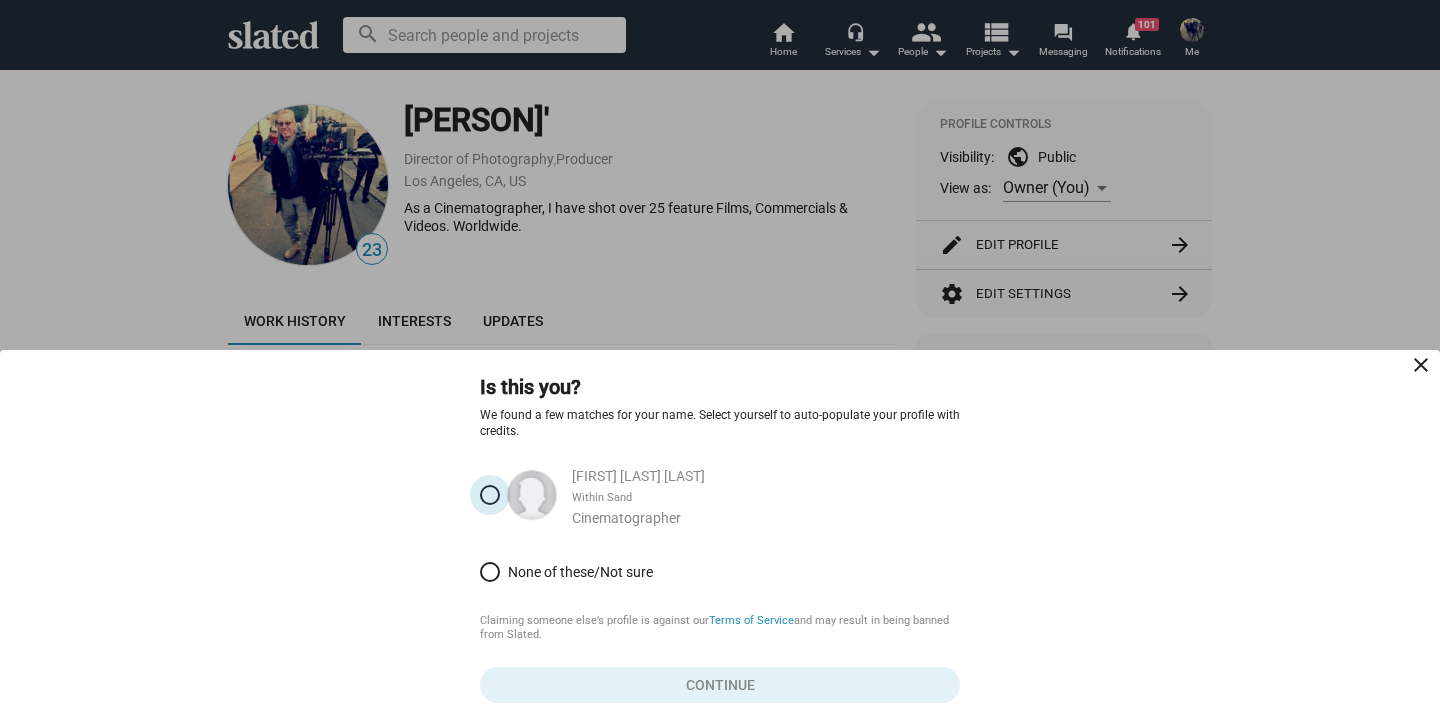 click at bounding box center (490, 495) 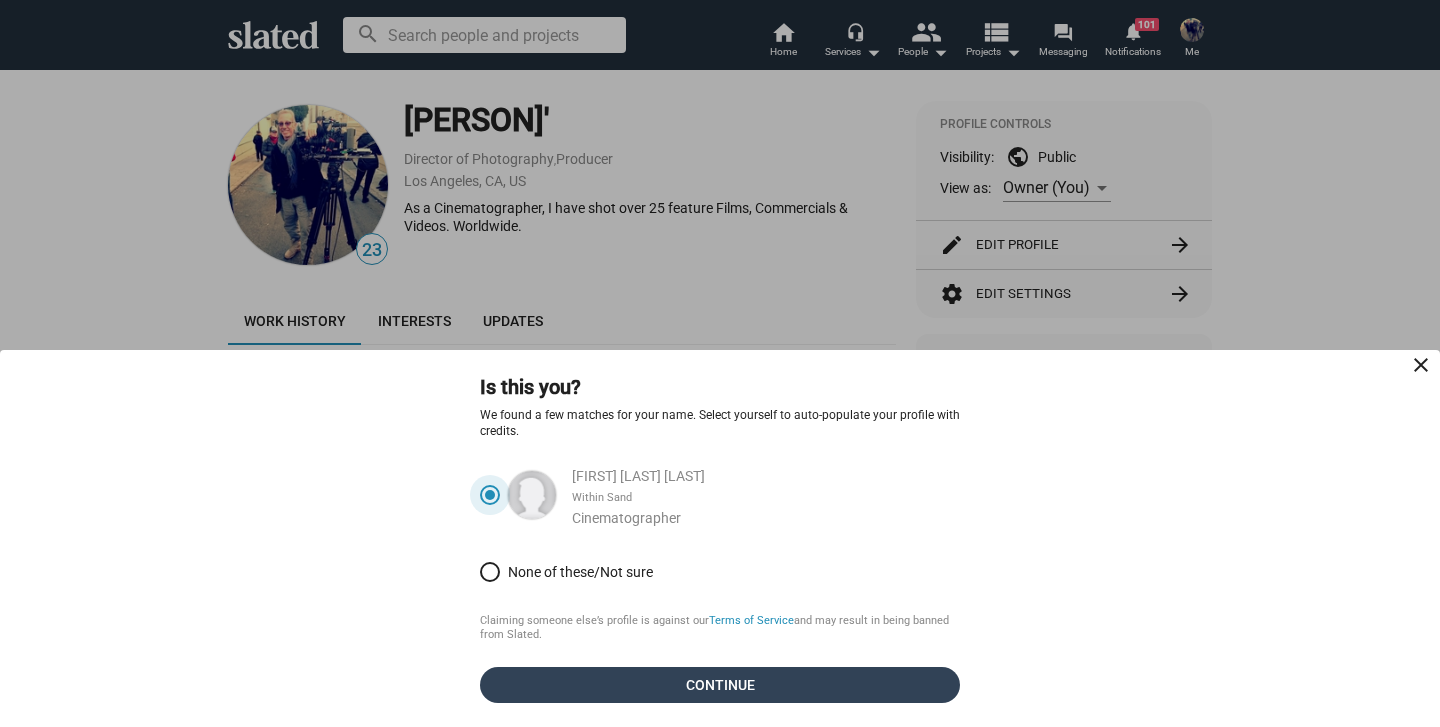 click on "Continue" 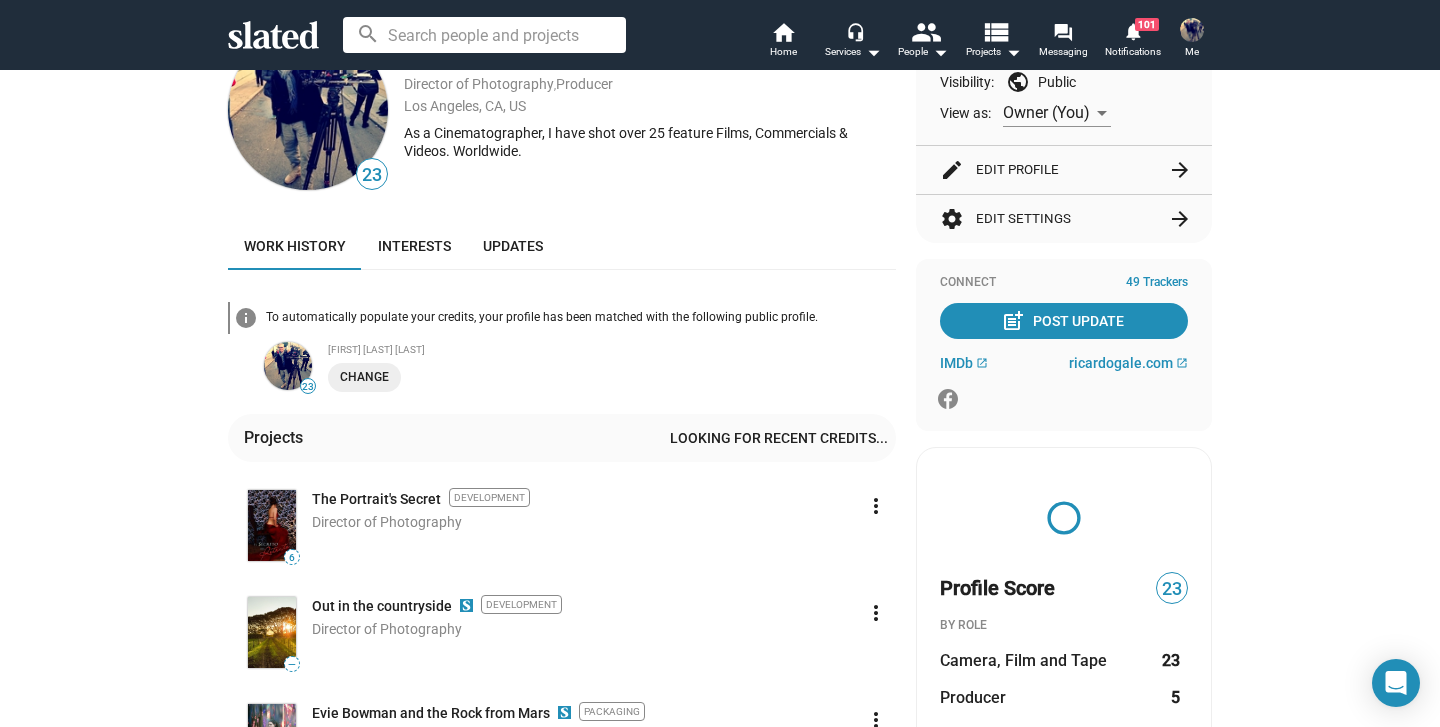 scroll, scrollTop: 0, scrollLeft: 0, axis: both 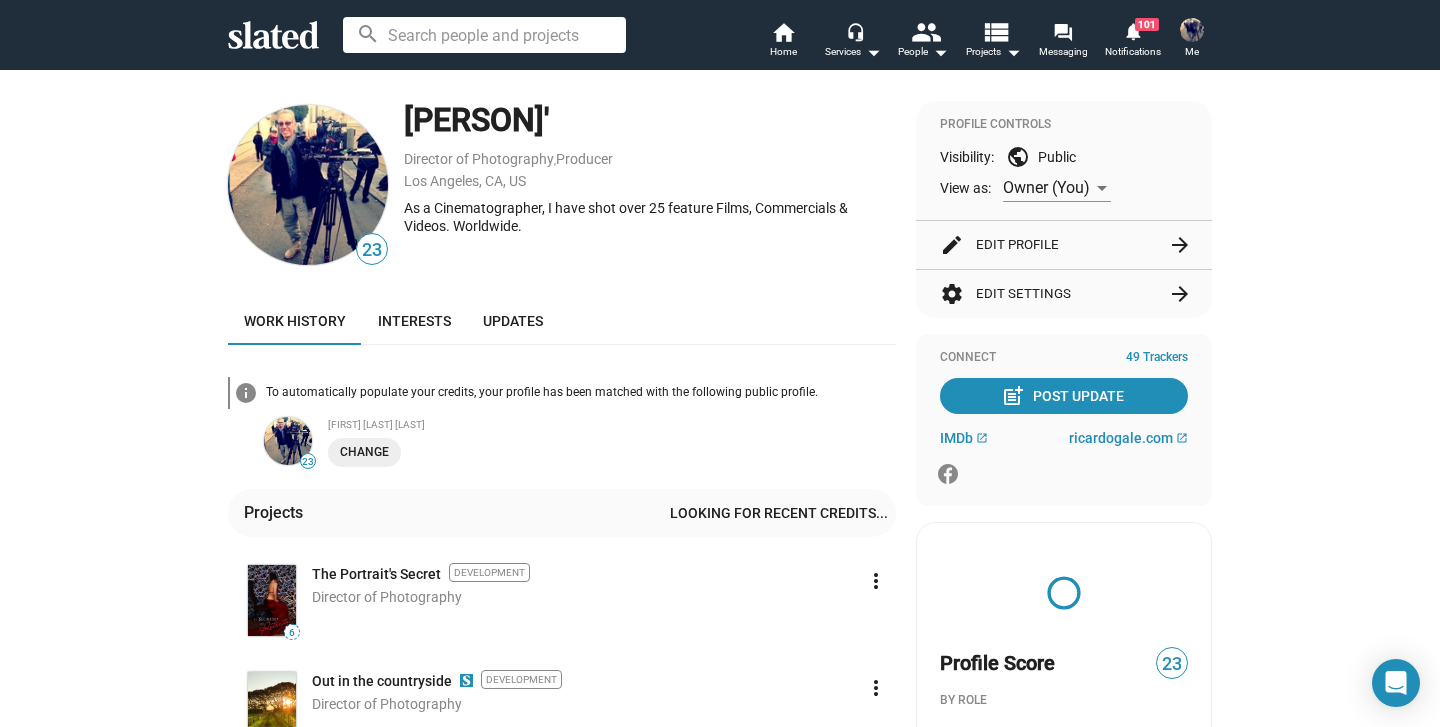 click on "arrow_forward" 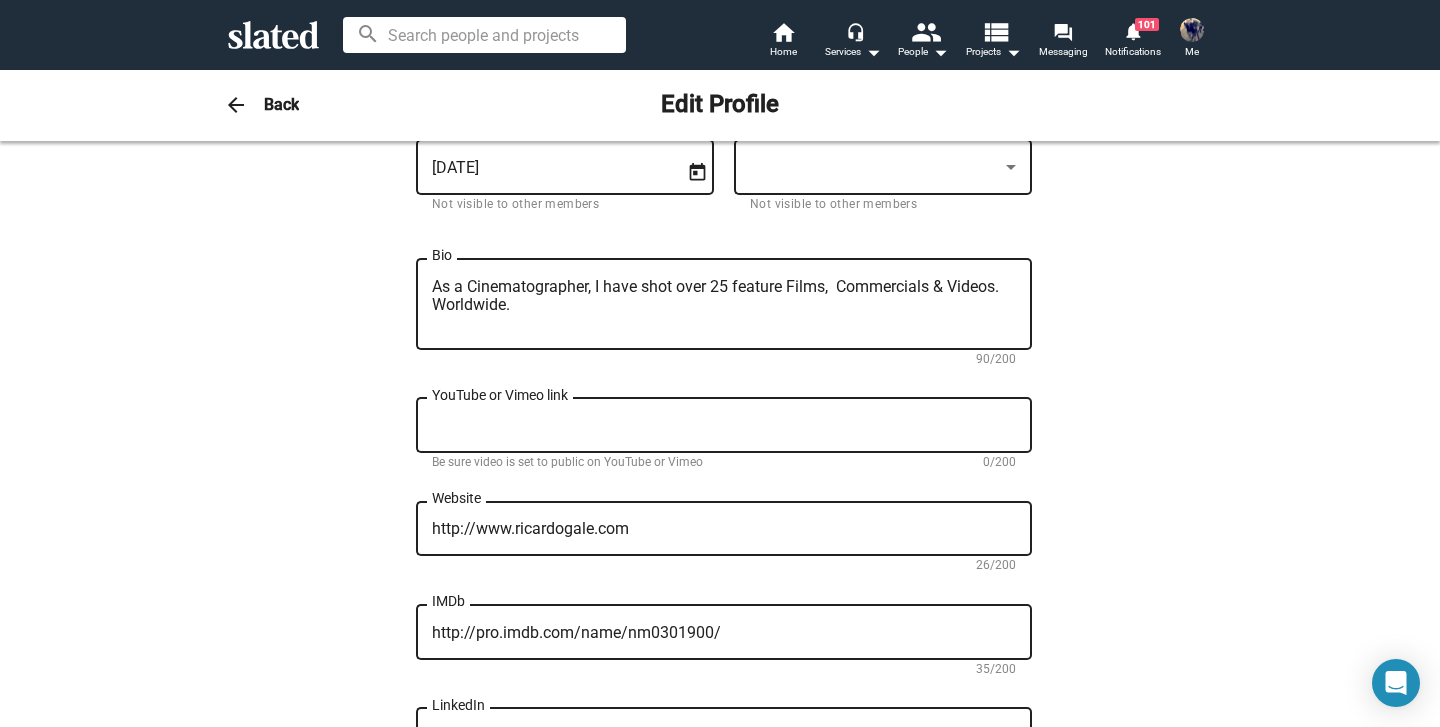 scroll, scrollTop: 505, scrollLeft: 0, axis: vertical 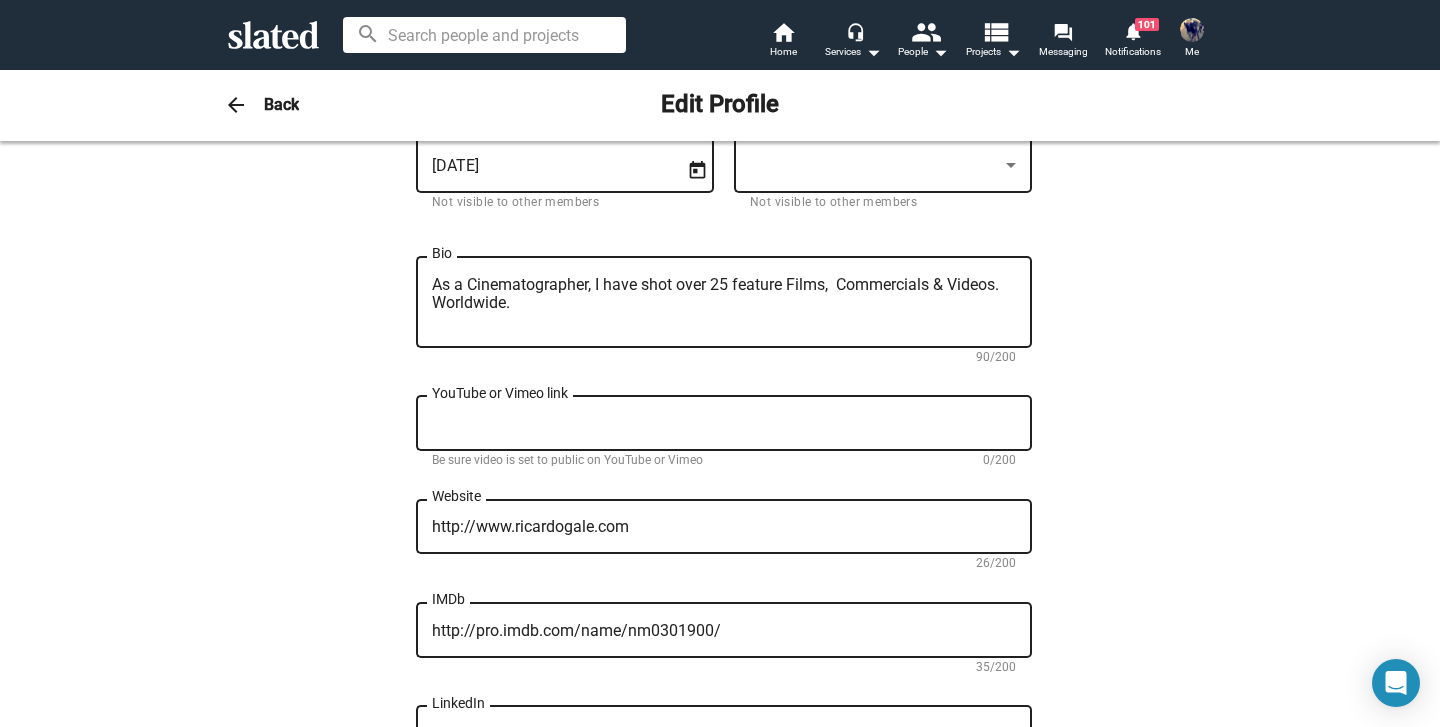 click on "As a Cinematographer, I have shot over 25 feature Films,  Commercials & Videos. Worldwide." at bounding box center [724, 303] 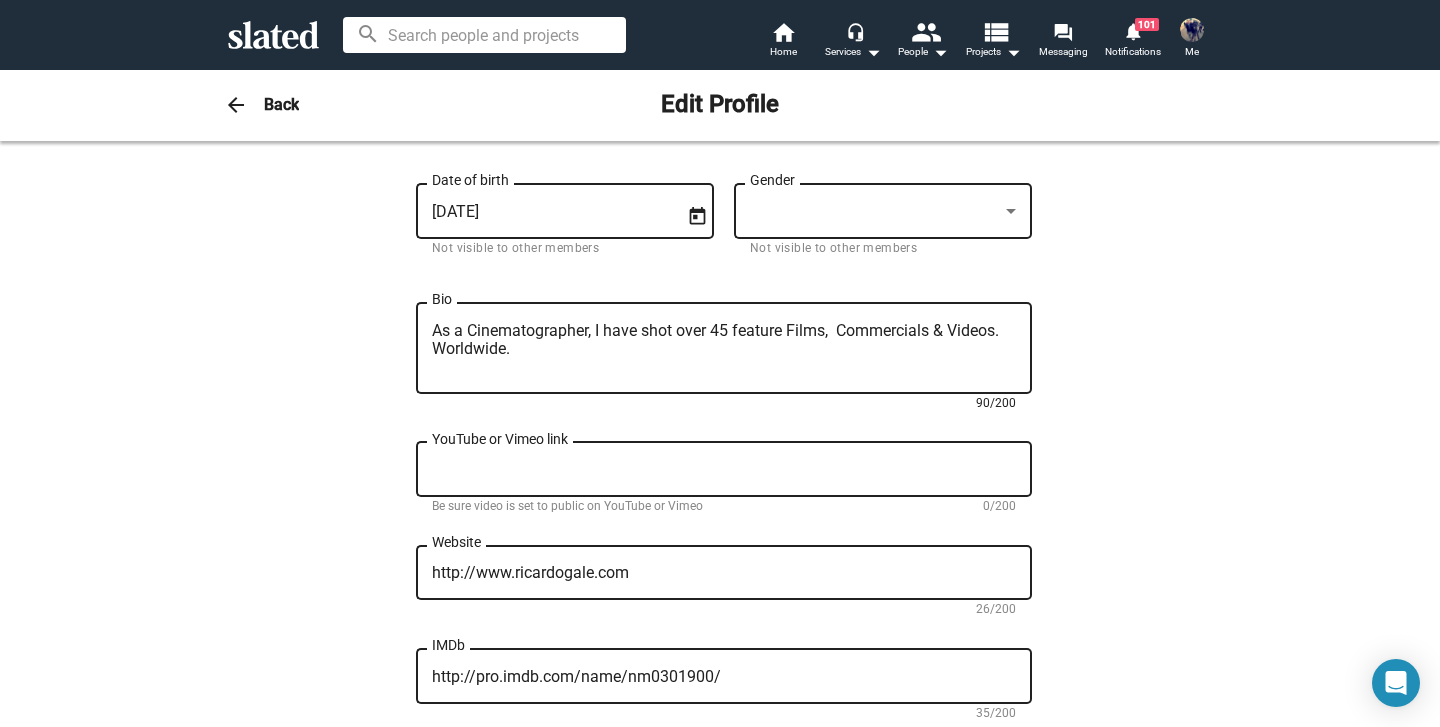 scroll, scrollTop: 461, scrollLeft: 0, axis: vertical 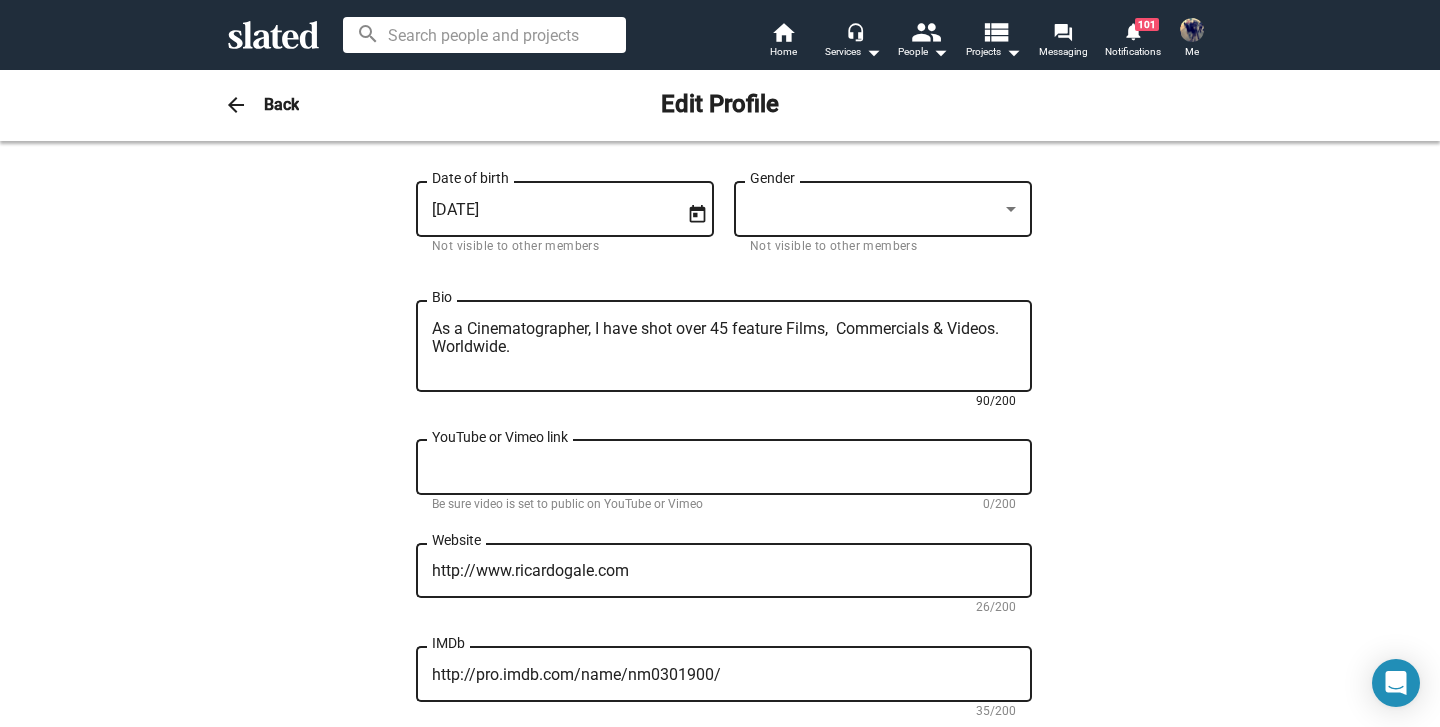 type on "As a Cinematographer, I have shot over 45 feature Films,  Commercials & Videos. Worldwide." 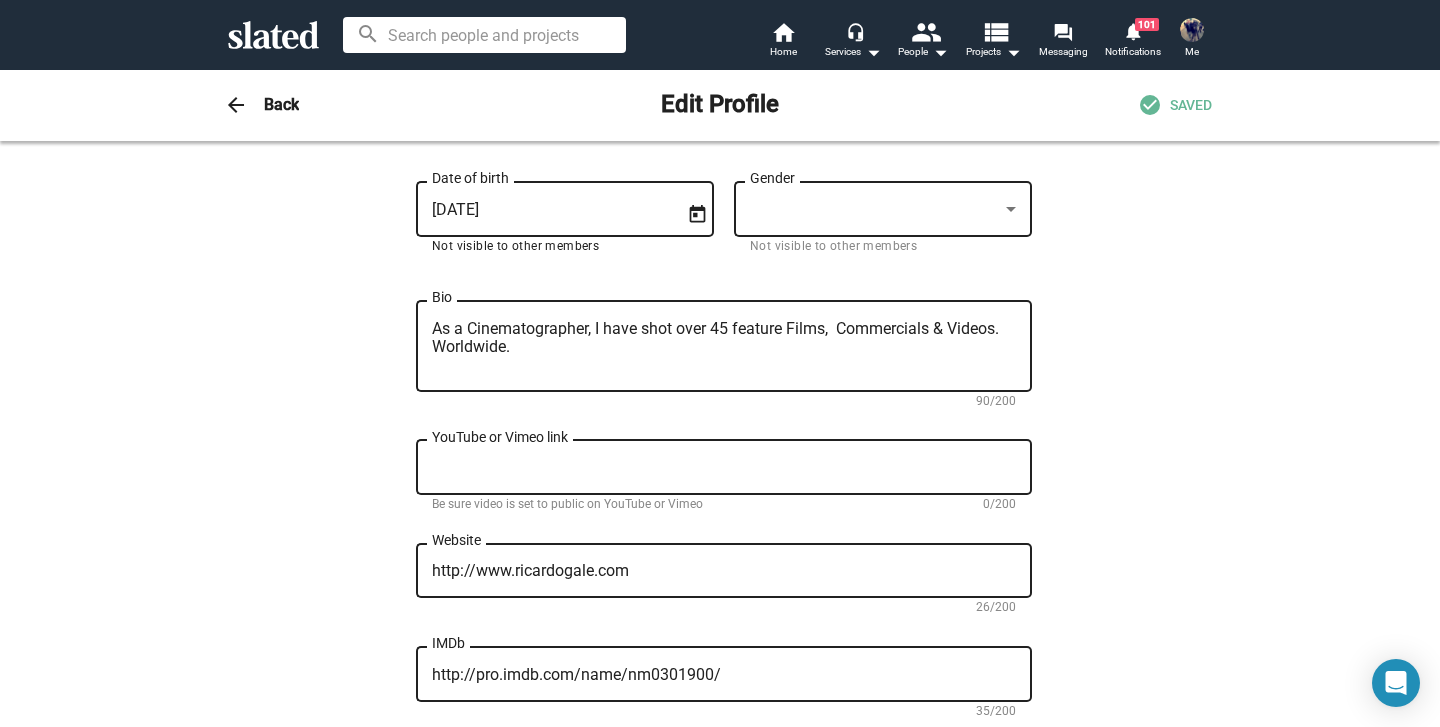 type on "[DATE]" 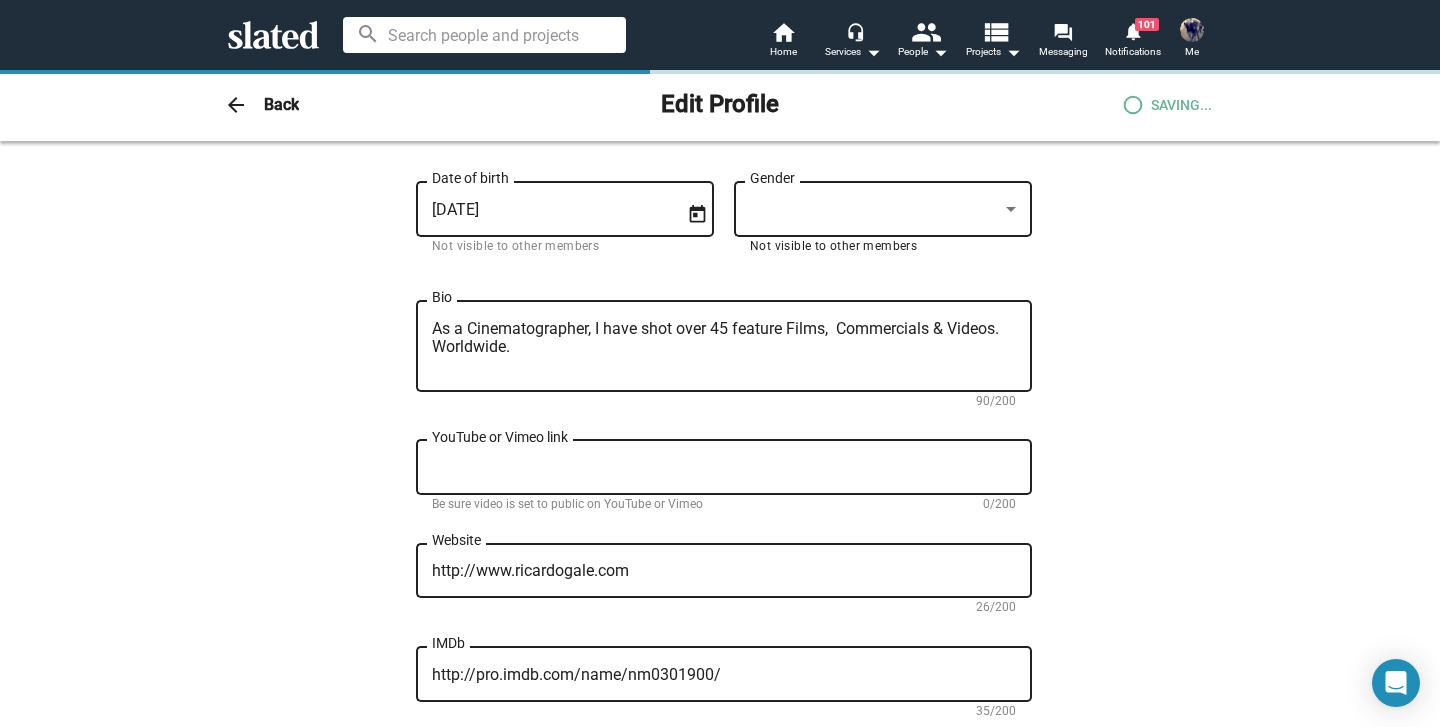 click at bounding box center (1011, 209) 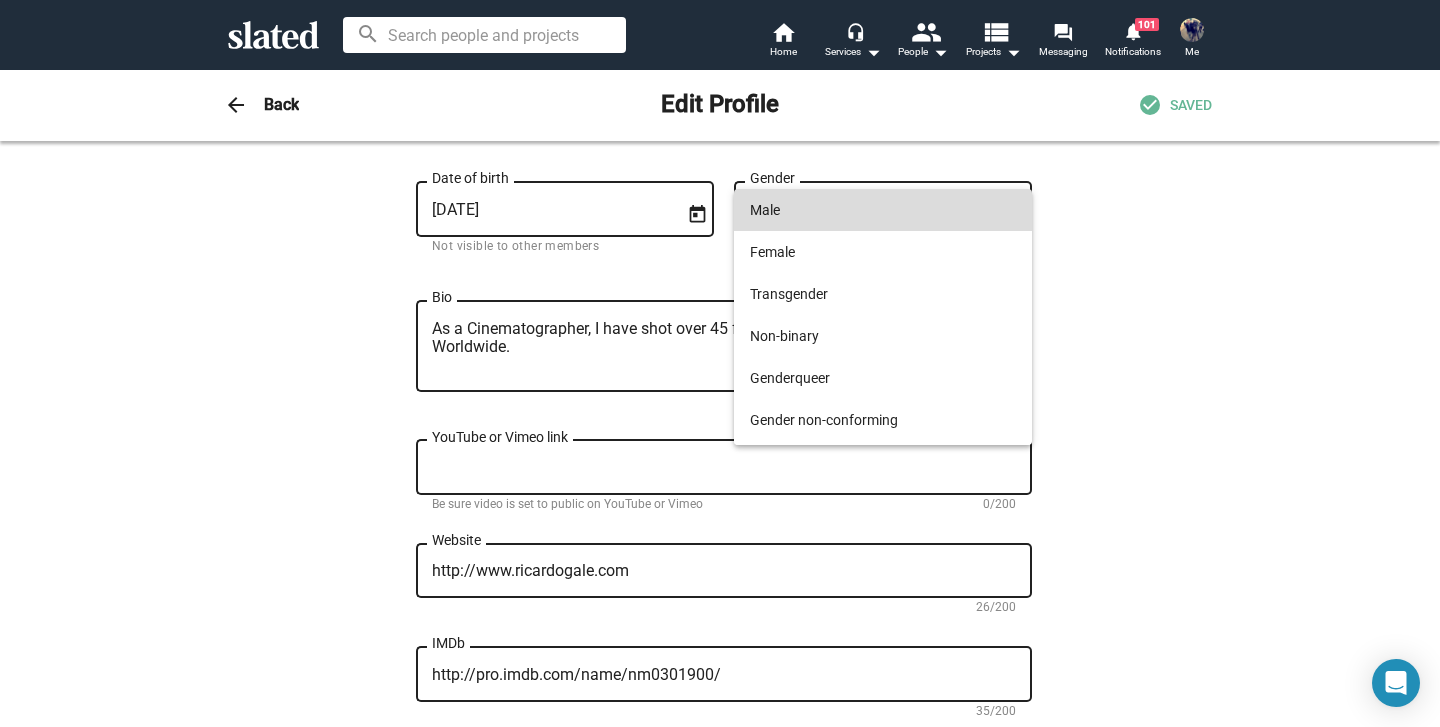 click on "Male" at bounding box center (883, 210) 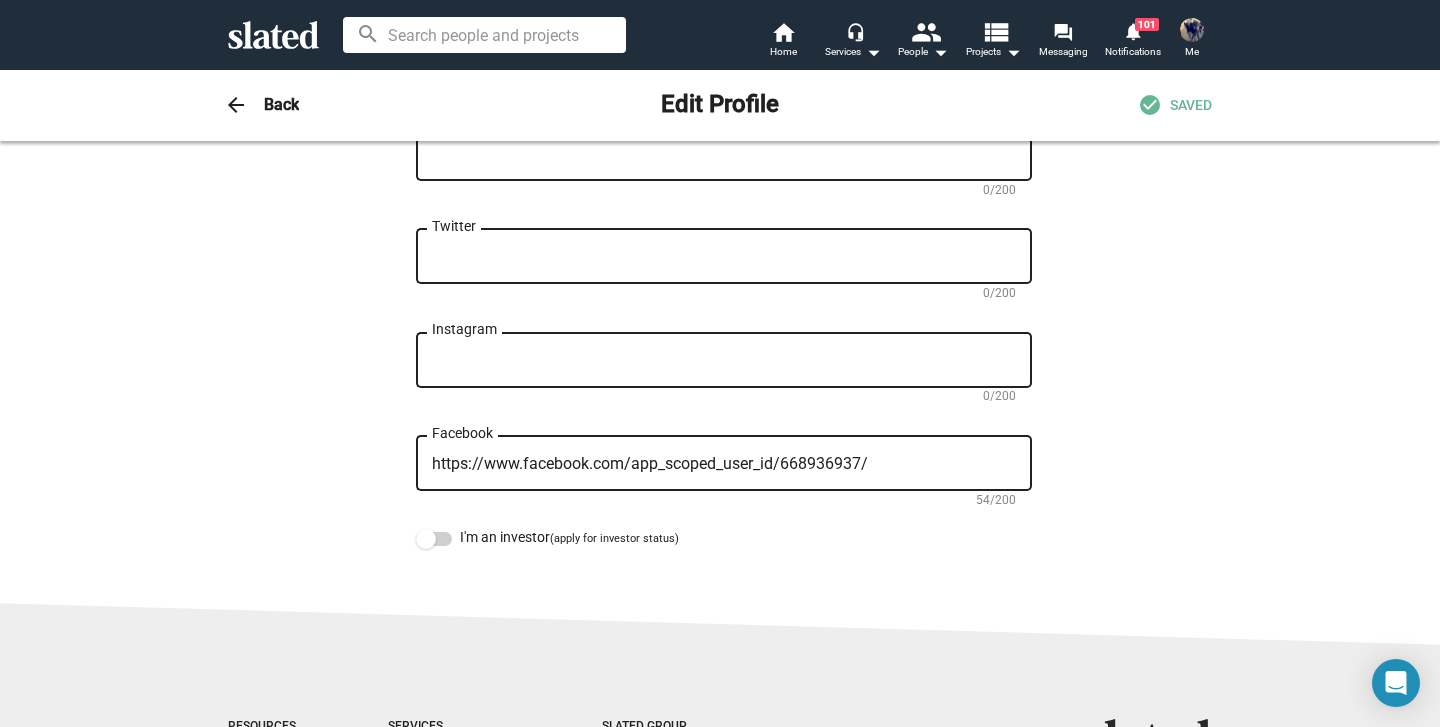 scroll, scrollTop: 1086, scrollLeft: 0, axis: vertical 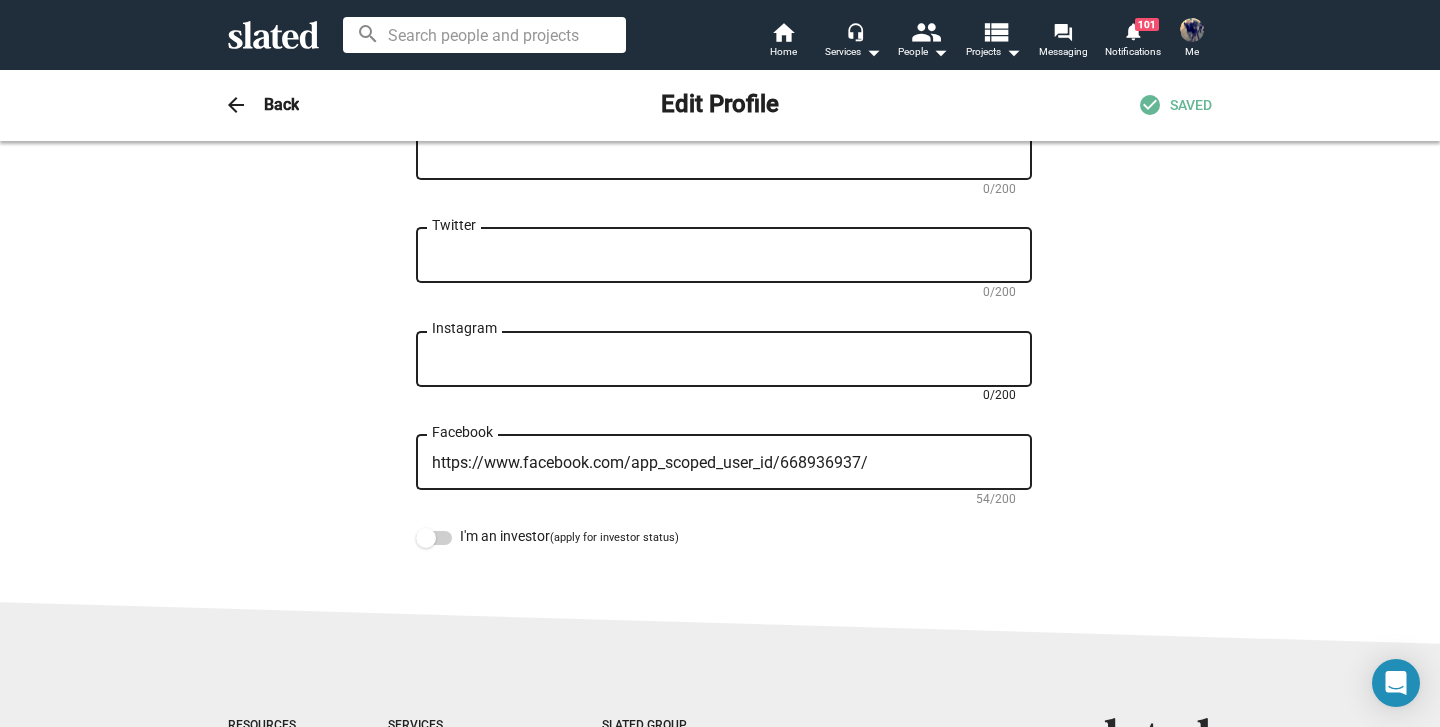 click on "Instagram" at bounding box center [724, 360] 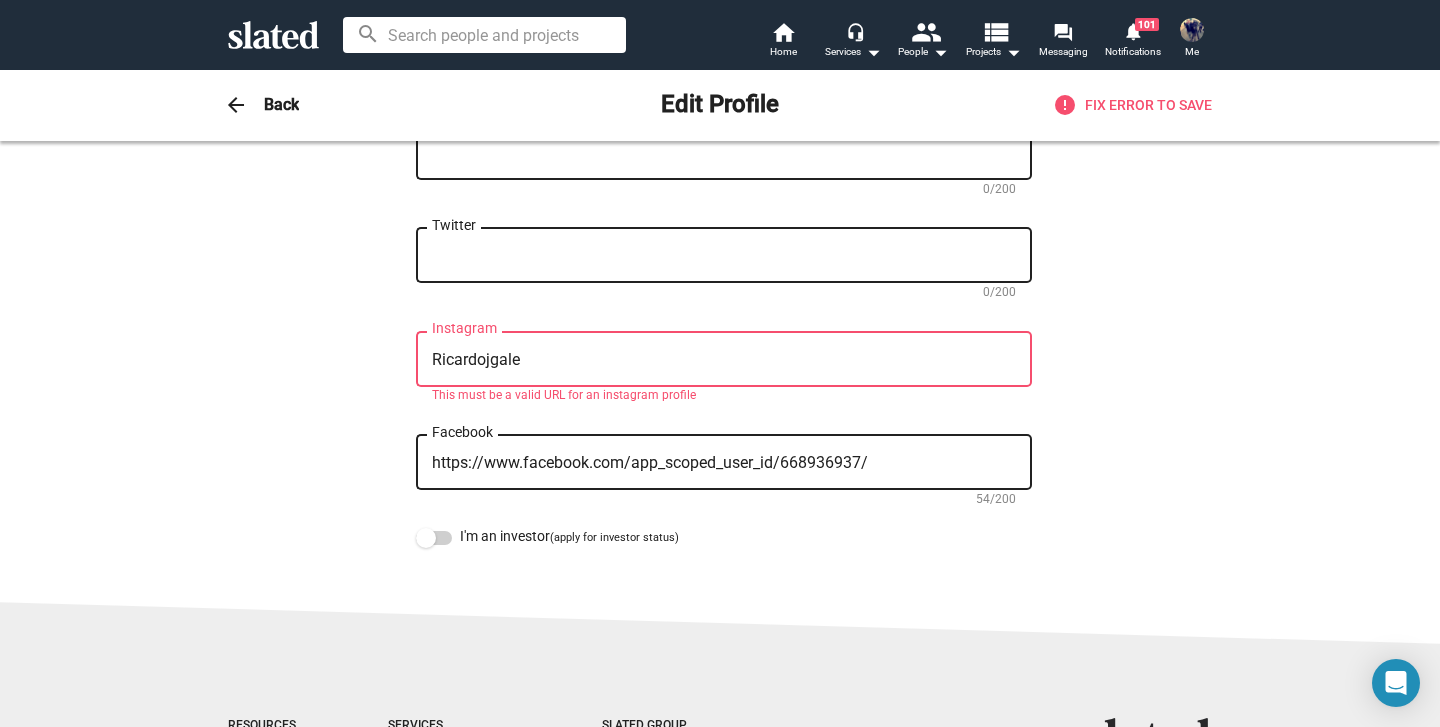 type on "Ricardojgale" 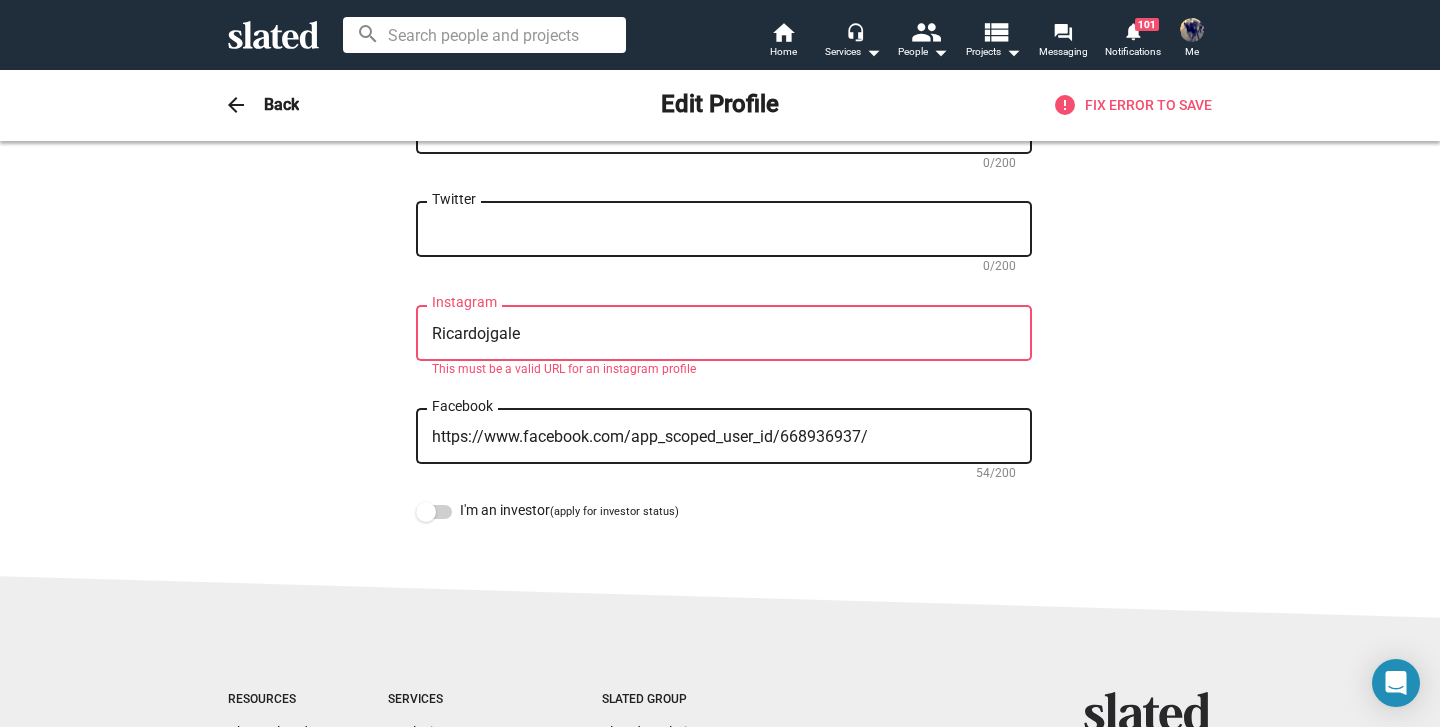 scroll, scrollTop: 1107, scrollLeft: 0, axis: vertical 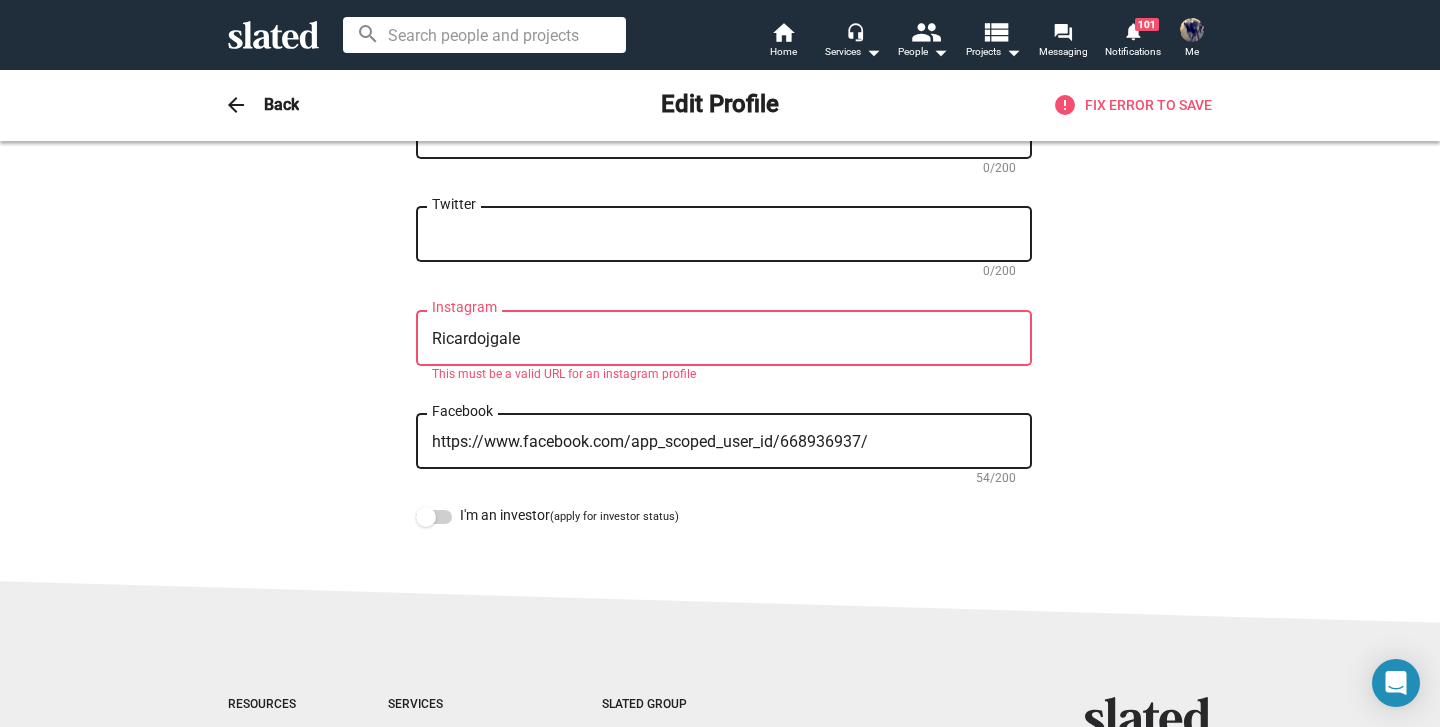 click on "Ricardojgale Instagram" 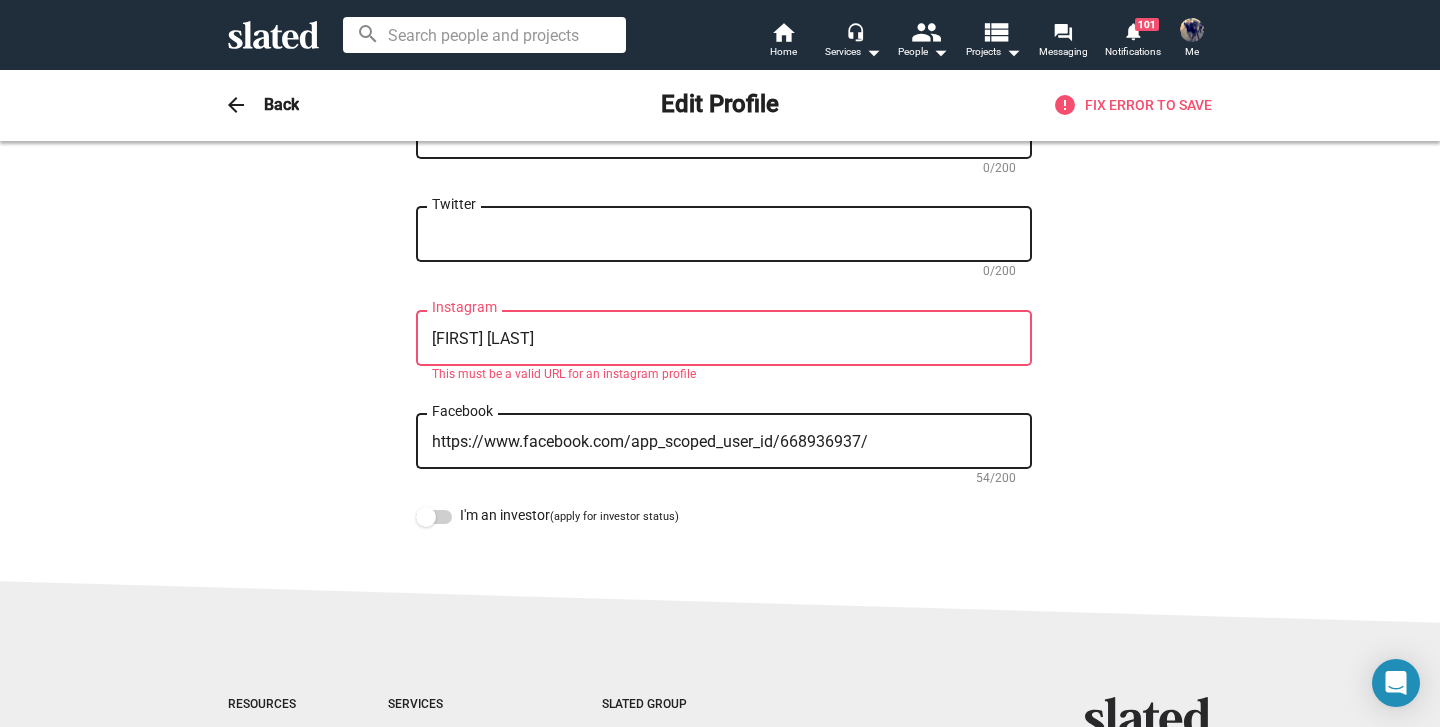 type on "[FIRST] [LAST]" 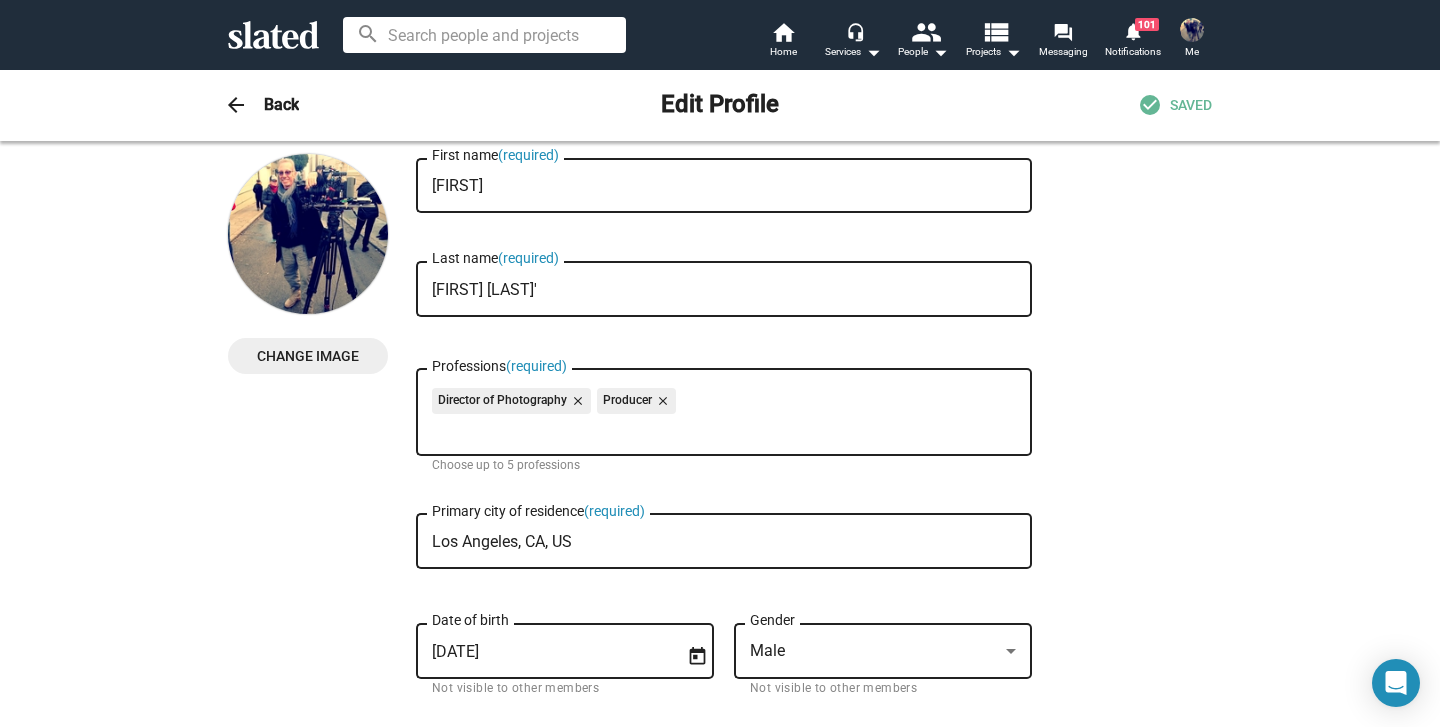 scroll, scrollTop: 0, scrollLeft: 0, axis: both 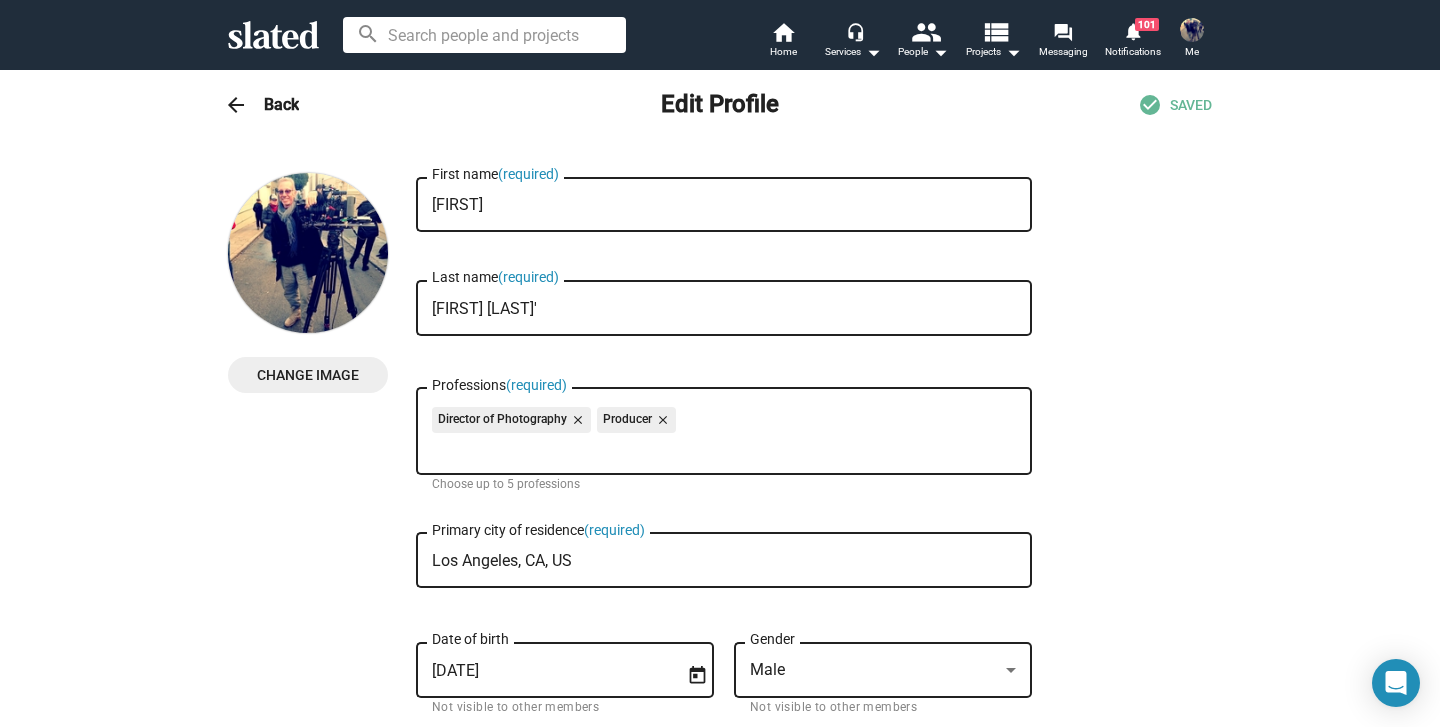 type 